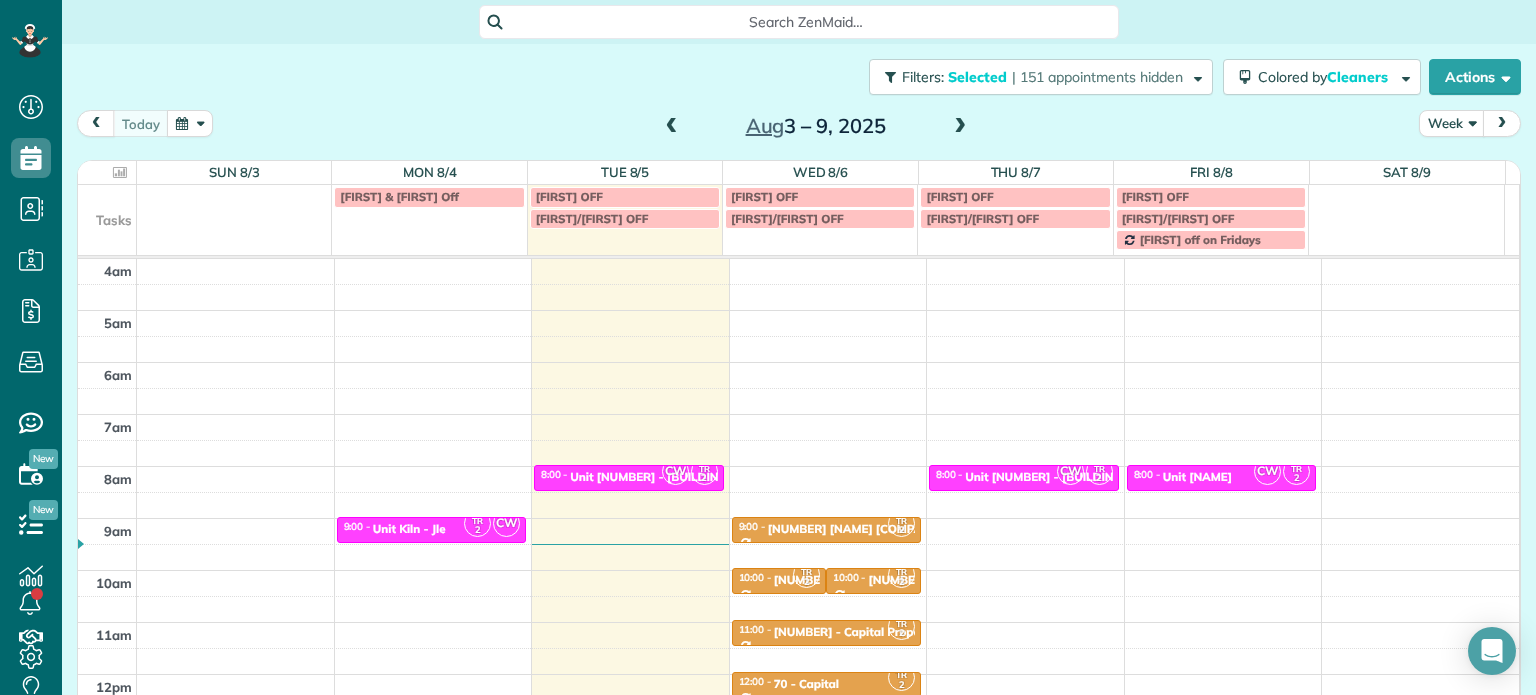 scroll, scrollTop: 0, scrollLeft: 0, axis: both 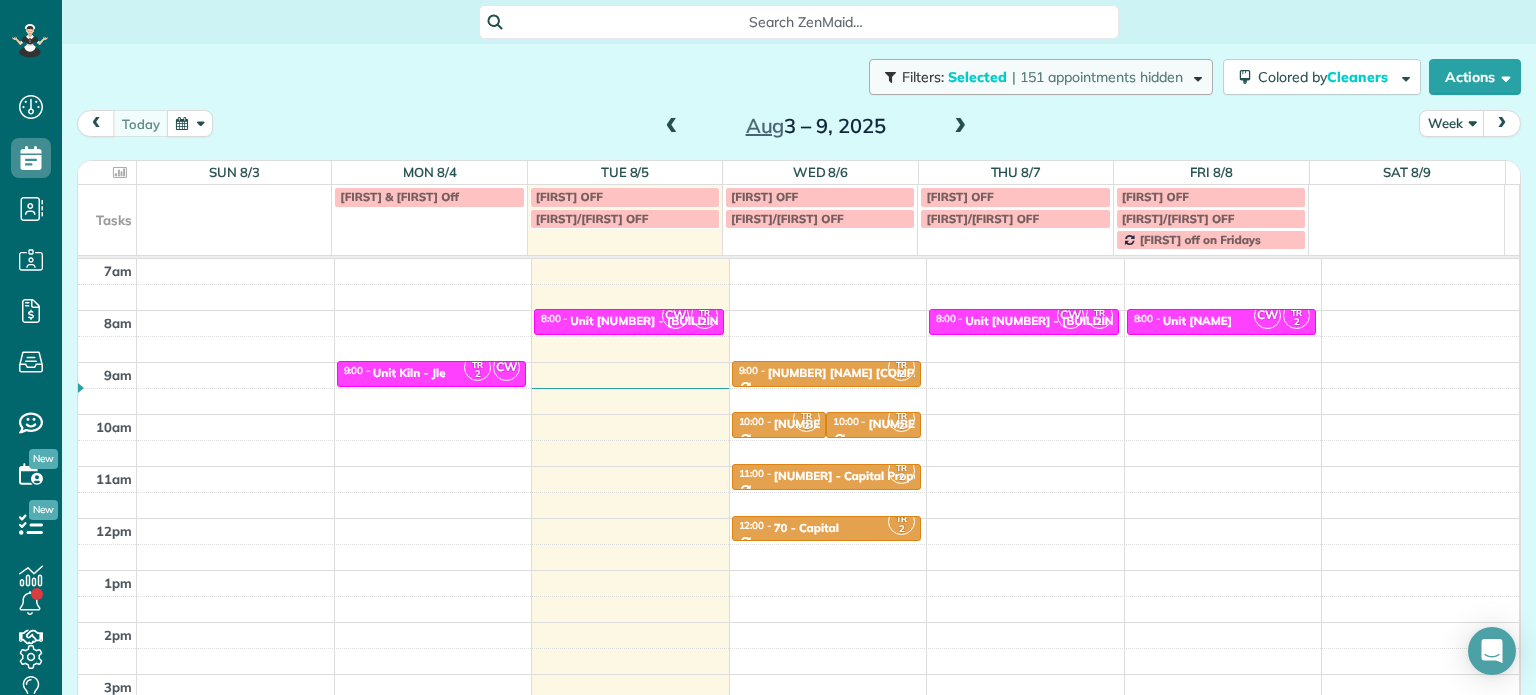 click at bounding box center [1194, 76] 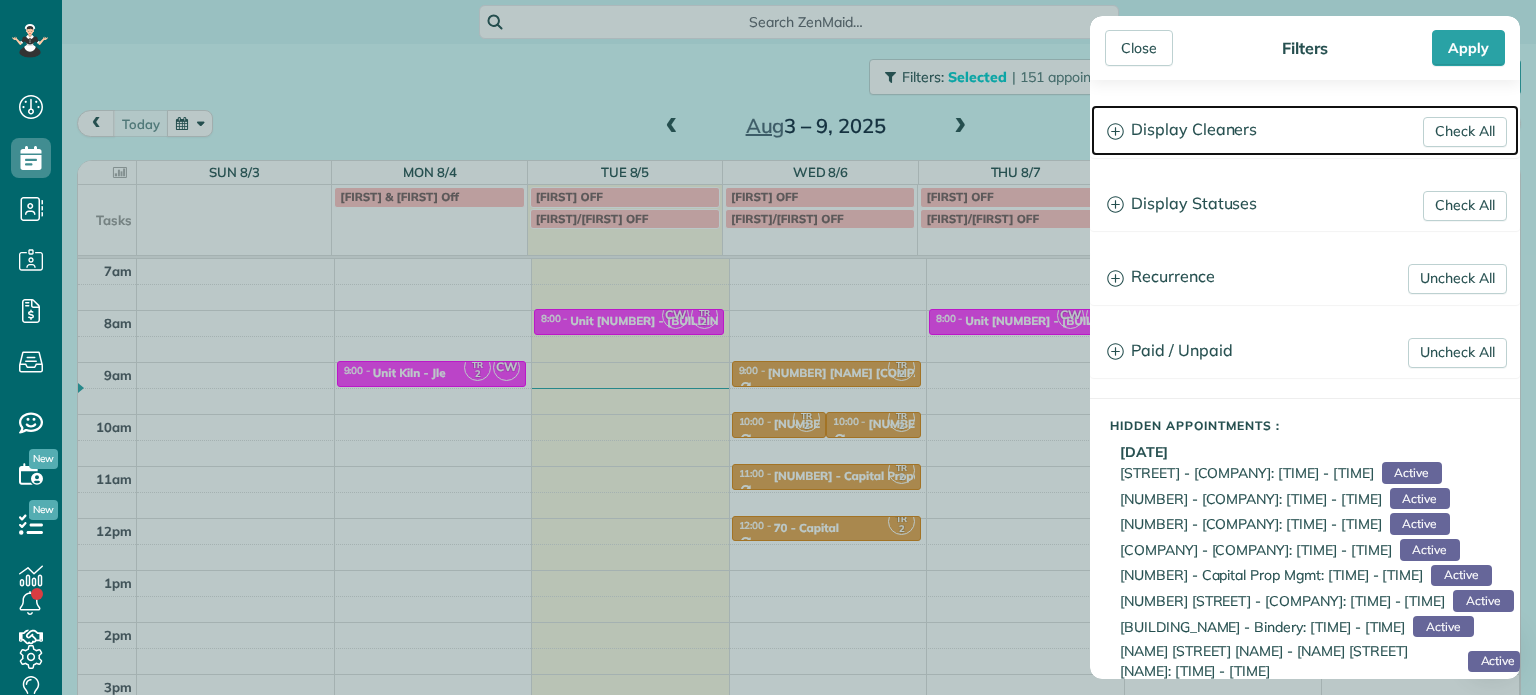 click 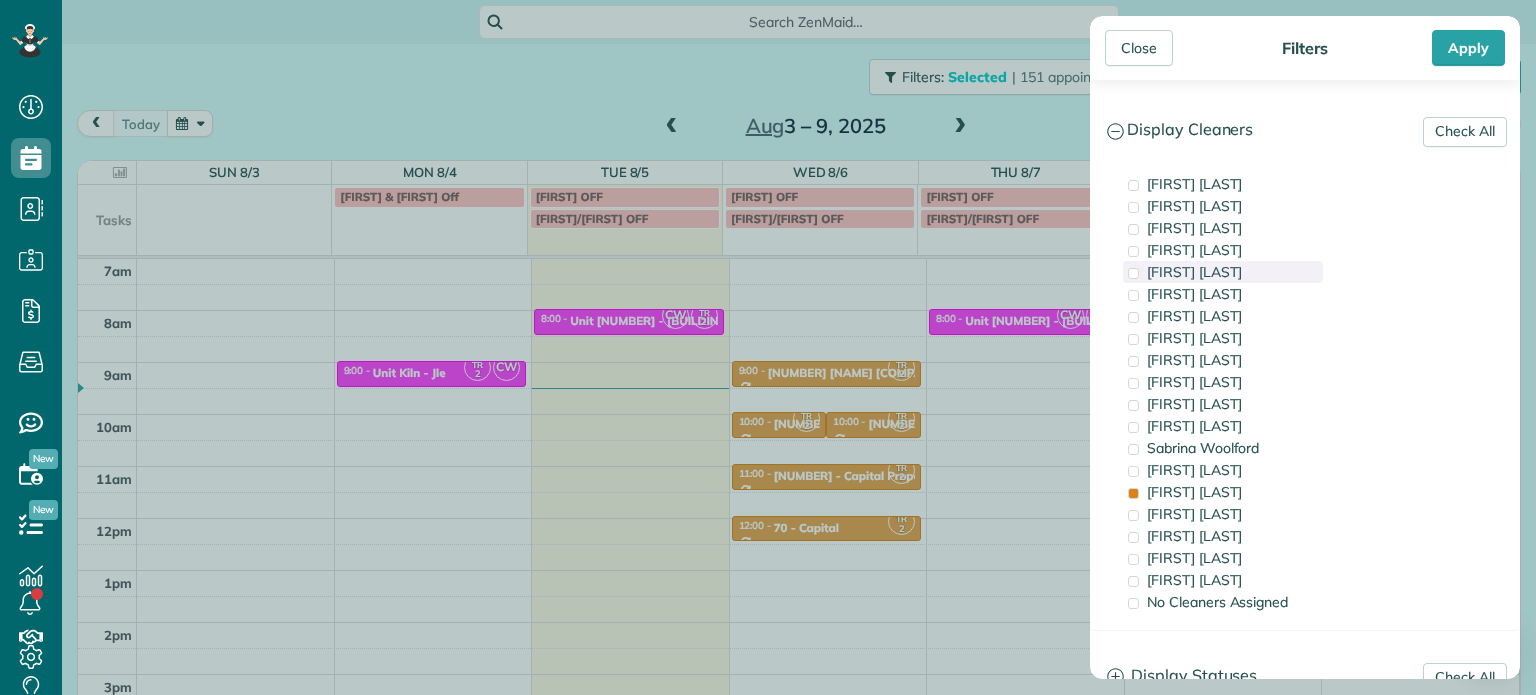 click at bounding box center [1133, 273] 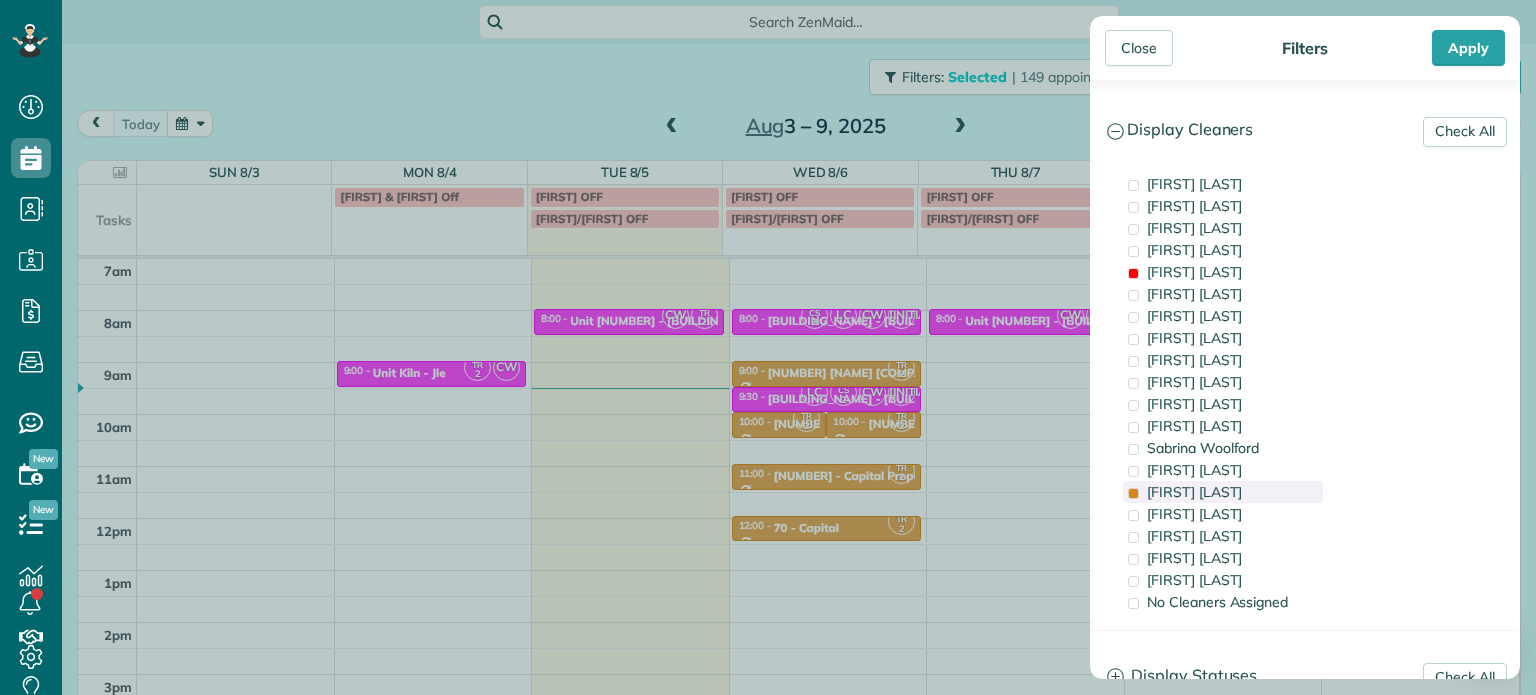 click at bounding box center (1133, 493) 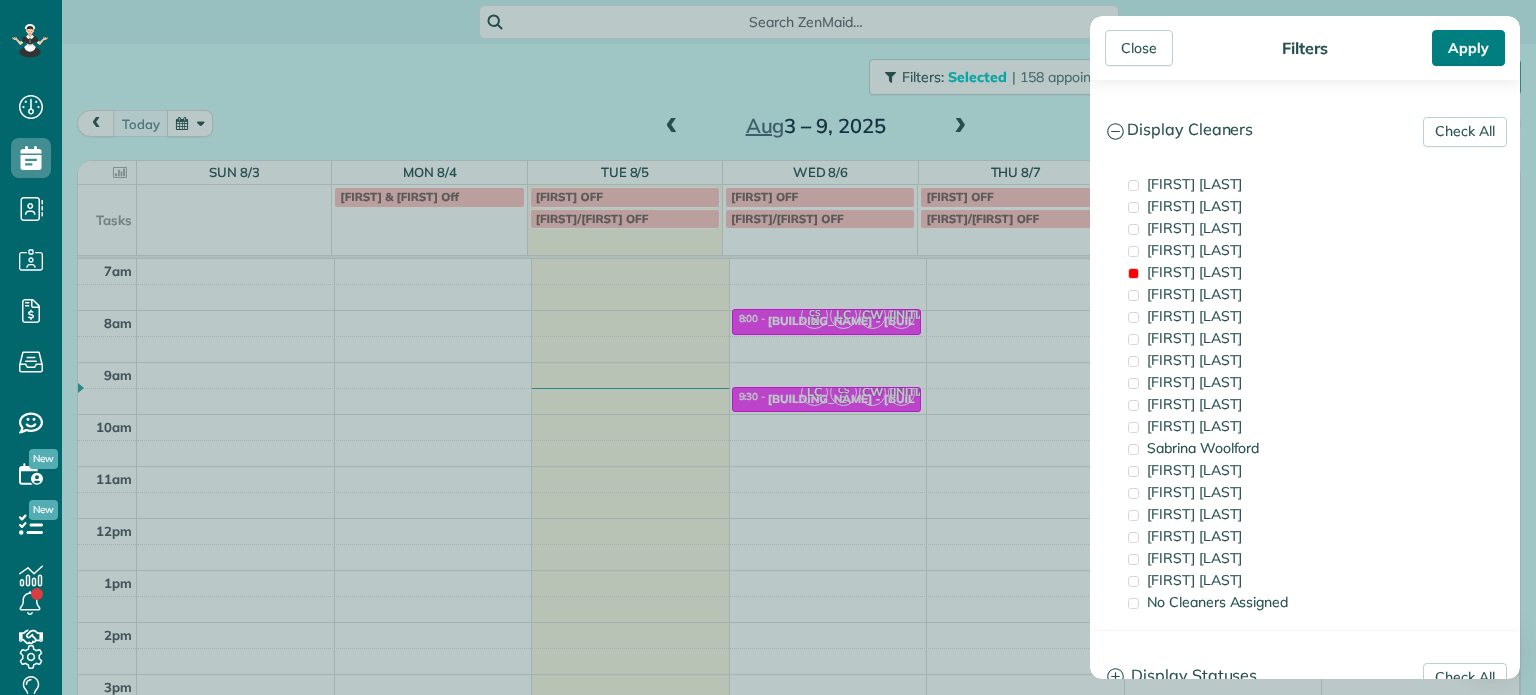 click on "Apply" at bounding box center (1468, 48) 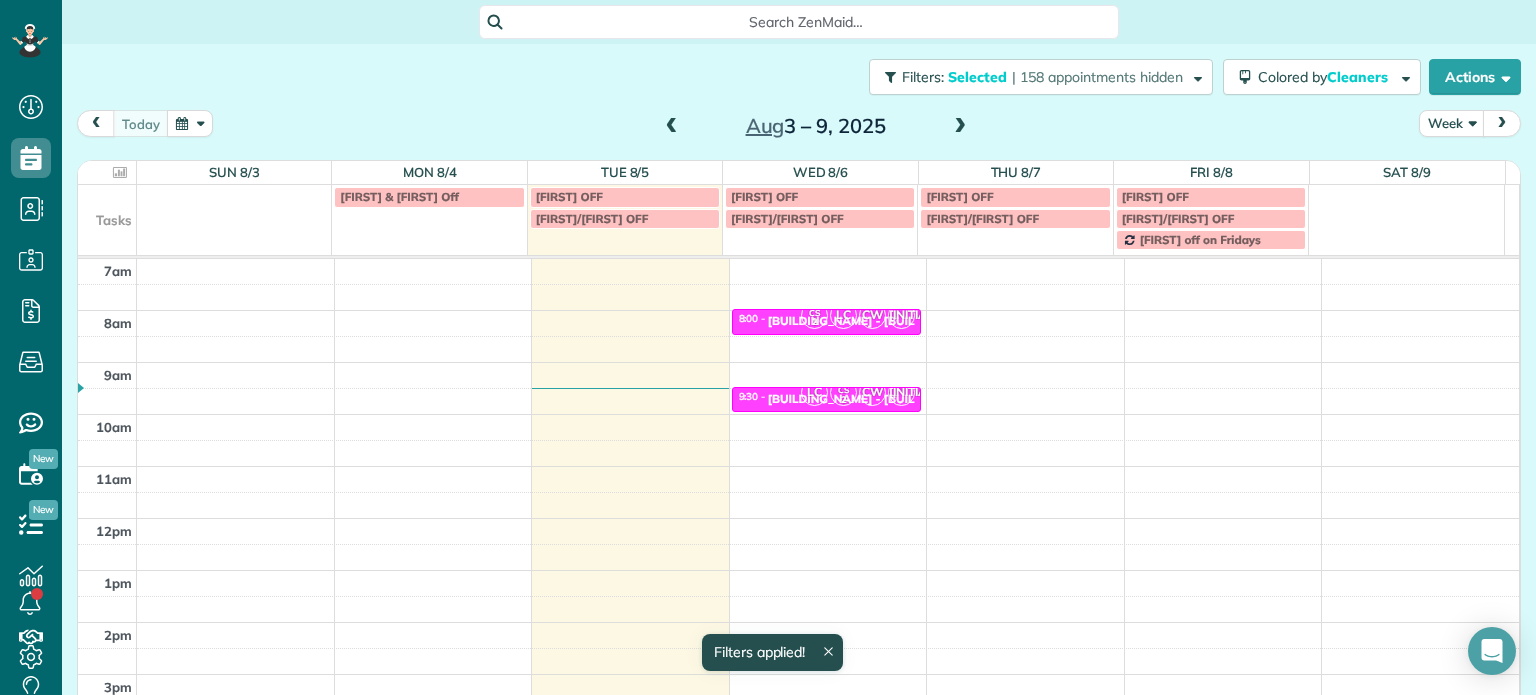 click at bounding box center (1502, 123) 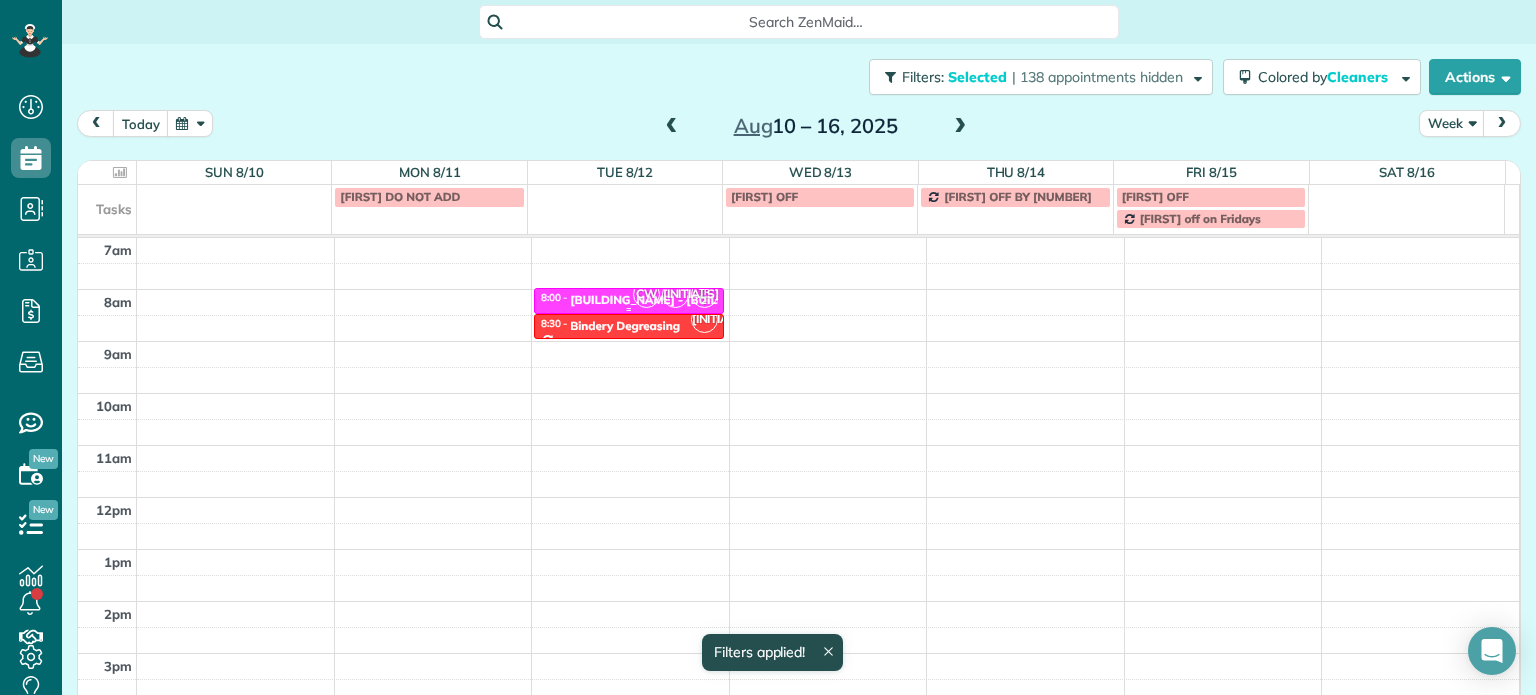 click on "[BUILDING_NAME] - [BUILDING_NAME]" at bounding box center [680, 300] 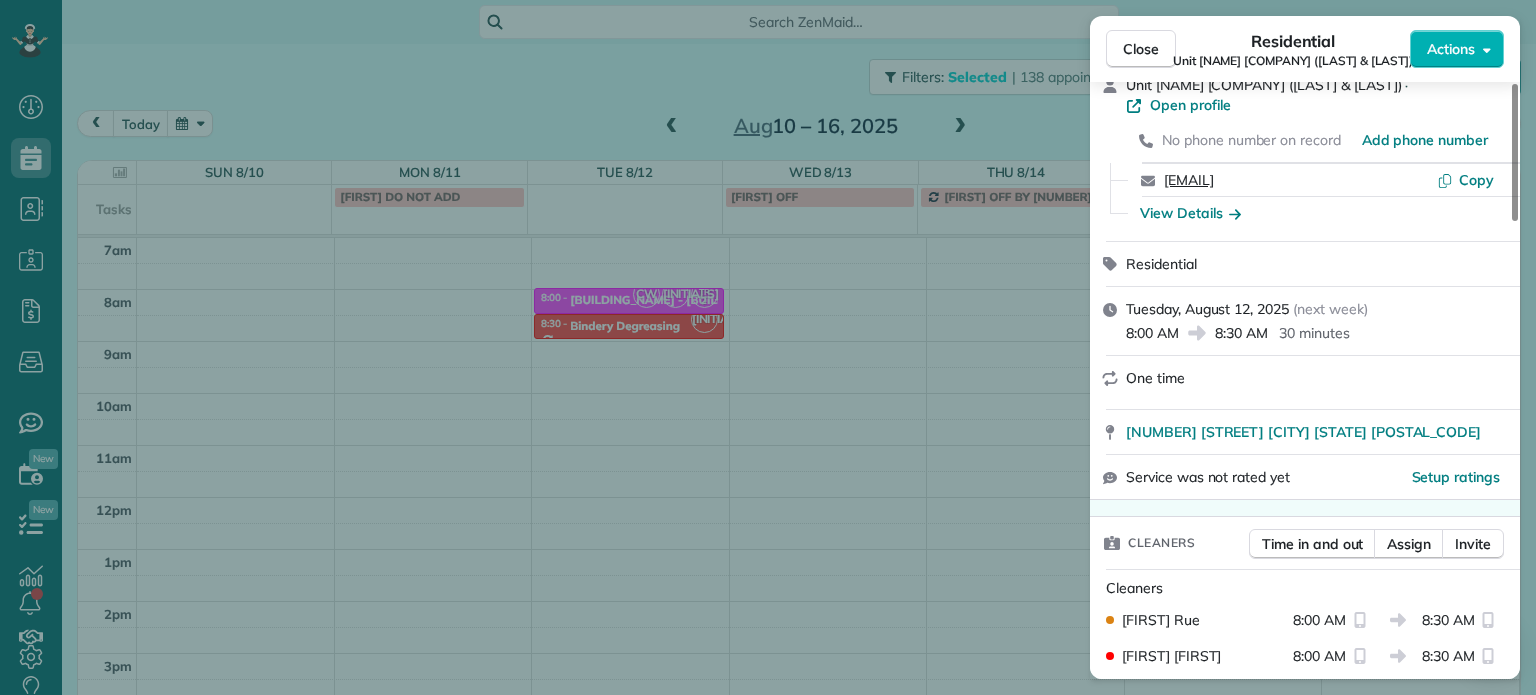 scroll, scrollTop: 201, scrollLeft: 0, axis: vertical 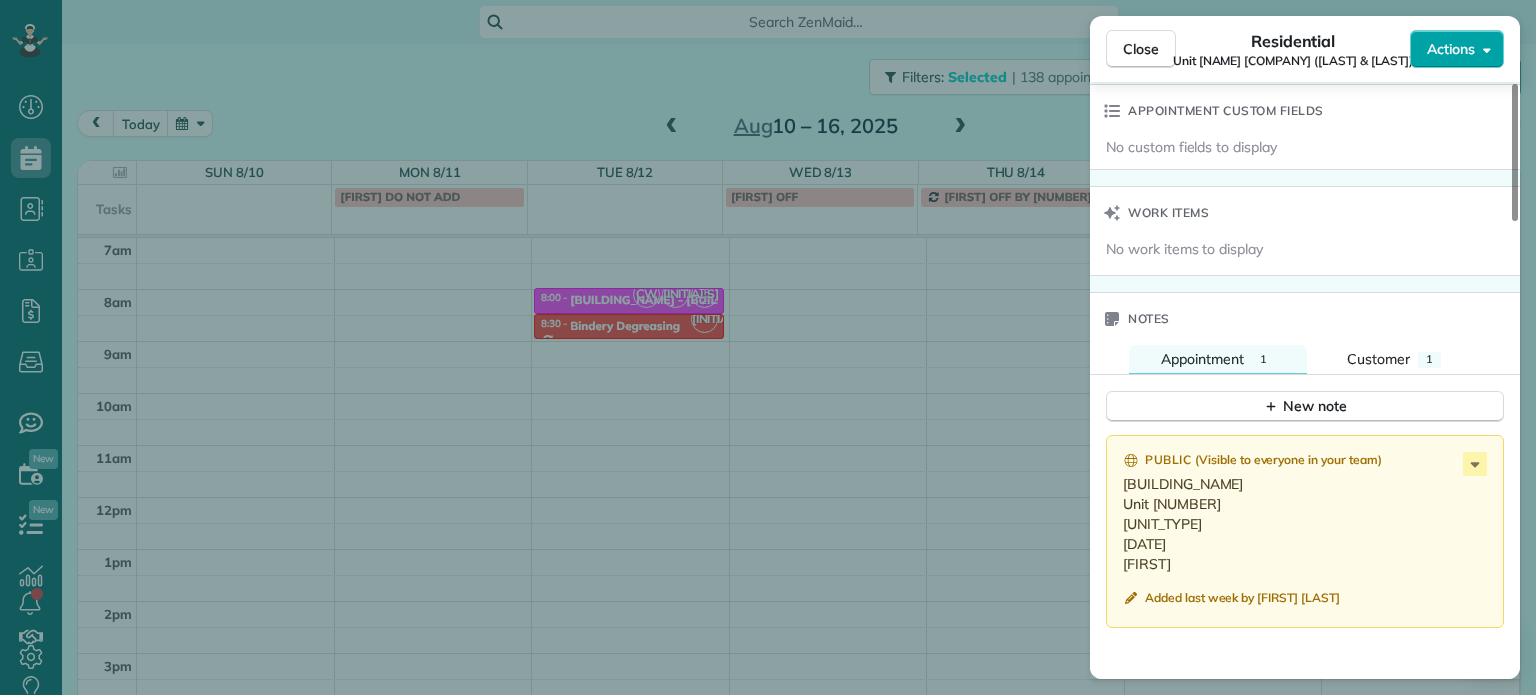 click on "Actions" at bounding box center (1451, 49) 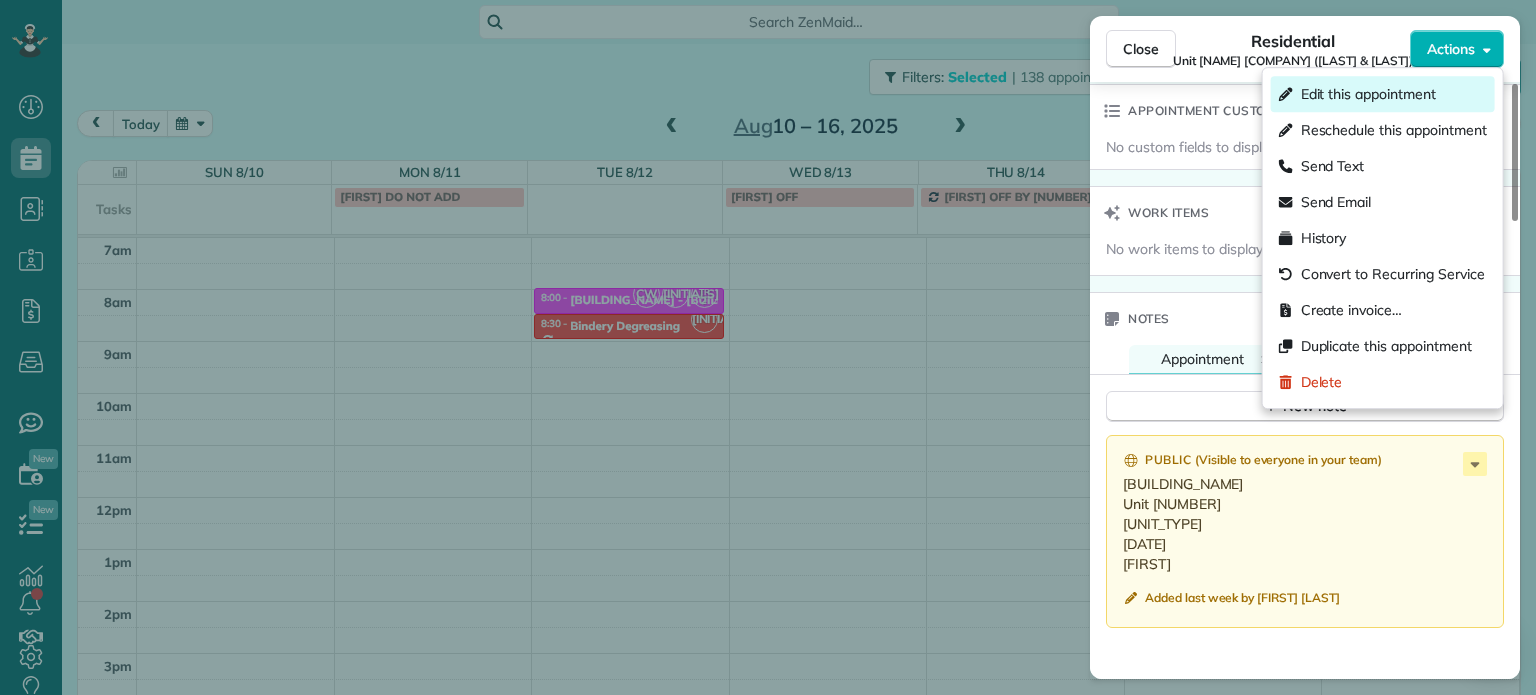 click on "Edit this appointment" at bounding box center (1368, 94) 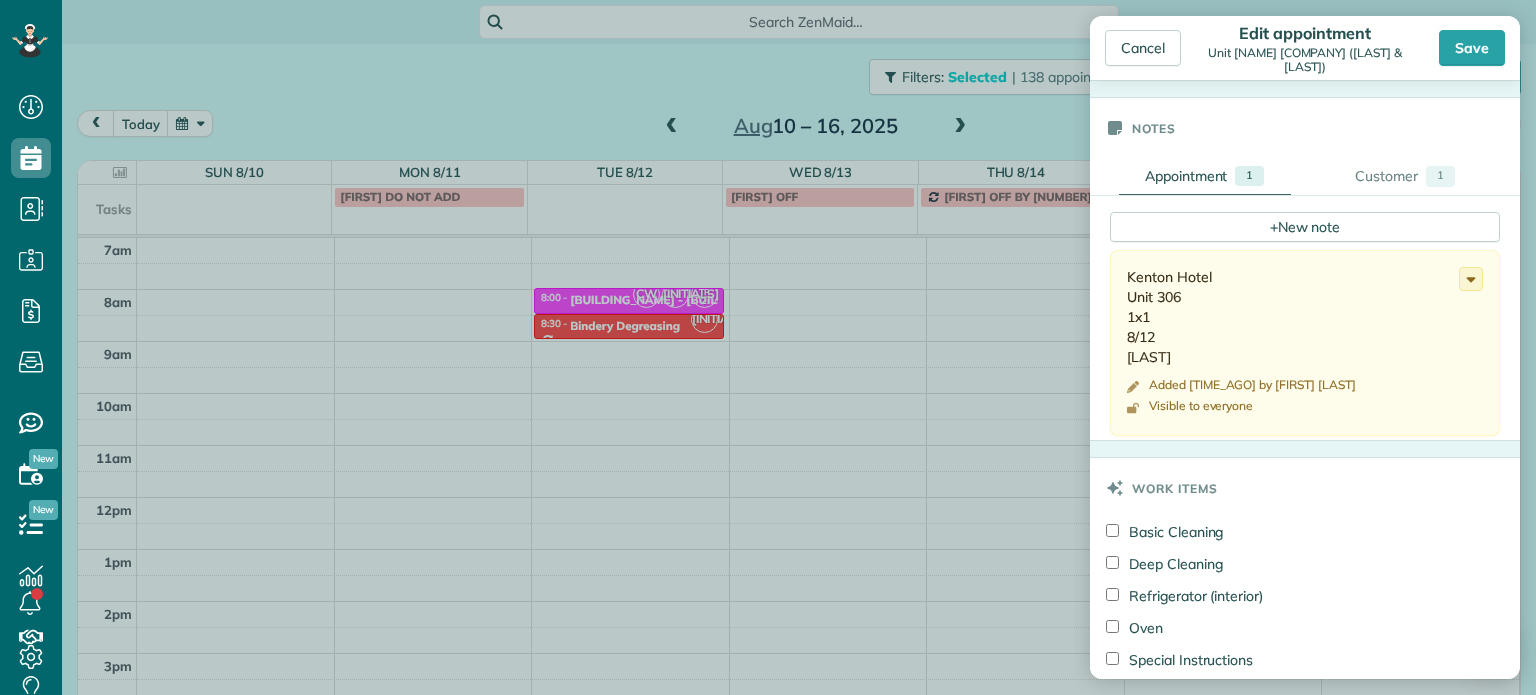 scroll, scrollTop: 700, scrollLeft: 0, axis: vertical 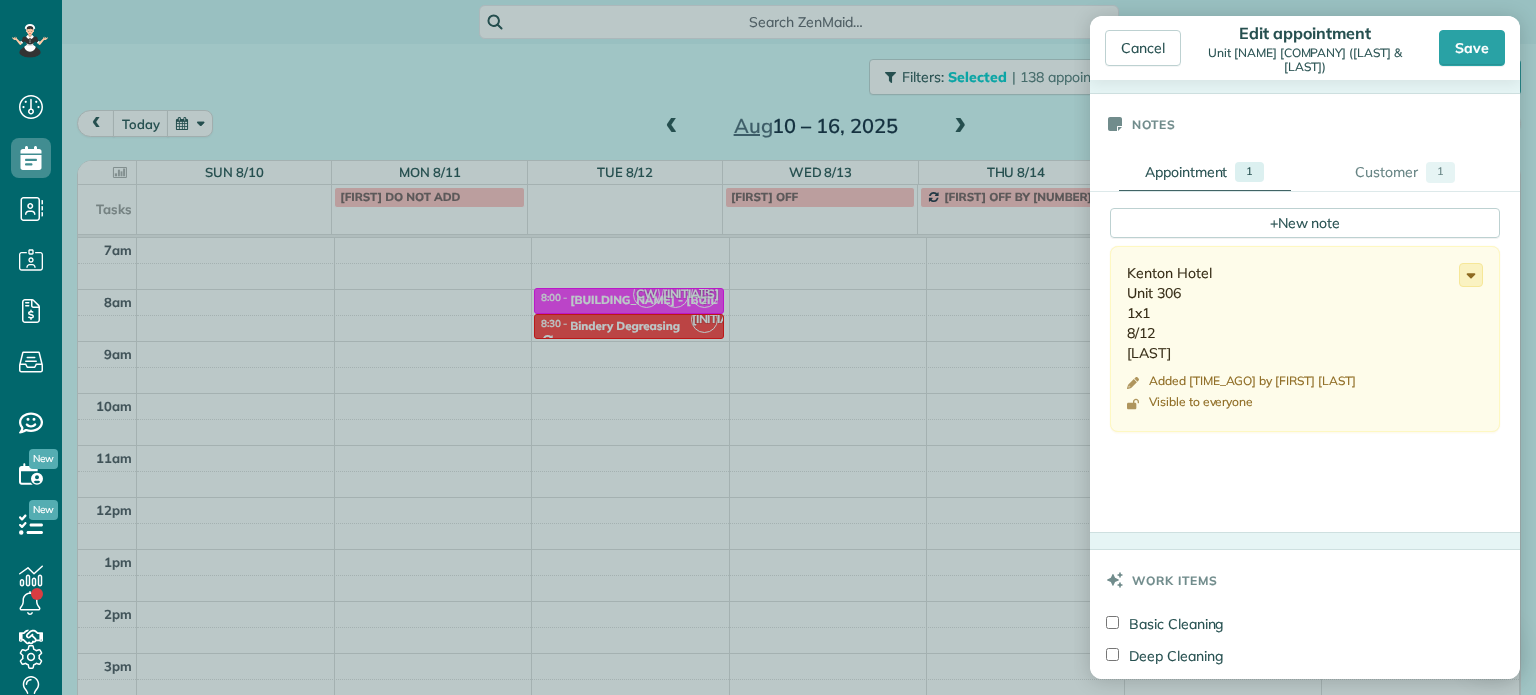 click 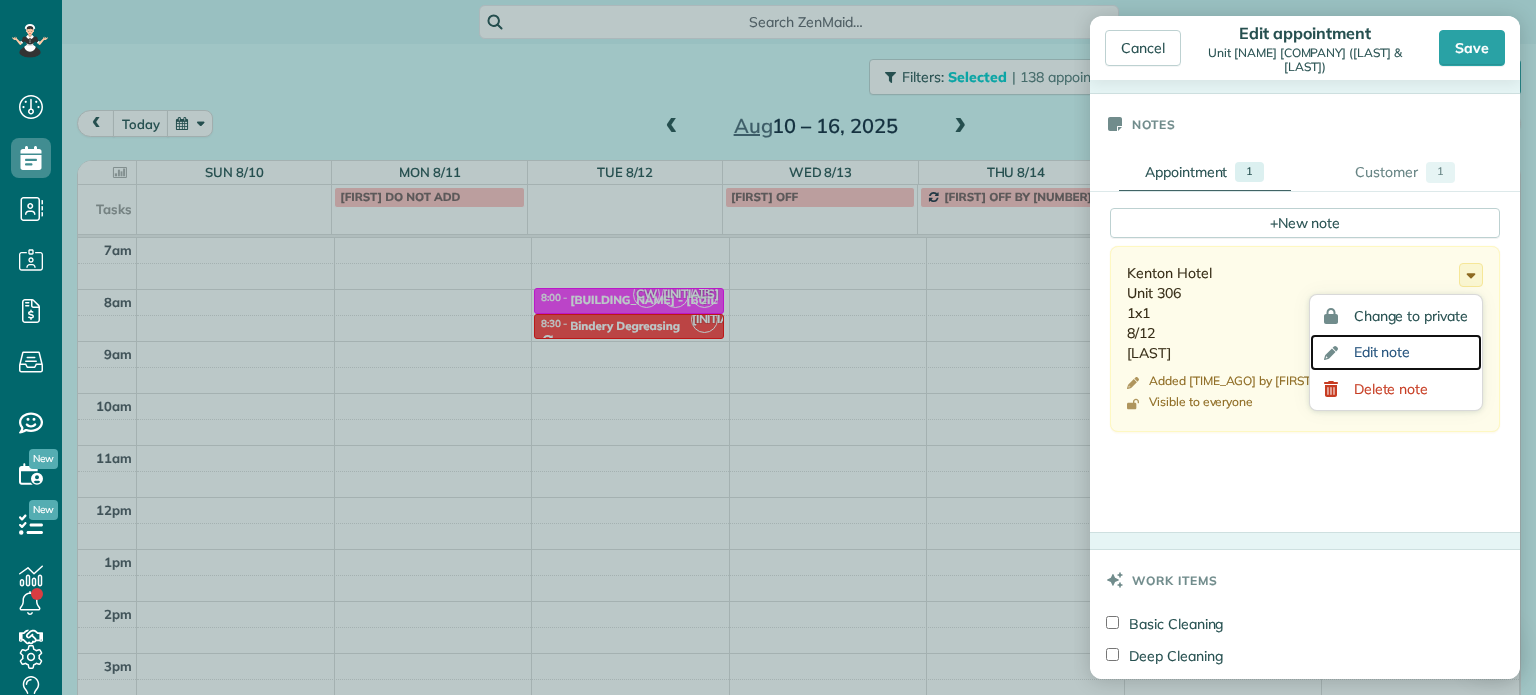 click on "Edit note" at bounding box center [1382, 352] 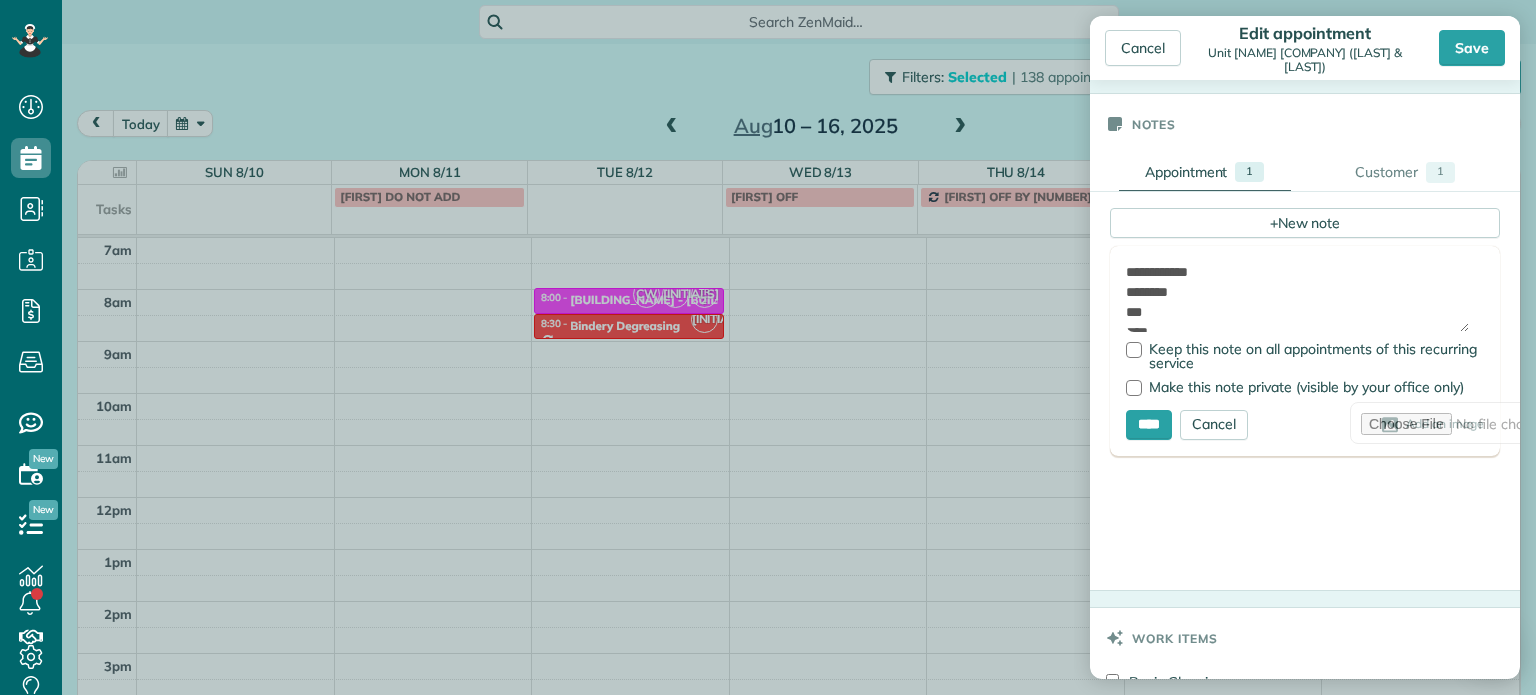 click on "**********" at bounding box center (1297, 297) 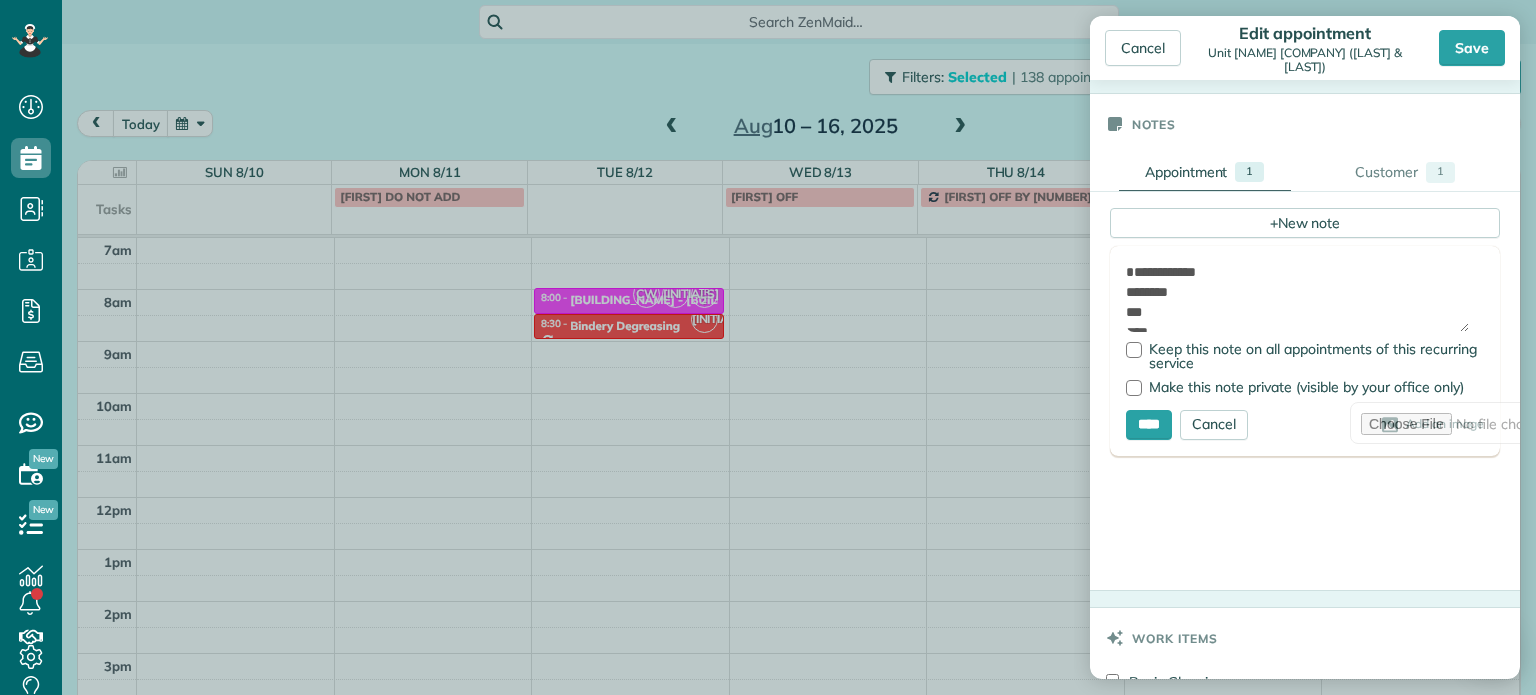 paste on "**********" 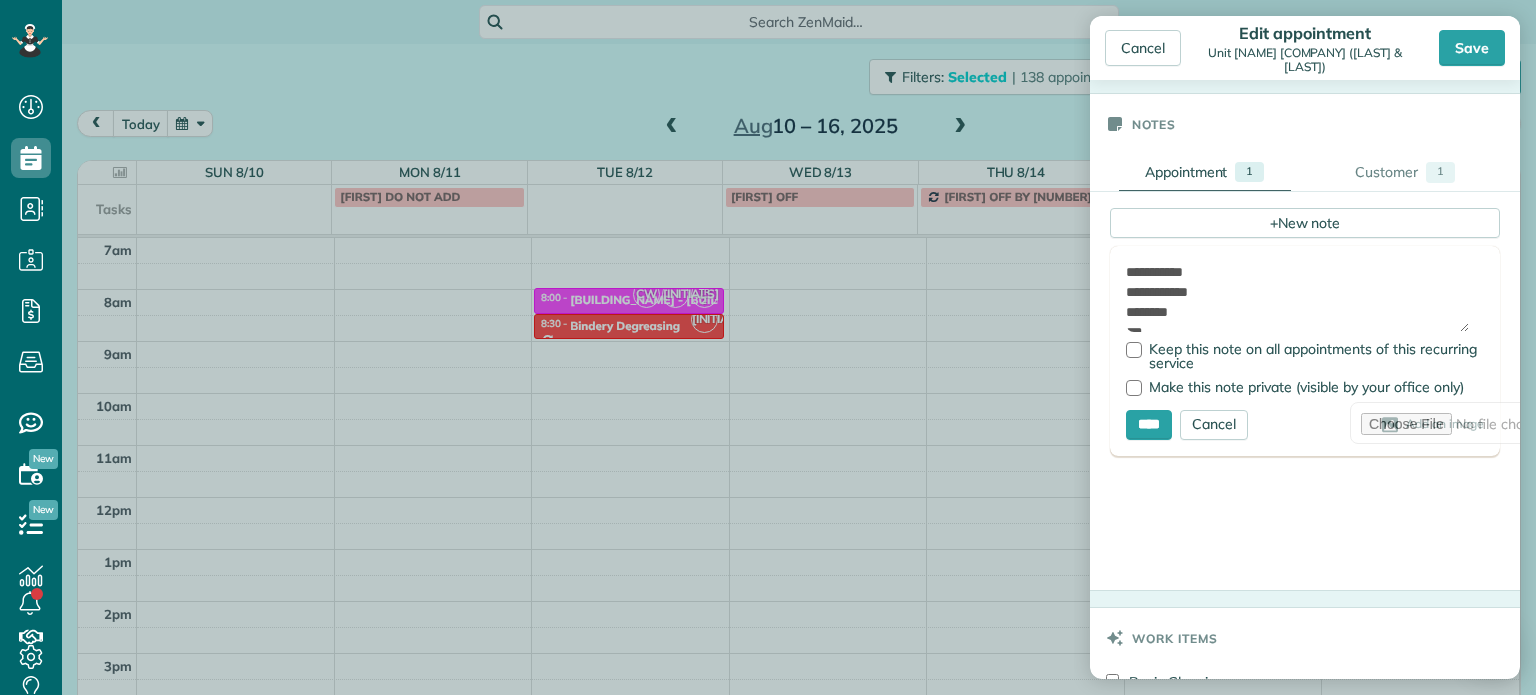 type on "**********" 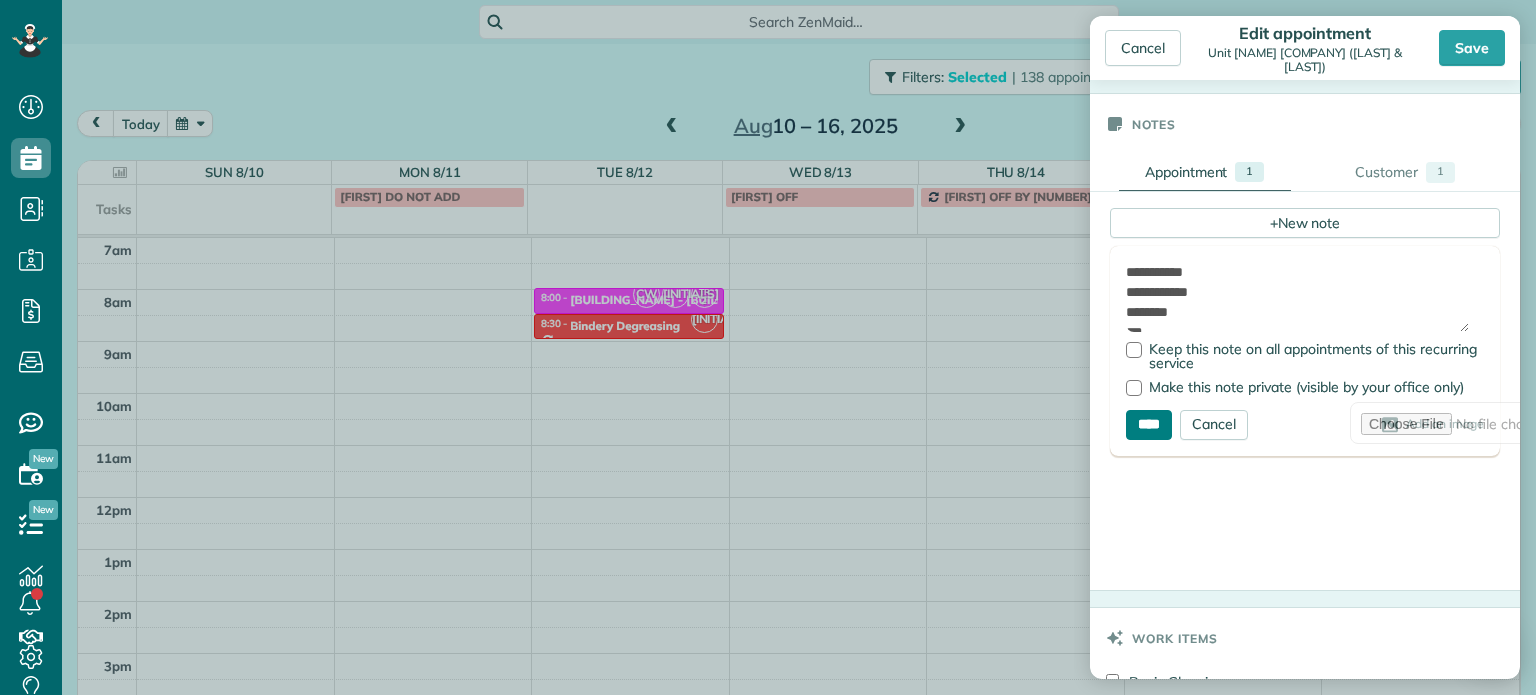 click on "****" at bounding box center (1149, 425) 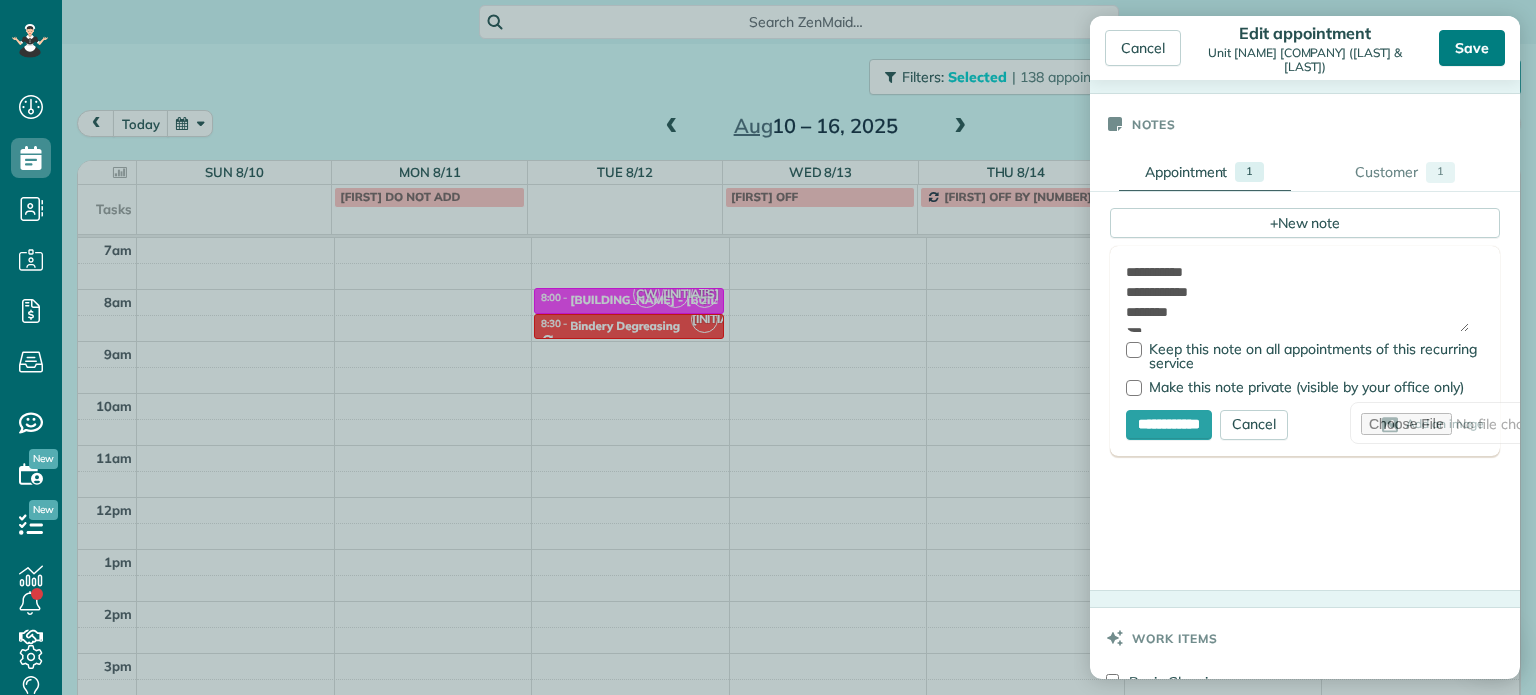 click on "Save" at bounding box center (1472, 48) 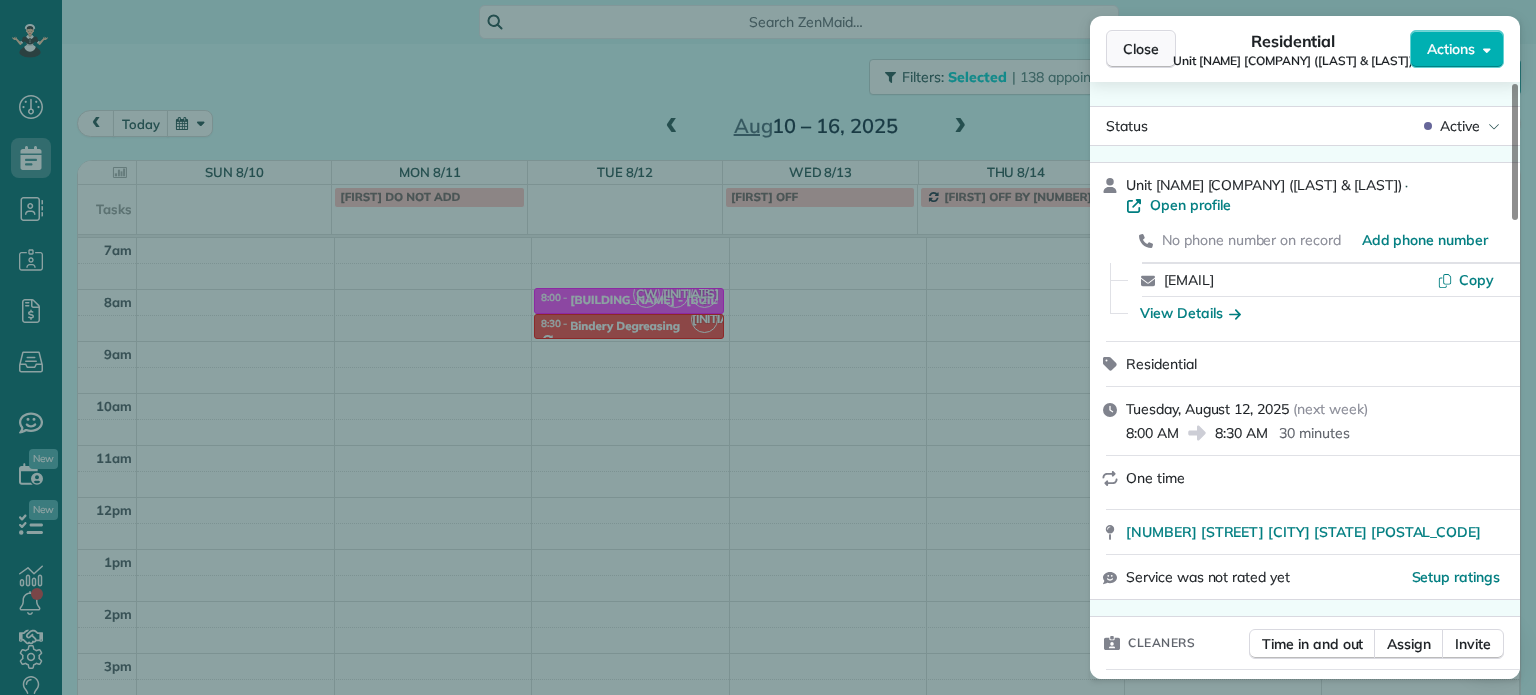 click on "Close" at bounding box center [1141, 49] 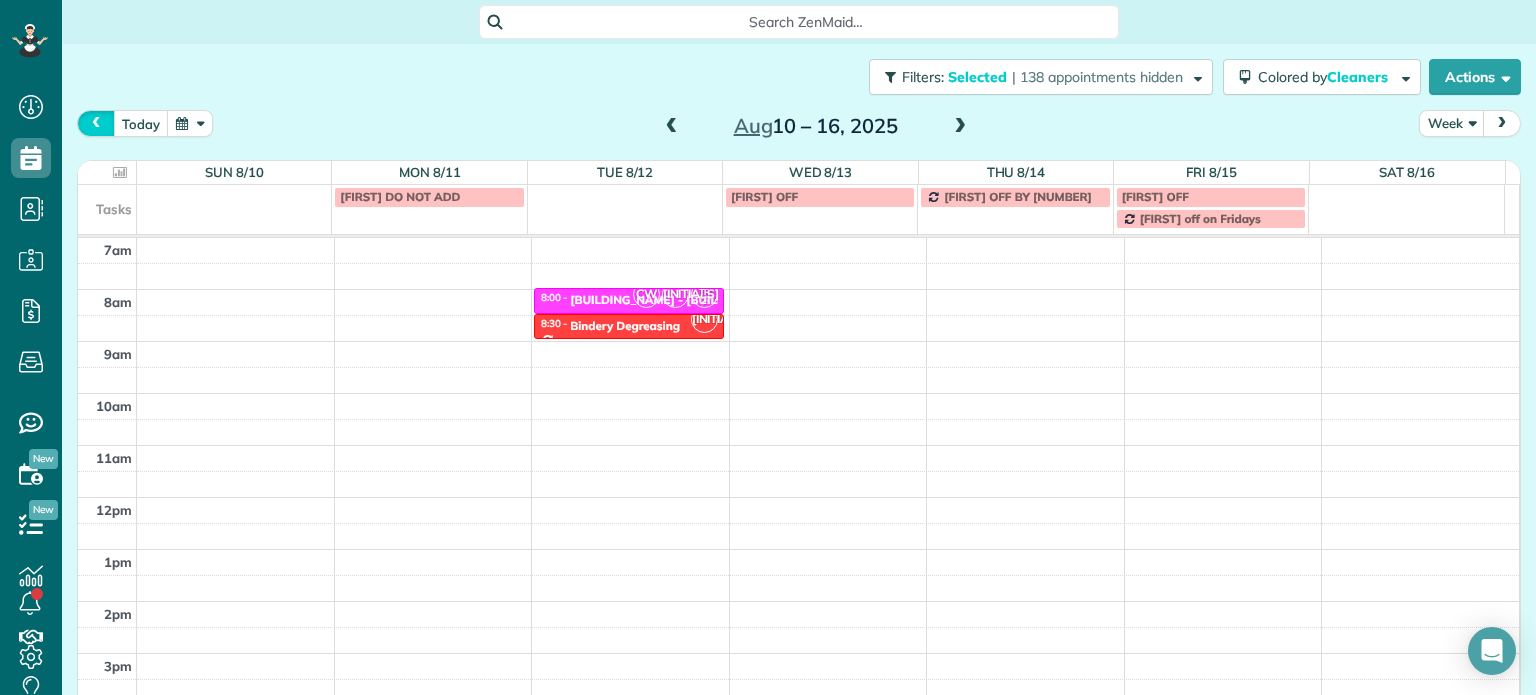 click at bounding box center [96, 123] 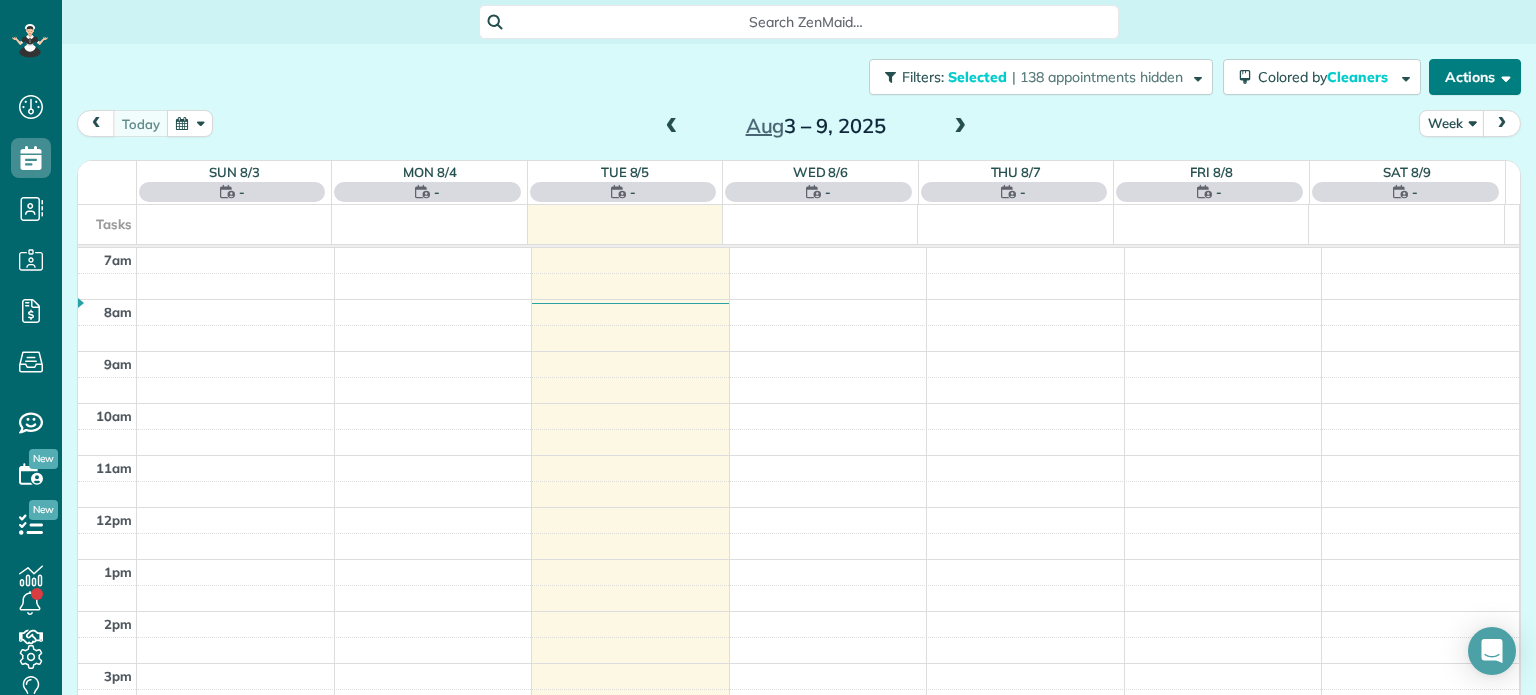 click at bounding box center [1502, 76] 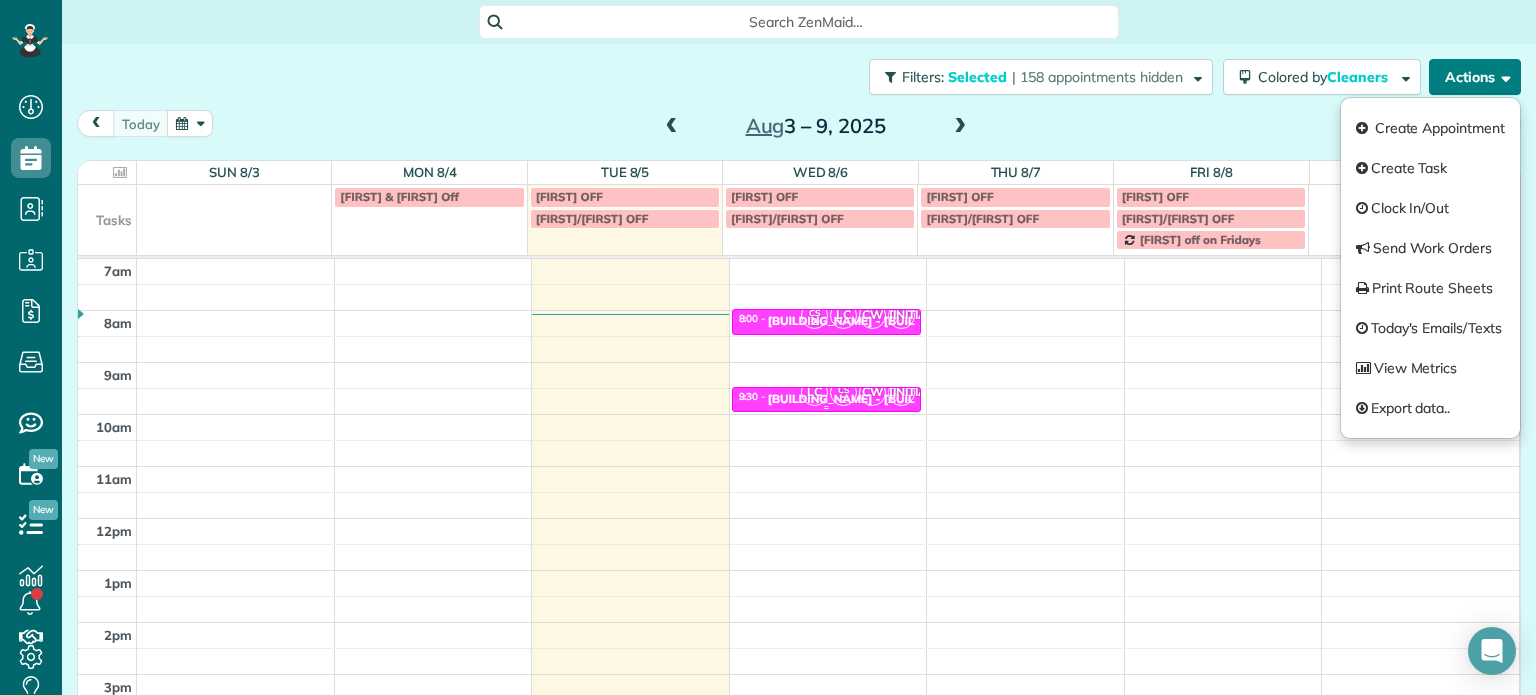 click on "2" at bounding box center [843, 400] 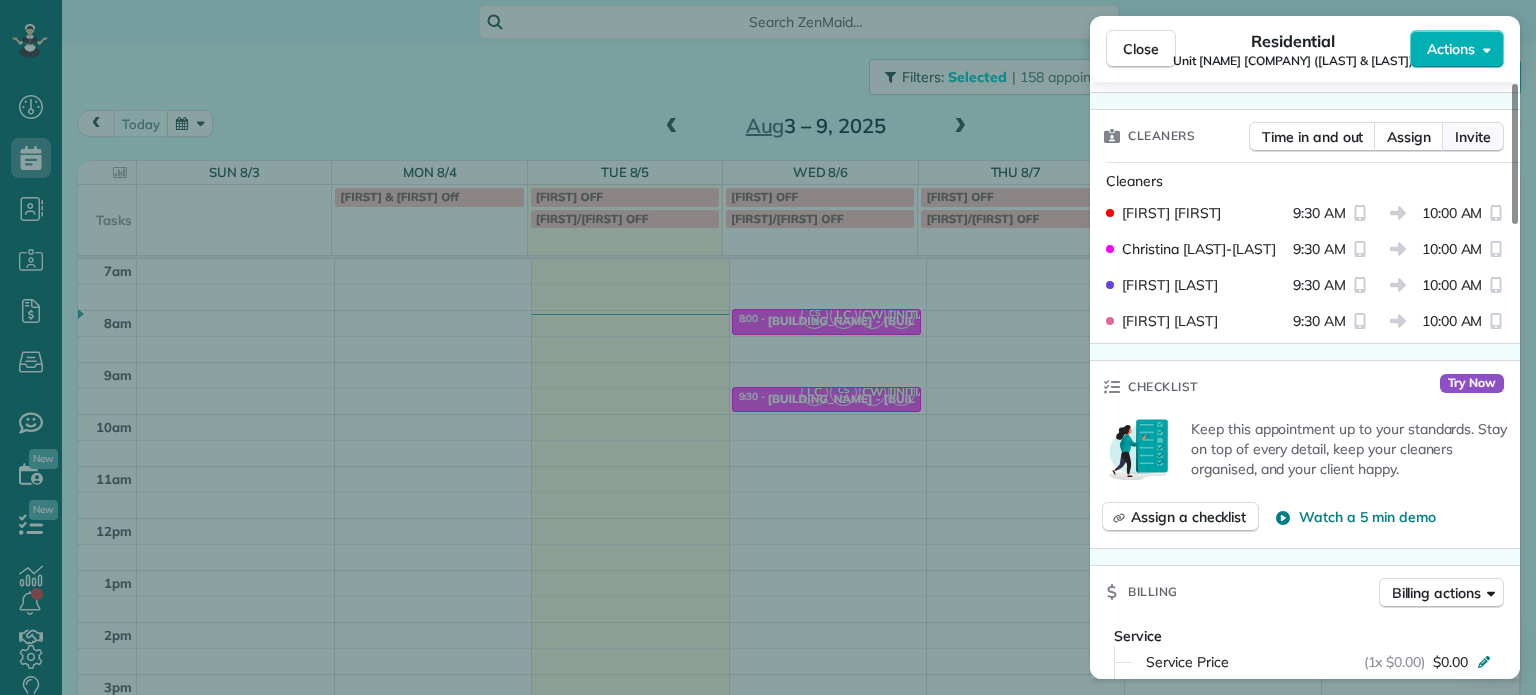 scroll, scrollTop: 503, scrollLeft: 0, axis: vertical 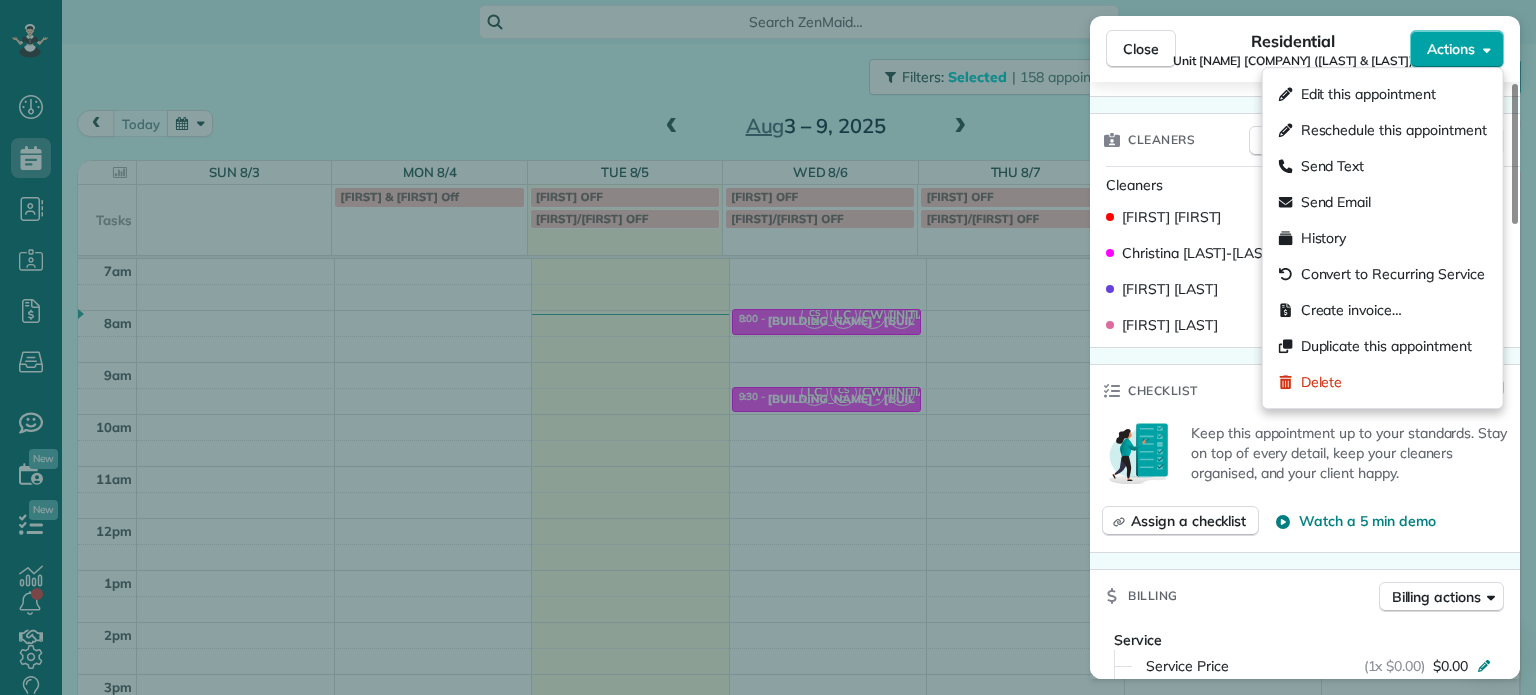 click 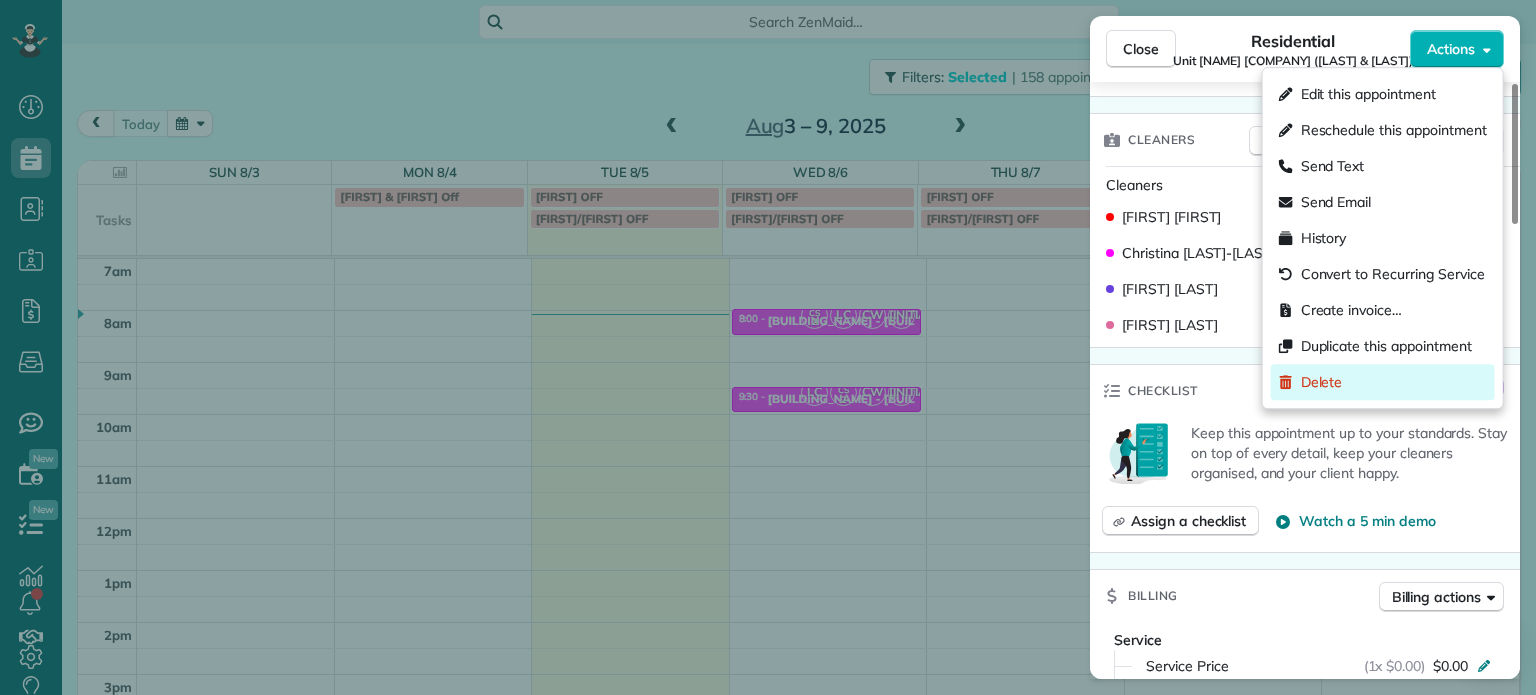 click on "Delete" at bounding box center [1322, 382] 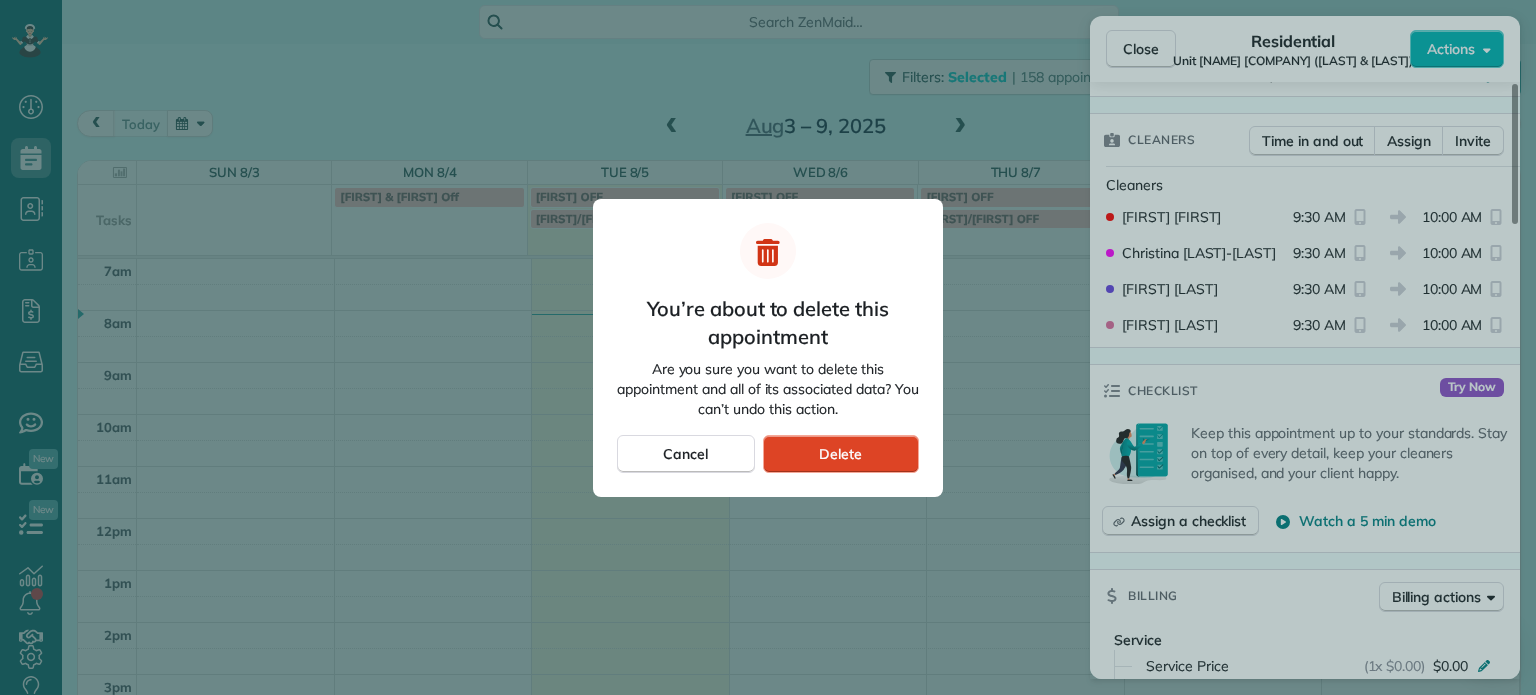 click on "Delete" at bounding box center [840, 454] 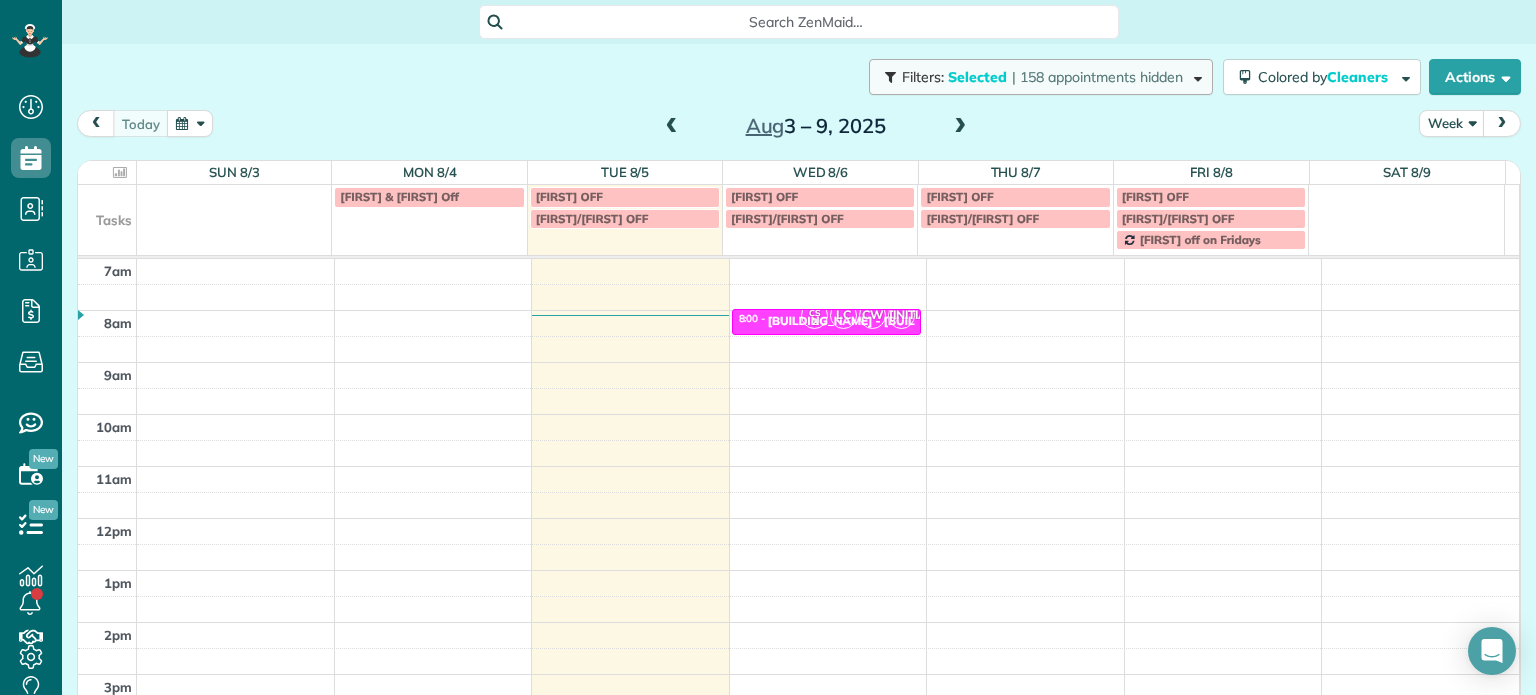 click at bounding box center [1194, 76] 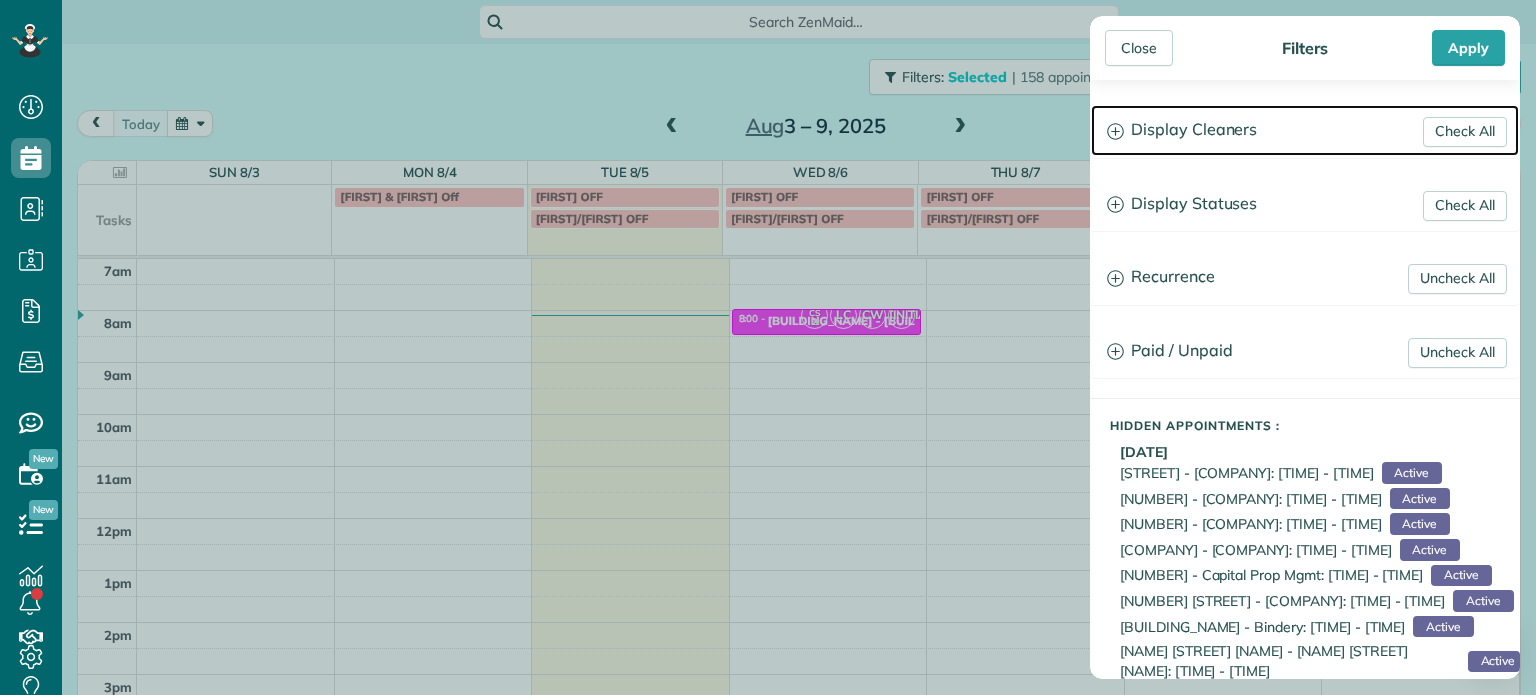 click 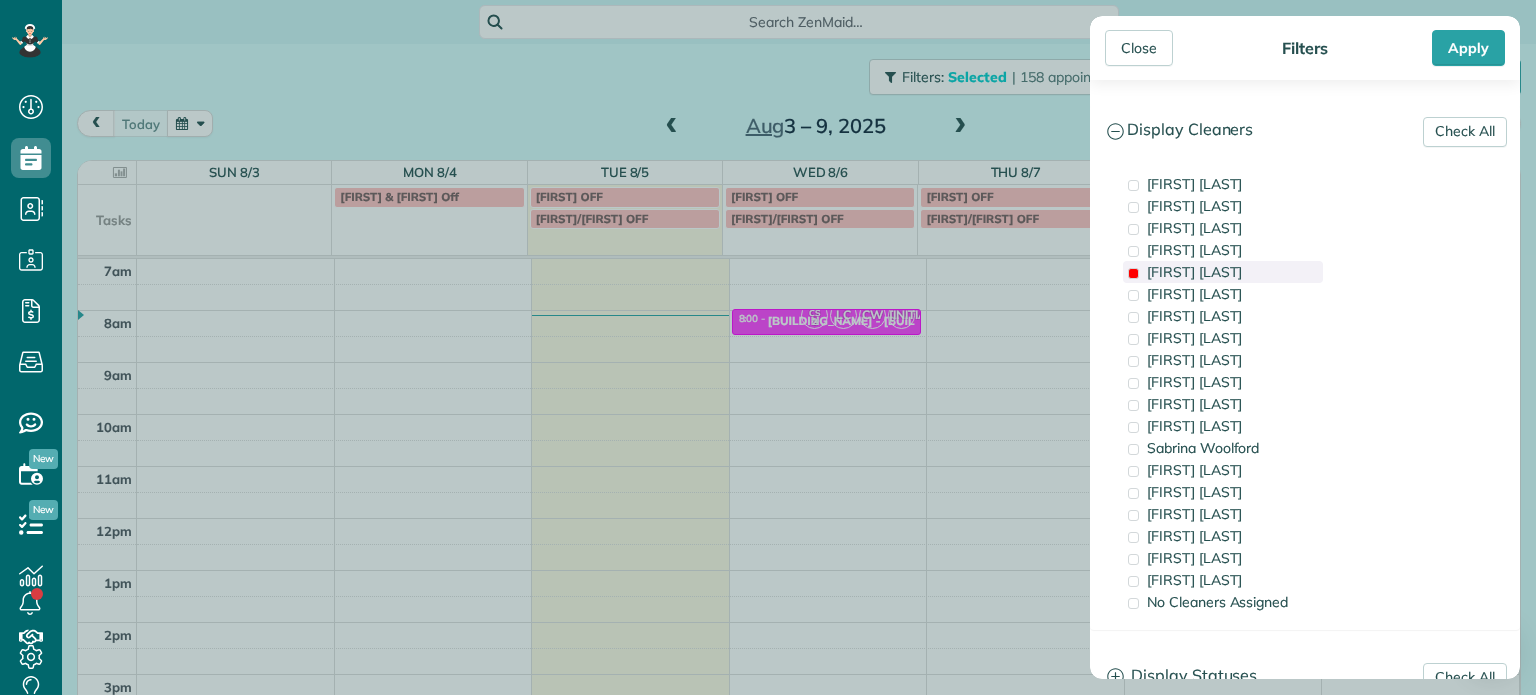 click on "[FIRST] [LAST]" at bounding box center [1223, 272] 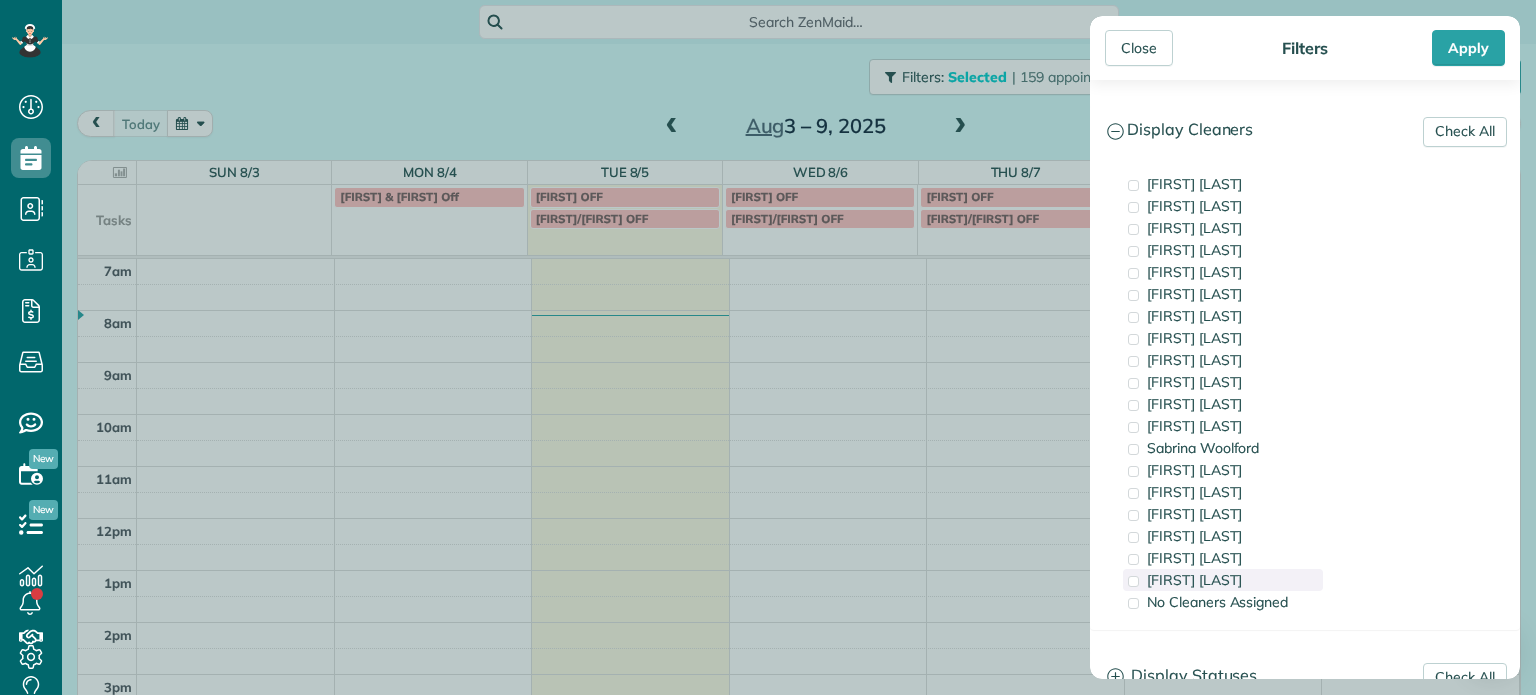 click on "[FIRST] [LAST]" at bounding box center [1194, 580] 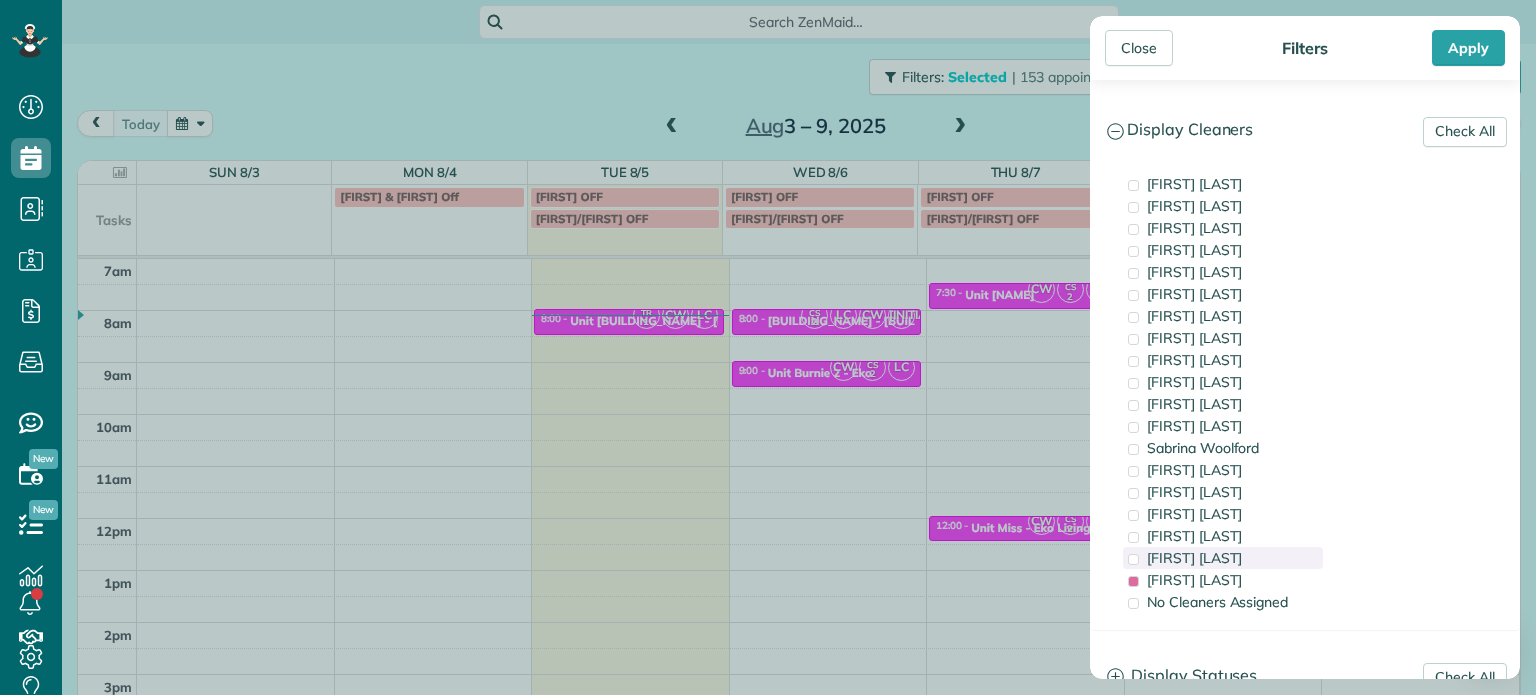 click on "[FIRST] [LAST]" at bounding box center [1194, 558] 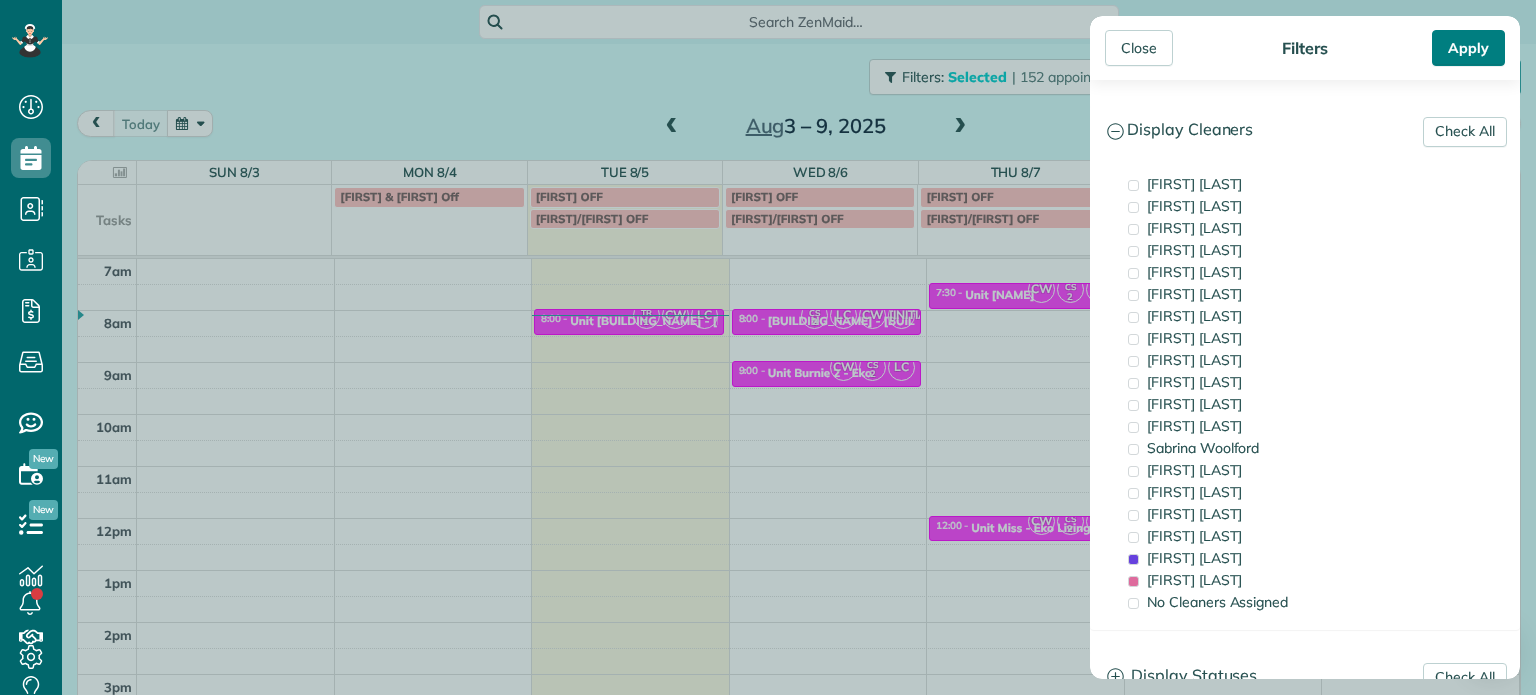 click on "Apply" at bounding box center (1468, 48) 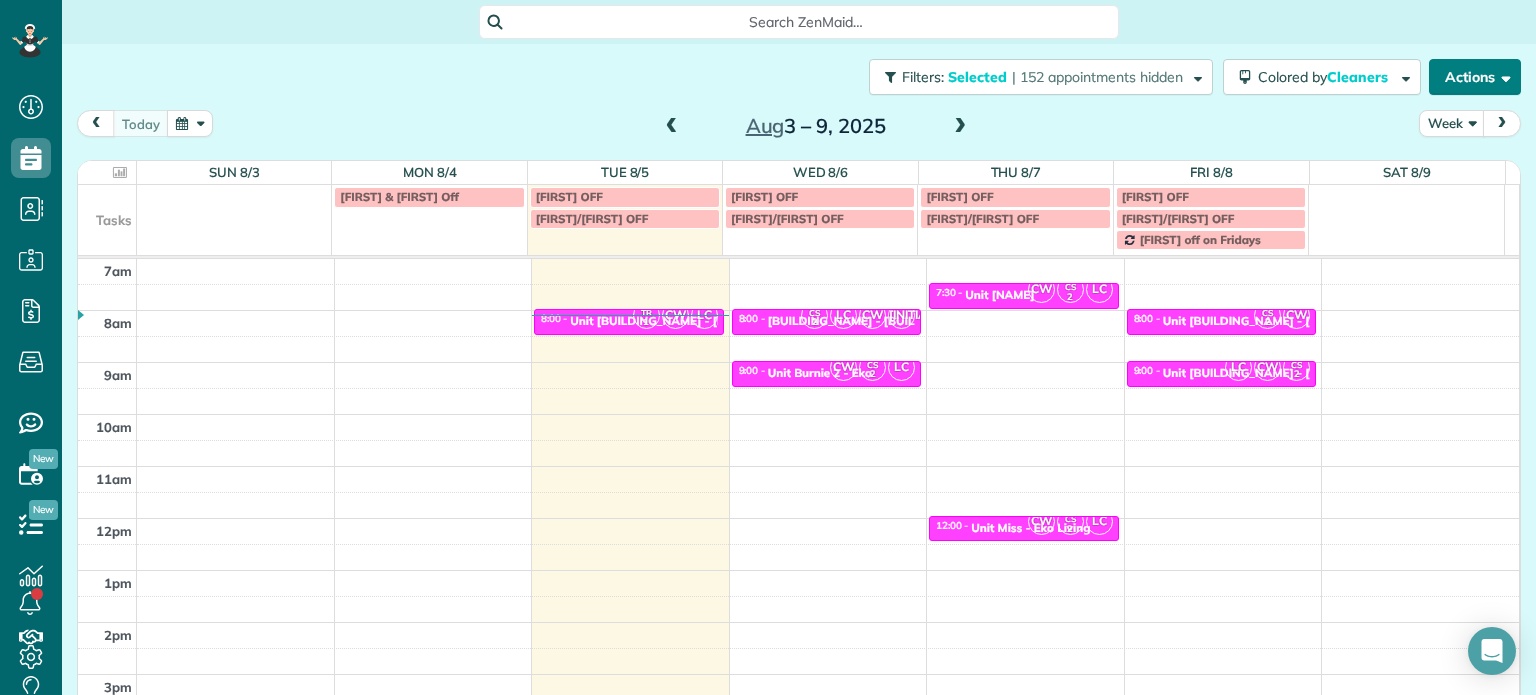 click at bounding box center [1502, 76] 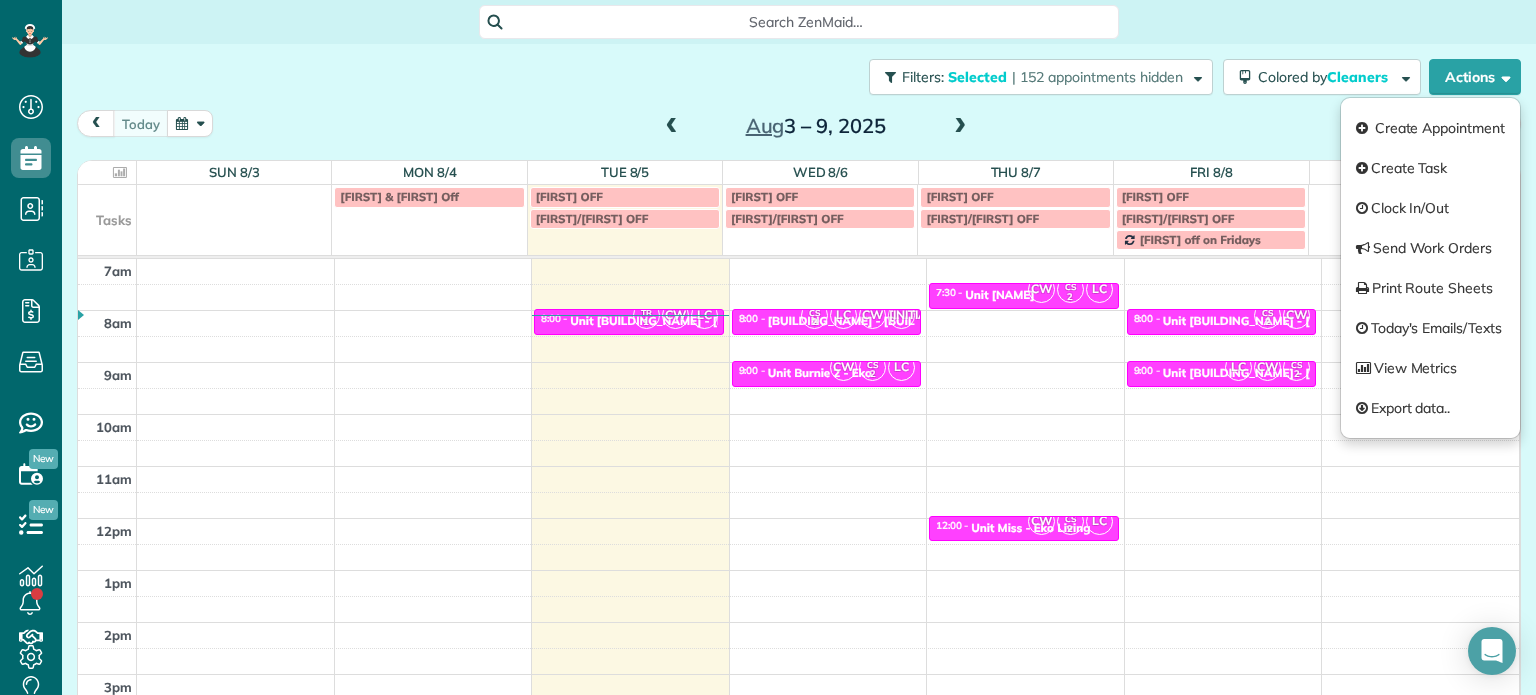click on "Search ZenMaid…" at bounding box center (799, 22) 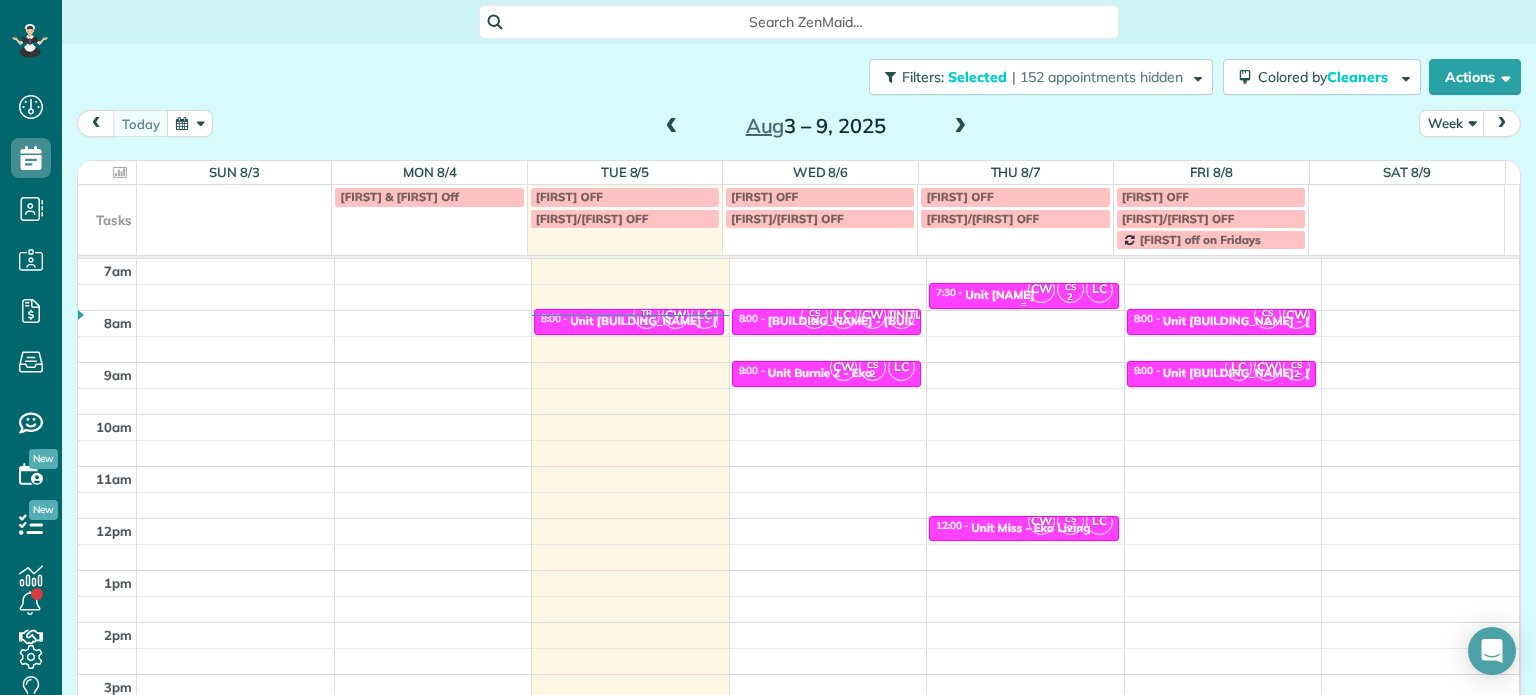 click on "Unit [NAME]" at bounding box center [999, 295] 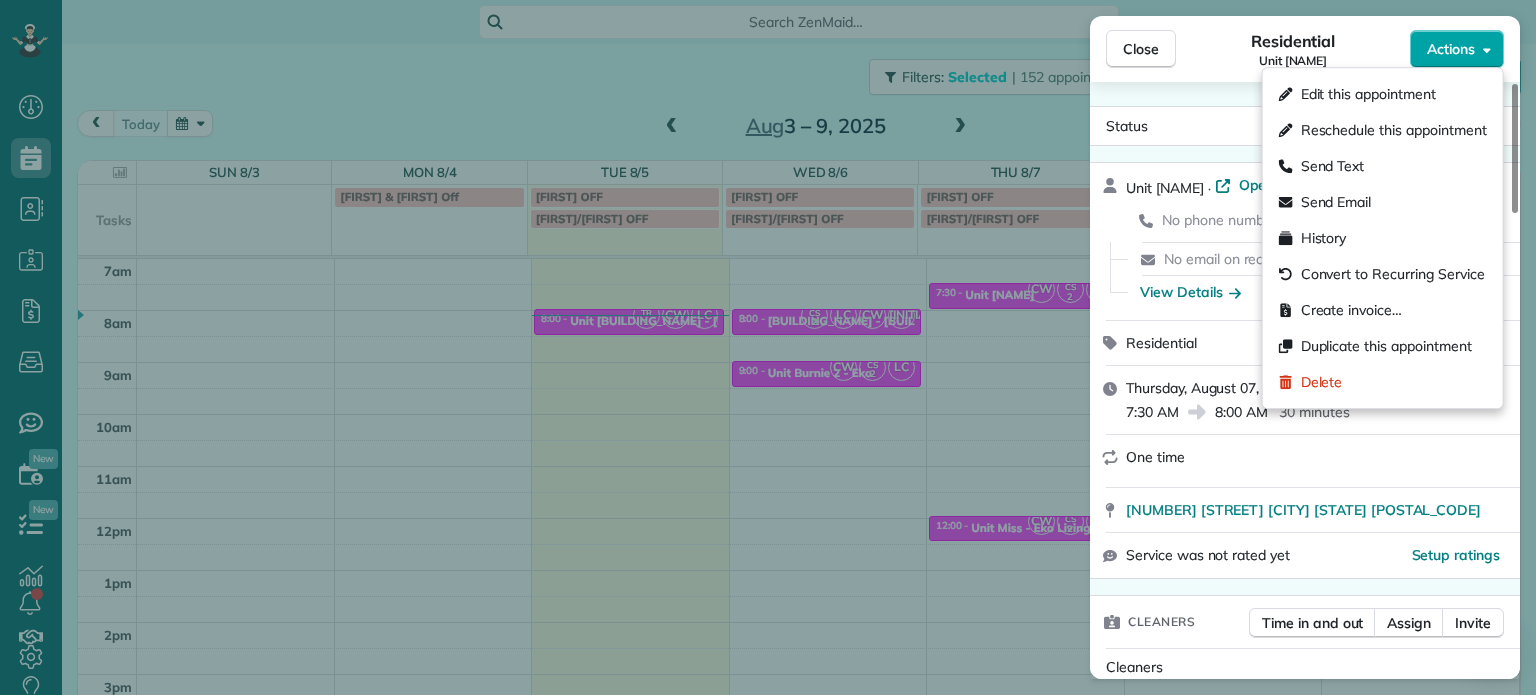 click 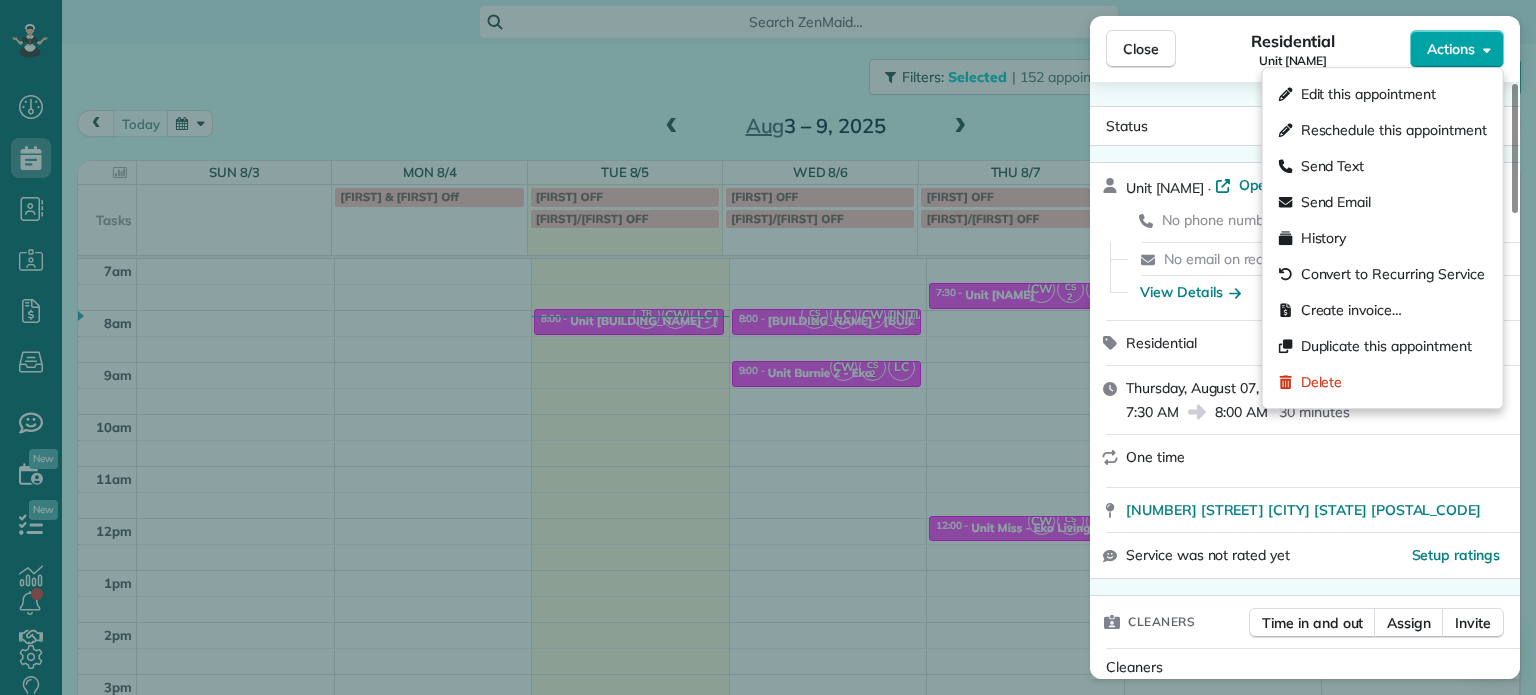 click 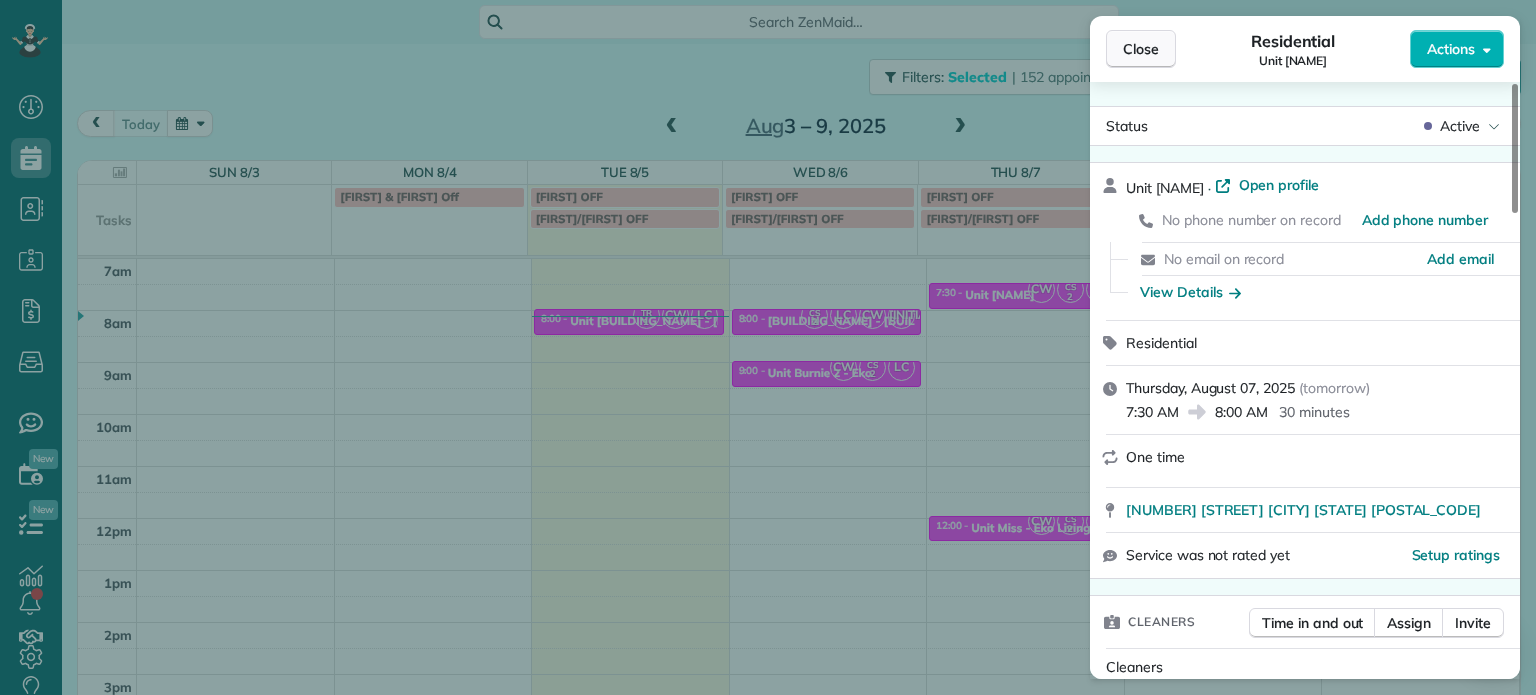 click on "Close" at bounding box center (1141, 49) 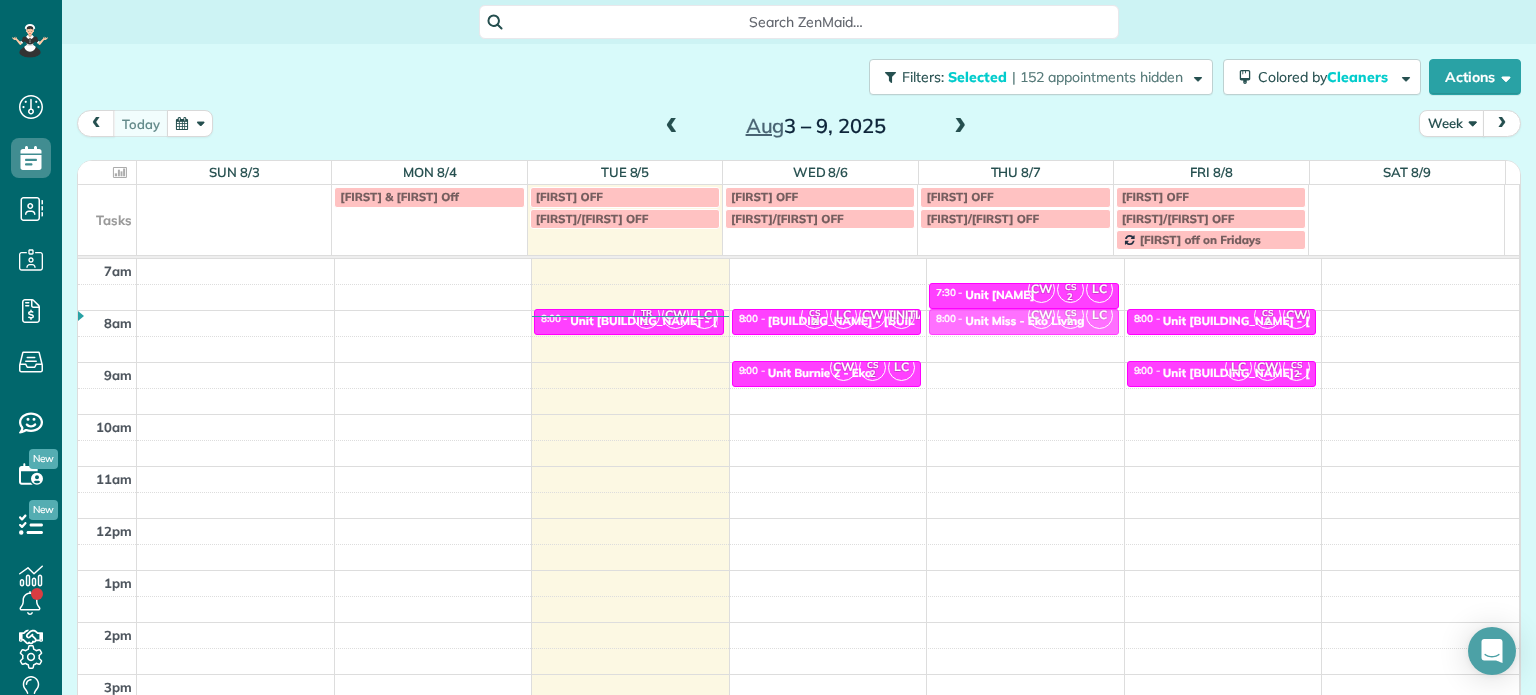 drag, startPoint x: 980, startPoint y: 527, endPoint x: 972, endPoint y: 327, distance: 200.15994 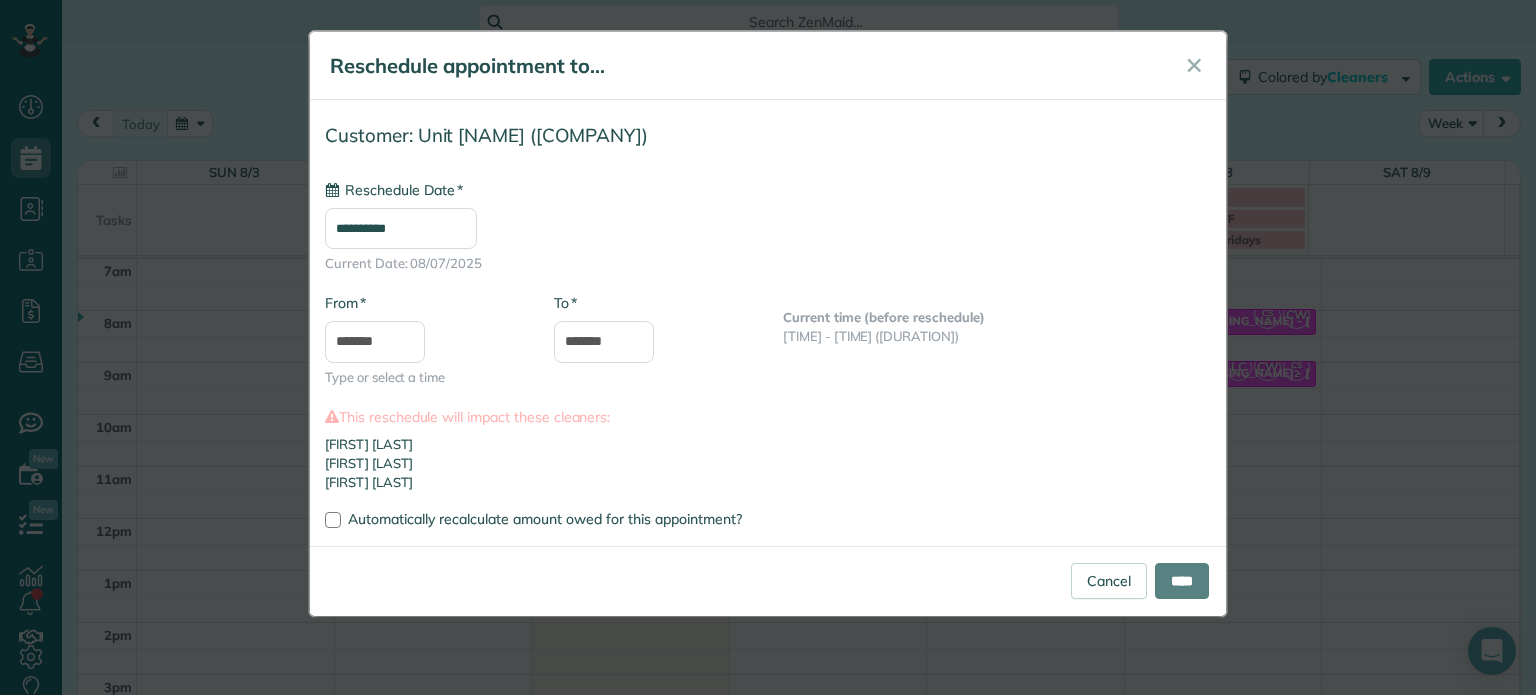 type on "**********" 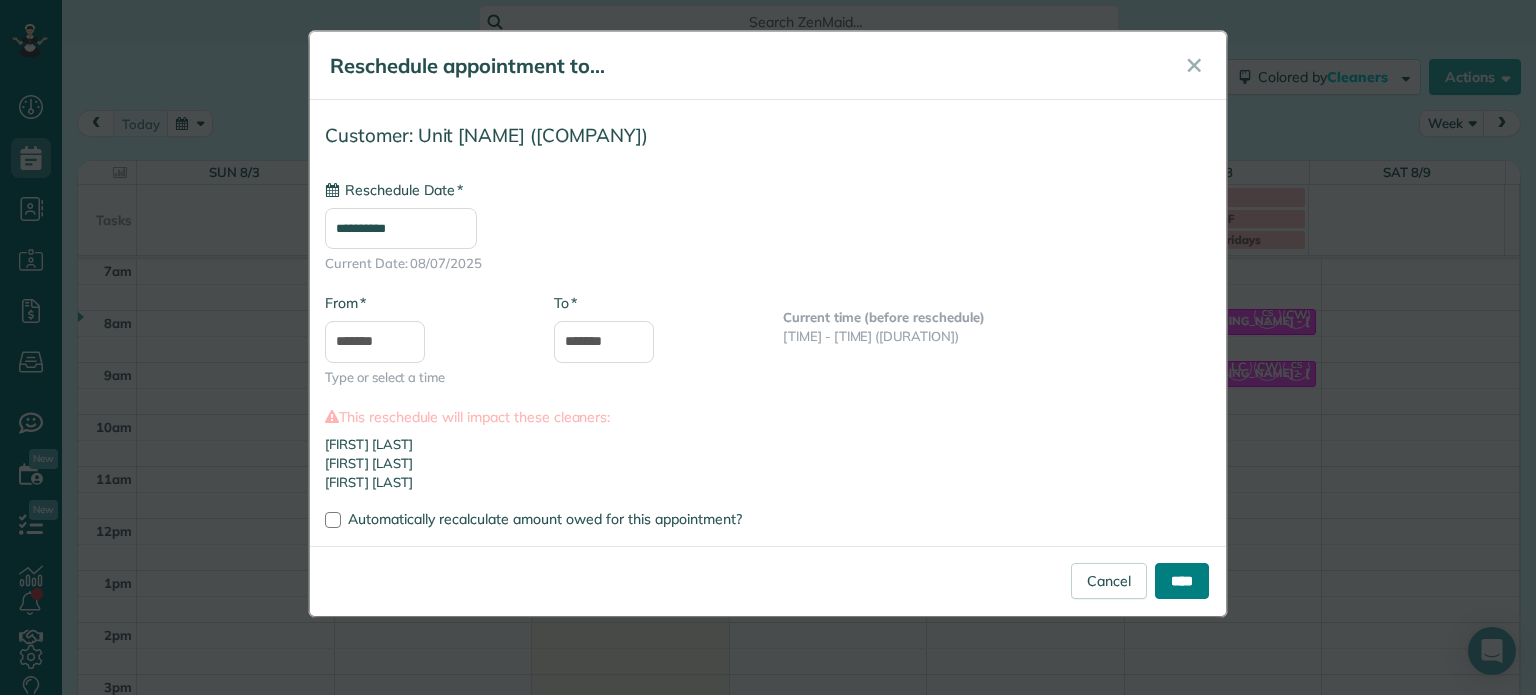 click on "****" at bounding box center [1182, 581] 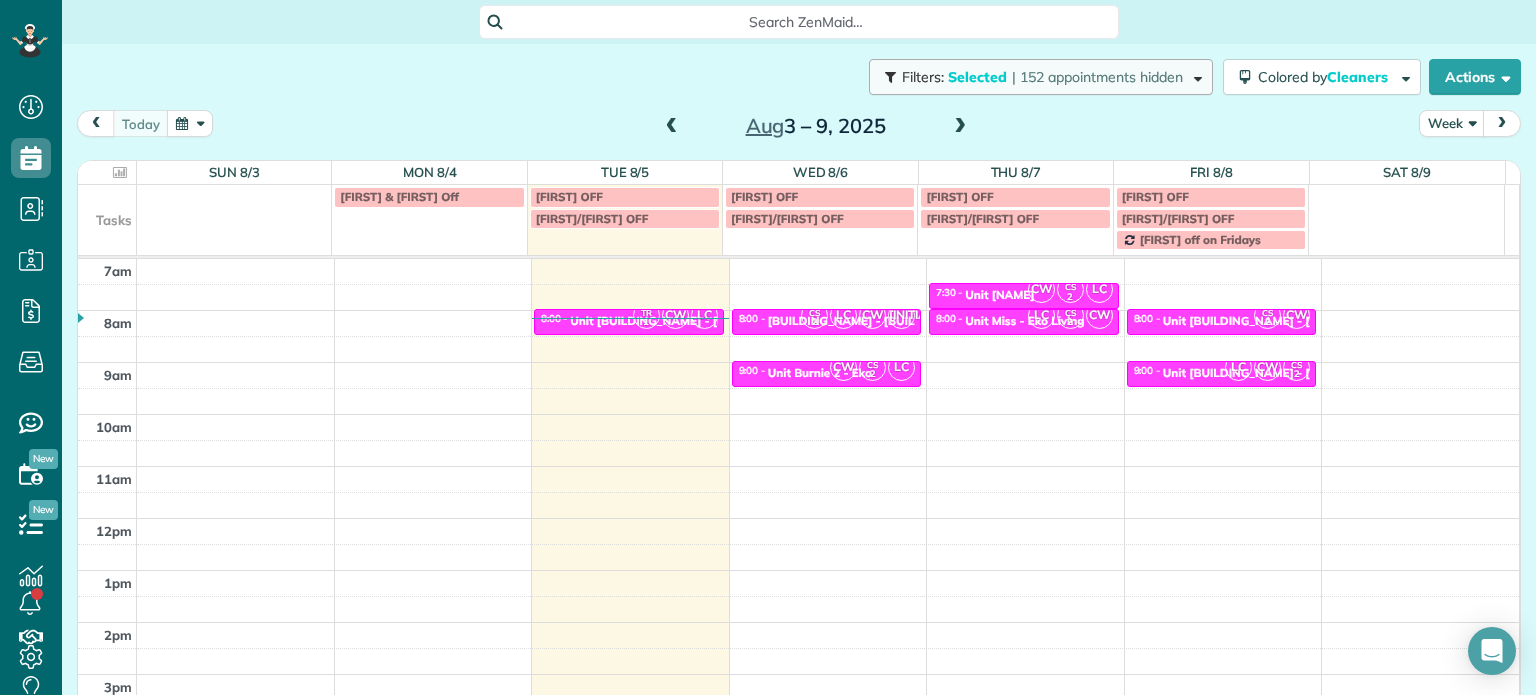 click at bounding box center [1194, 76] 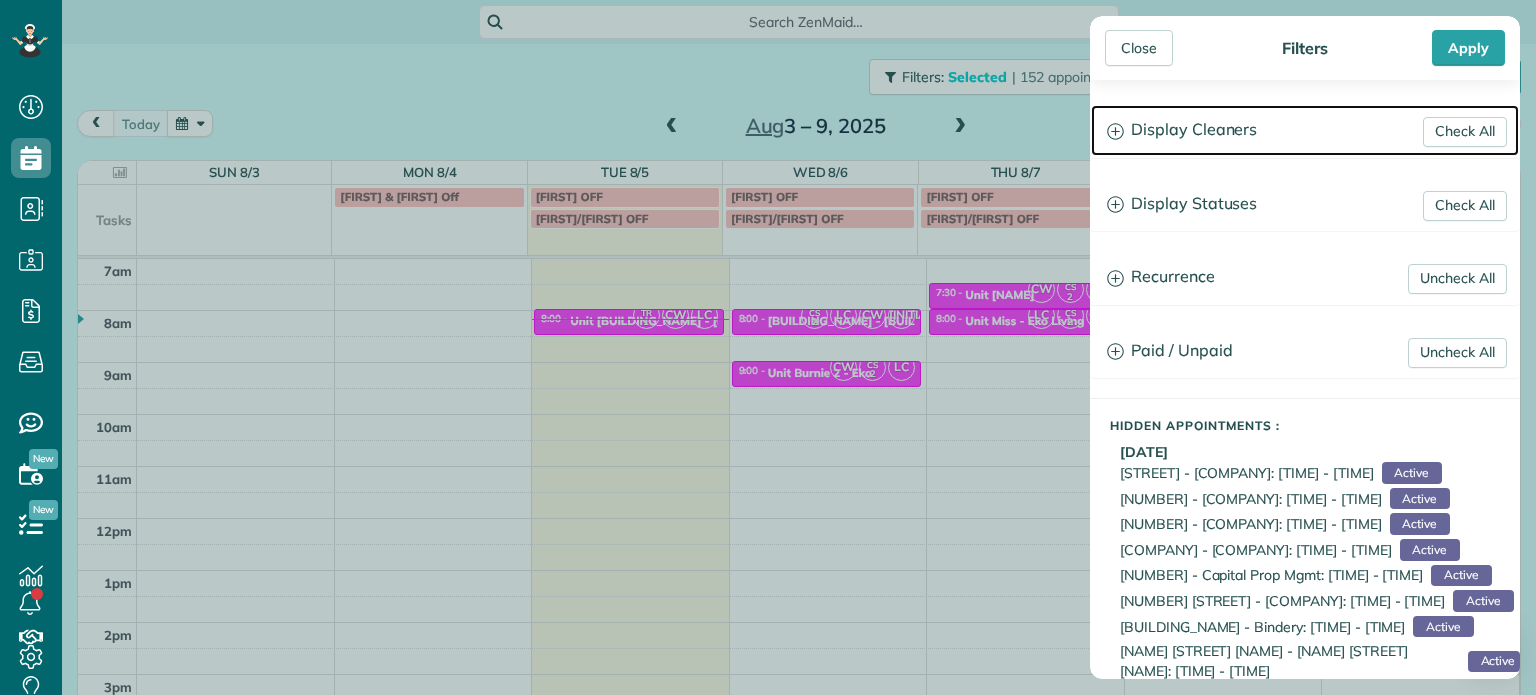 click 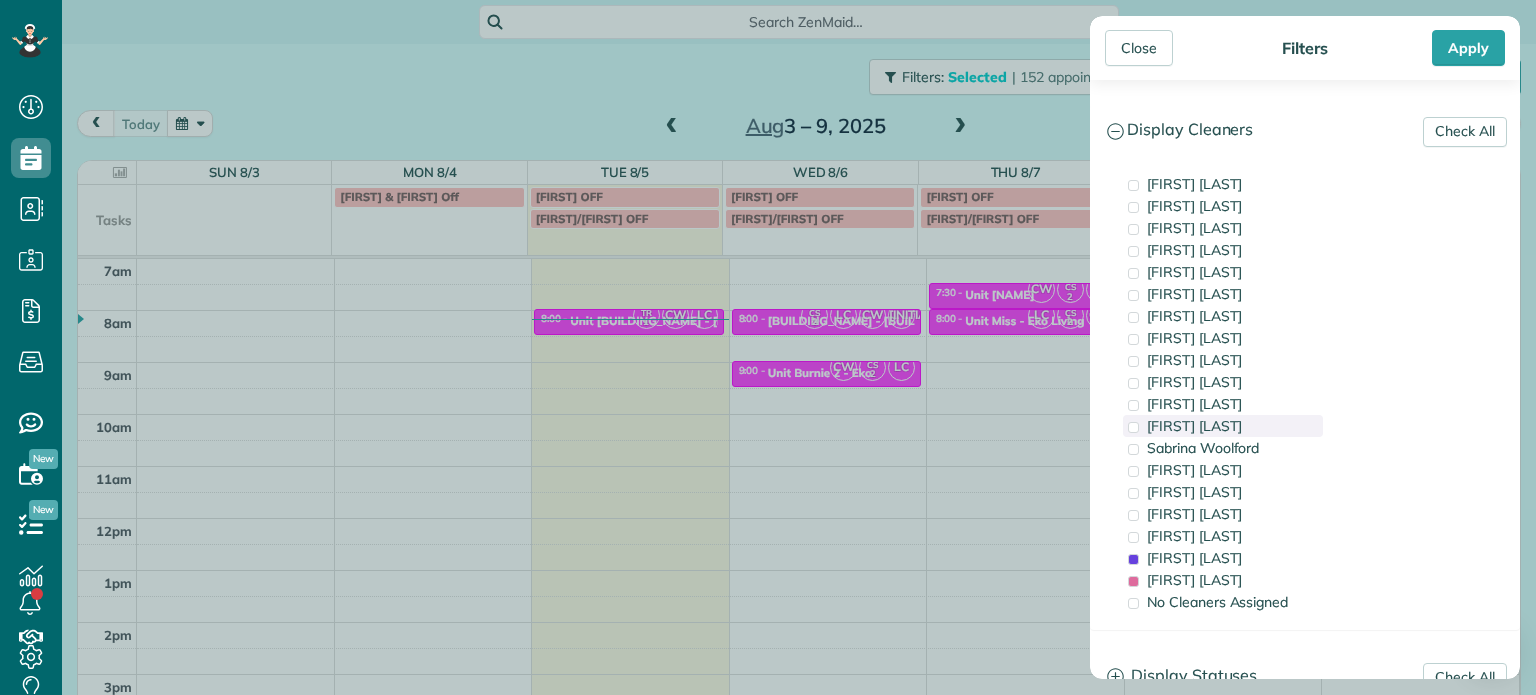 click at bounding box center [1133, 427] 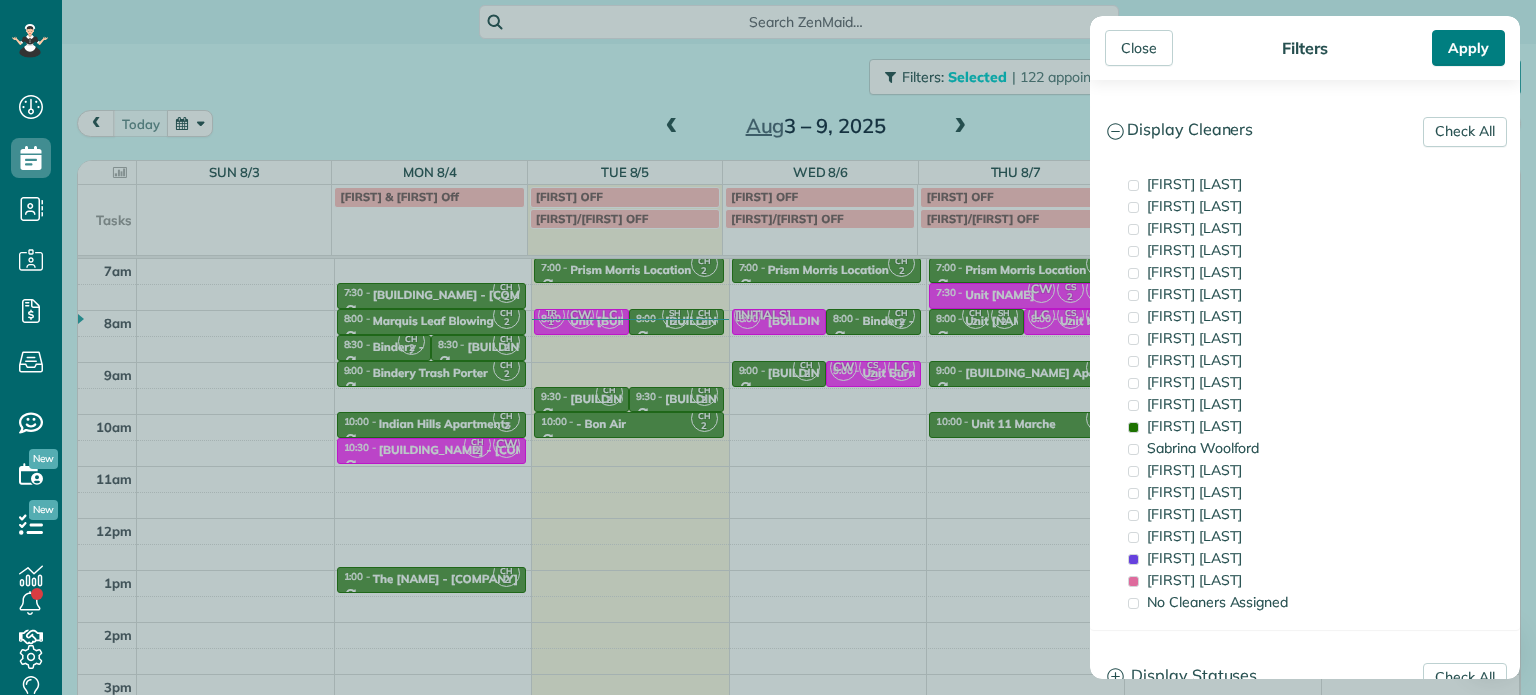 click on "Apply" at bounding box center (1468, 48) 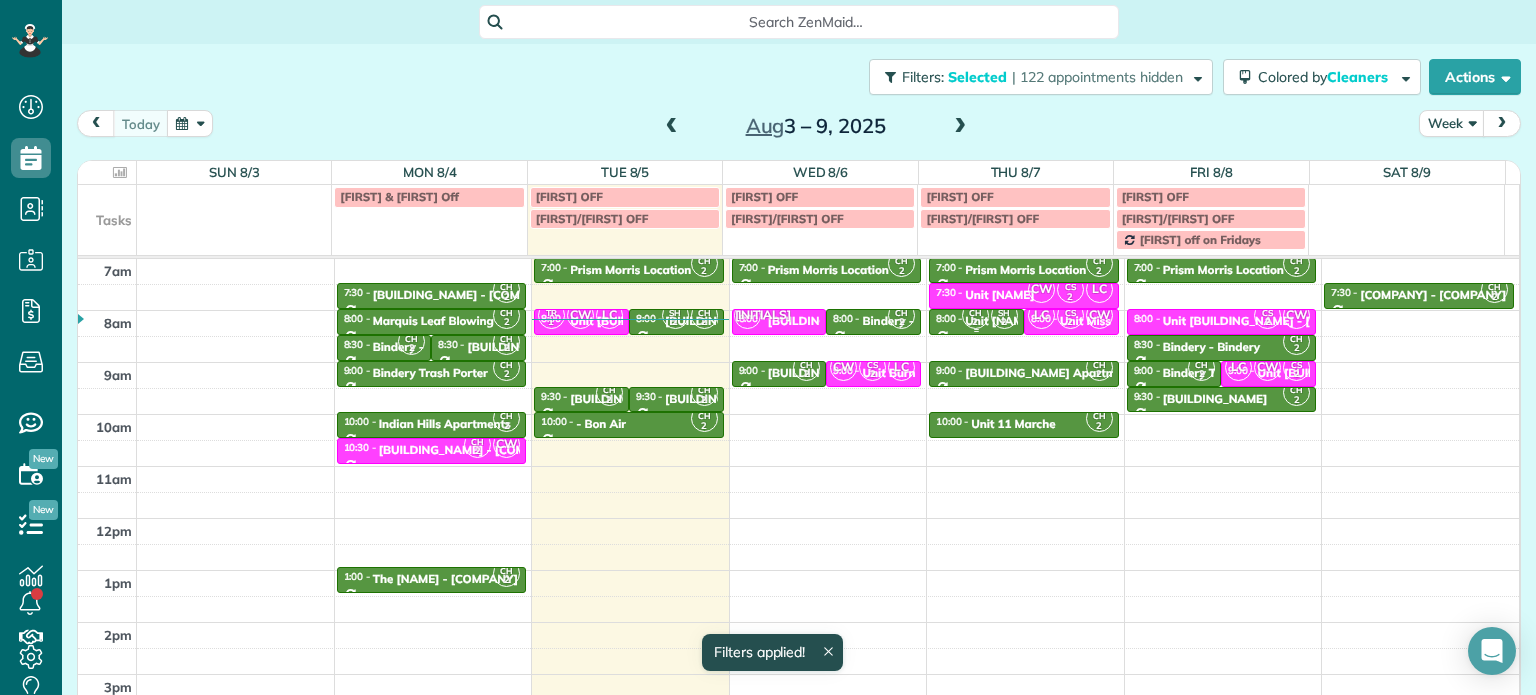 click on "CH 2 SH 2" at bounding box center (990, 315) 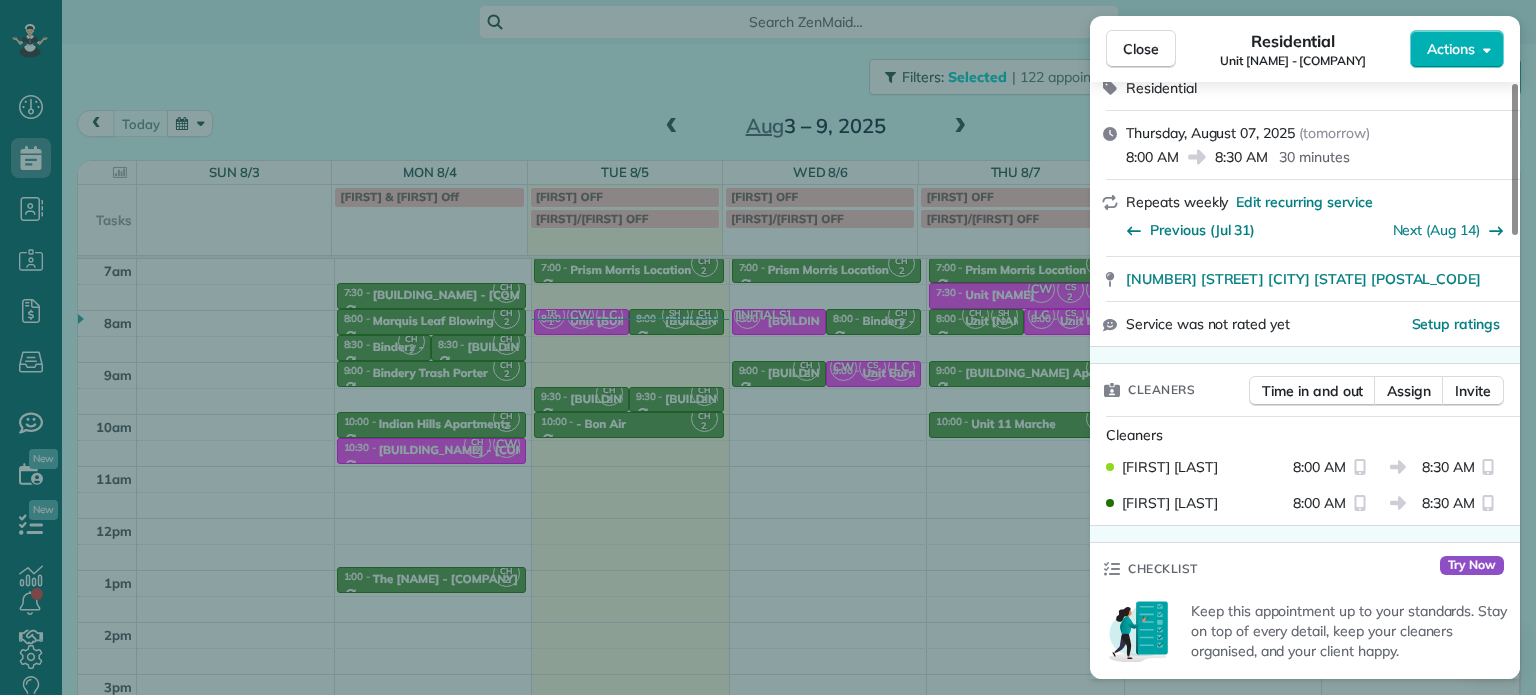 scroll, scrollTop: 301, scrollLeft: 0, axis: vertical 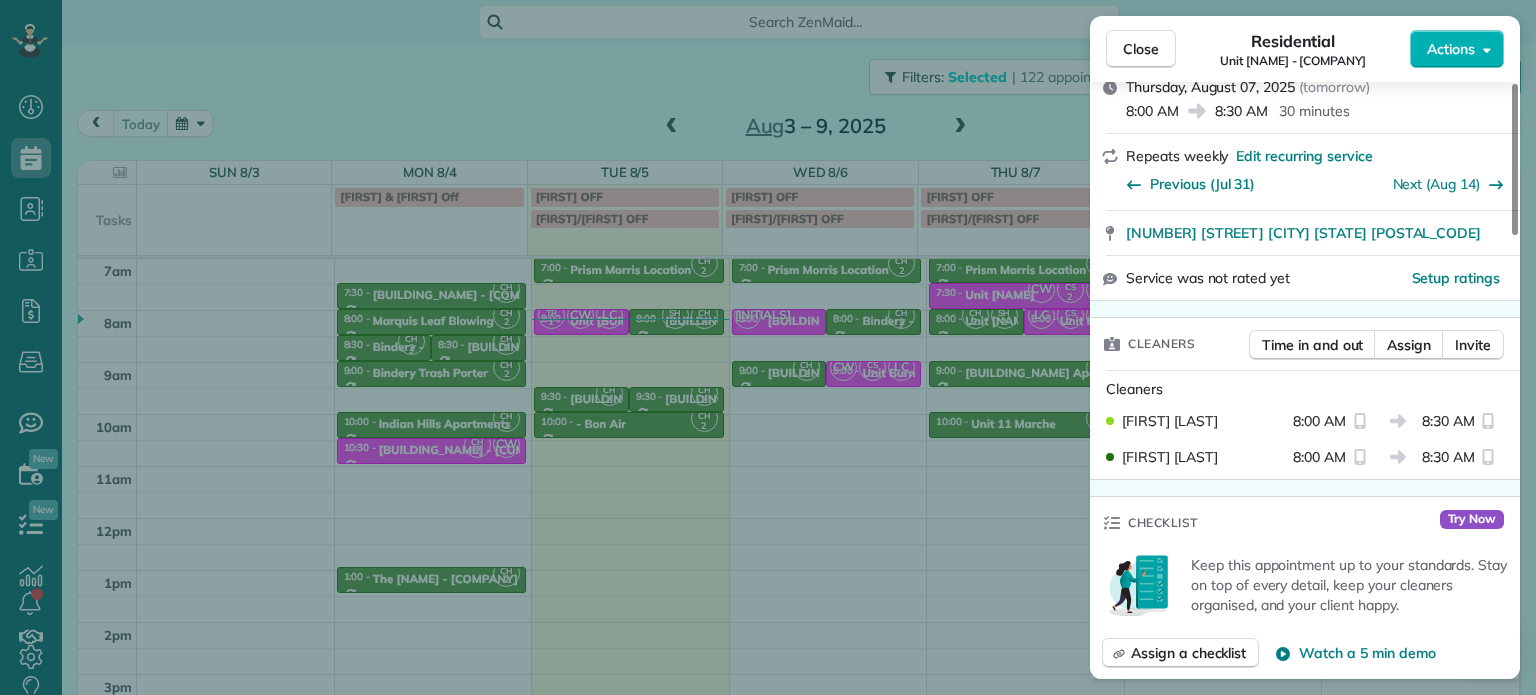 click on "Residential [DAY], [MONTH] [DAY], [YEAR] ( tomorrow ) [TIME] [TIME] [DURATION] Repeats weekly Edit recurring service Previous ([MONTH] [DAY]) Next ([MONTH] [DAY]) [NUMBER] [STREET] [CITY] [STATE] [POSTAL_CODE] Service was not rated yet Setup ratings Cleaners Time in and out Assign Invite Cleaners [FIRST] [LAST] [TIME] [TIME] [FIRST] [LAST] [TIME] [TIME] Checklist Try Now Keep this appointment up to your standards. Stay on top of every detail, keep your cleaners organised, and your client happy. Assign a checklist Watch a 5 min demo Billing Billing actions Service Add an item Overcharge $[NUMBER] Discount $[NUMBER] Coupon discount - Primary tax - Secondary tax - Total appointment price $[NUMBER] Tips collected $[NUMBER] Mark as paid Total including tip $[NUMBER] Get paid online in no-time! Send an invoice and reward your cleaners with tips Charge customer credit card [NUMBER]" at bounding box center (768, 347) 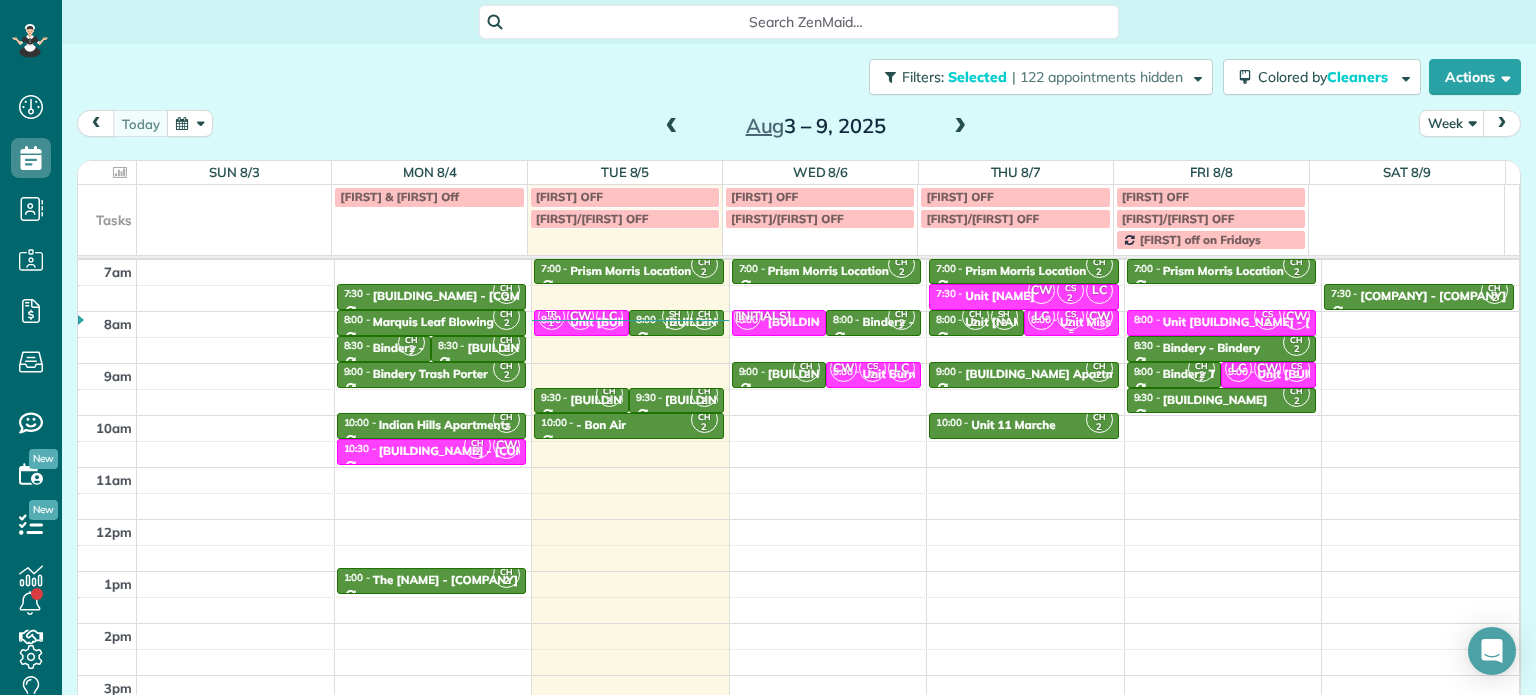 scroll, scrollTop: 156, scrollLeft: 0, axis: vertical 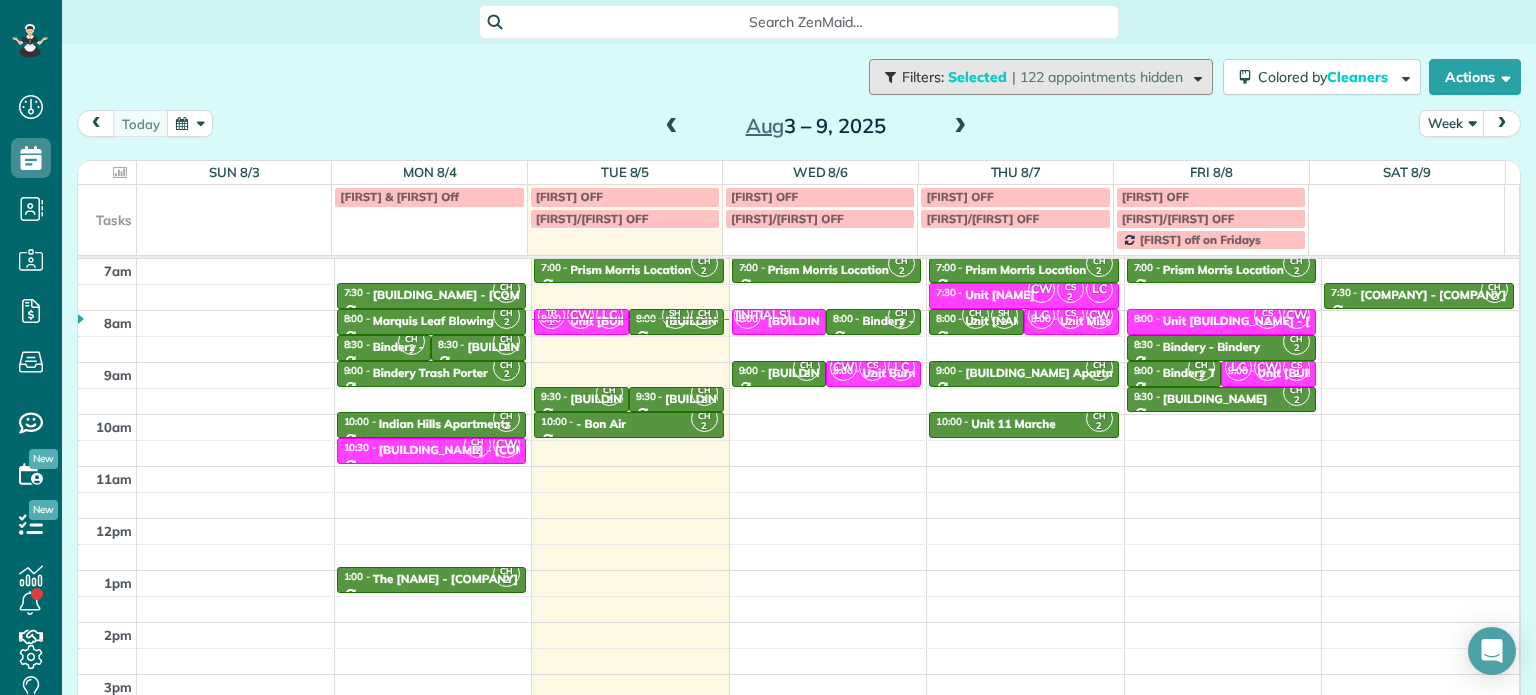 click on "|  122 appointments hidden" at bounding box center (1097, 77) 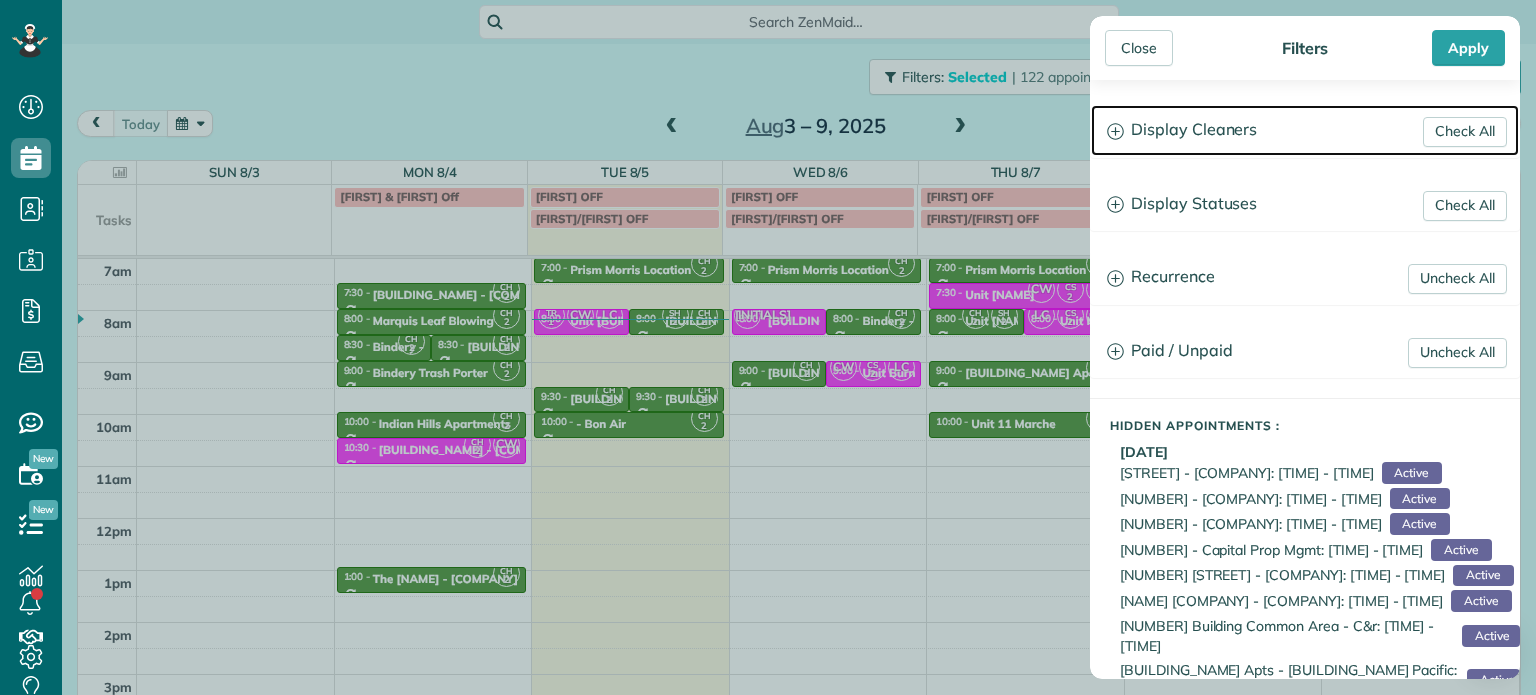 click on "Display Cleaners" at bounding box center (1305, 130) 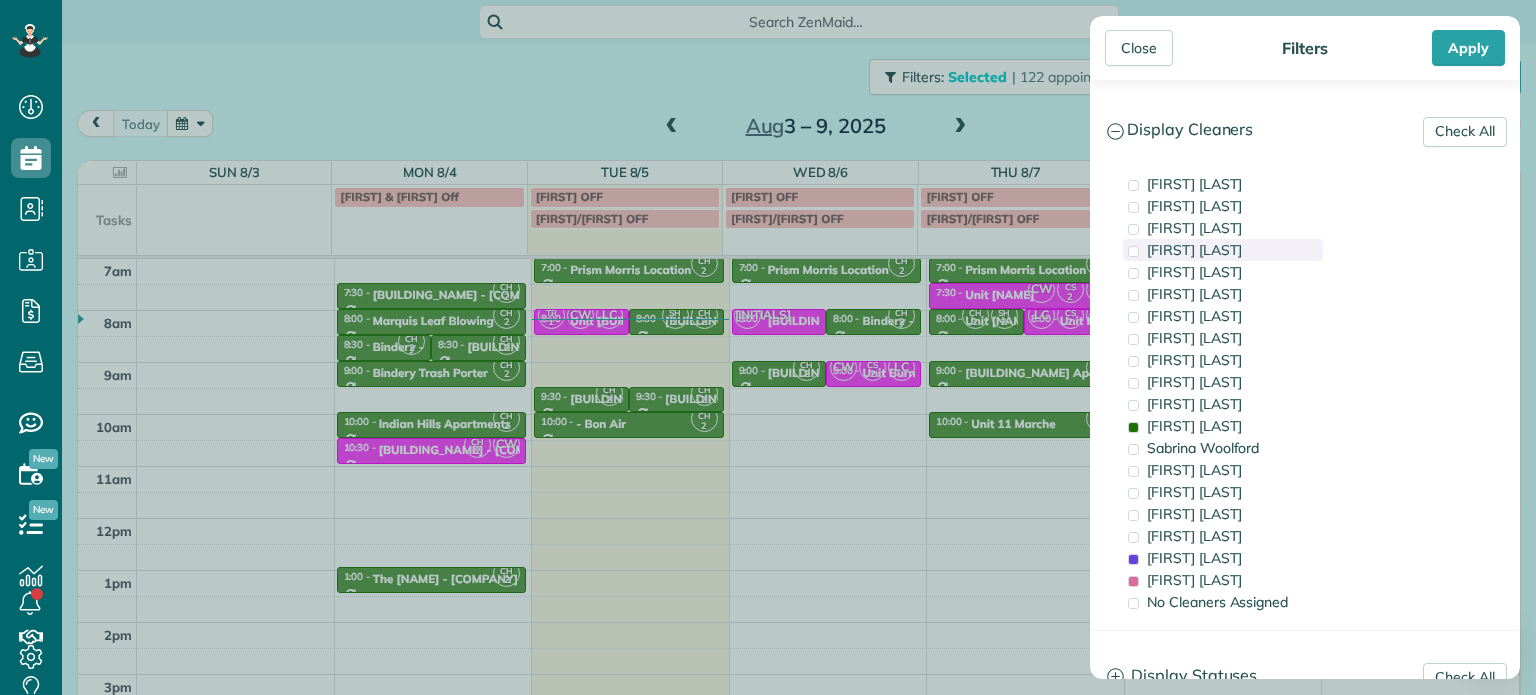 click on "[FIRST] [LAST]" at bounding box center (1223, 250) 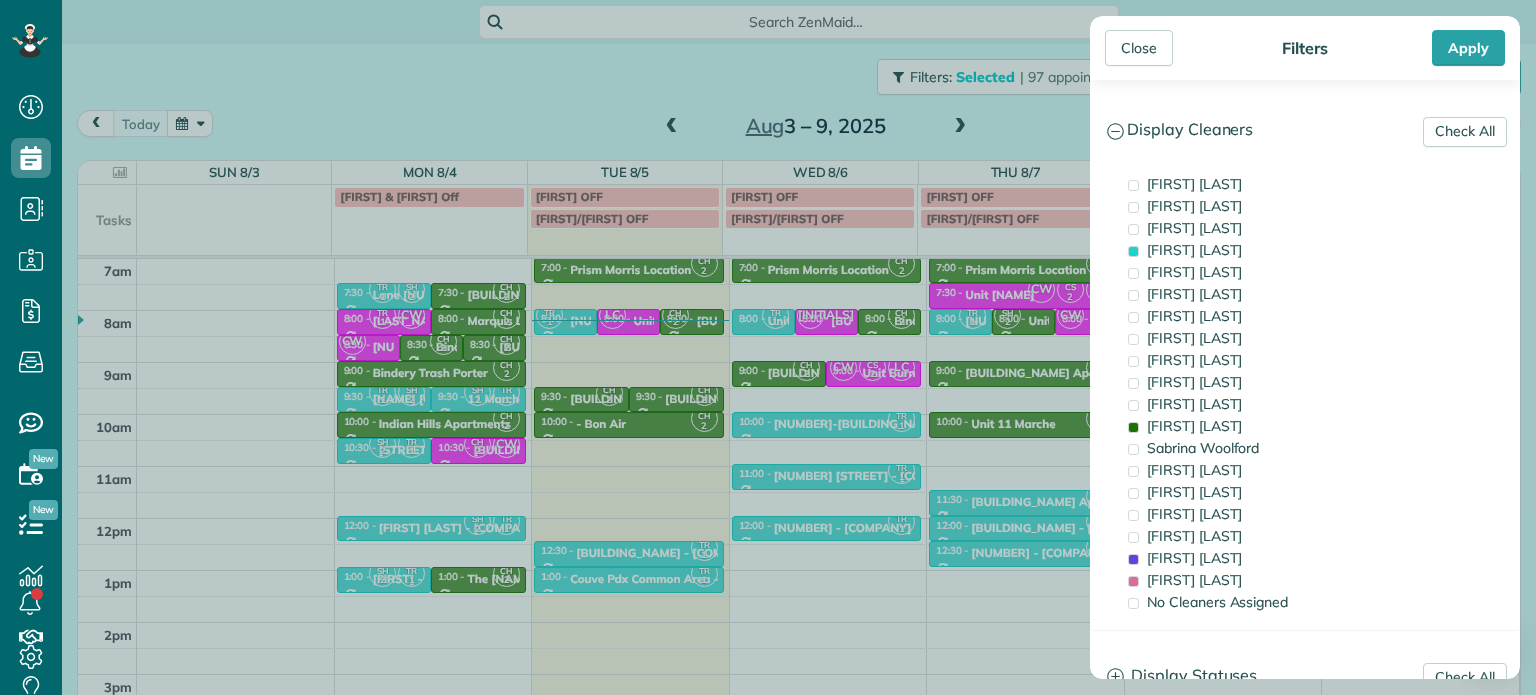 click on "Close
Filters
Apply
Check All
Display Cleaners
[FIRST] [LAST]
[FIRST] [LAST]
[FIRST] [LAST]
[FIRST] [LAST]
[FIRST] [LAST]
[FIRST] [LAST]
[FIRST] [LAST]" at bounding box center [1305, 347] 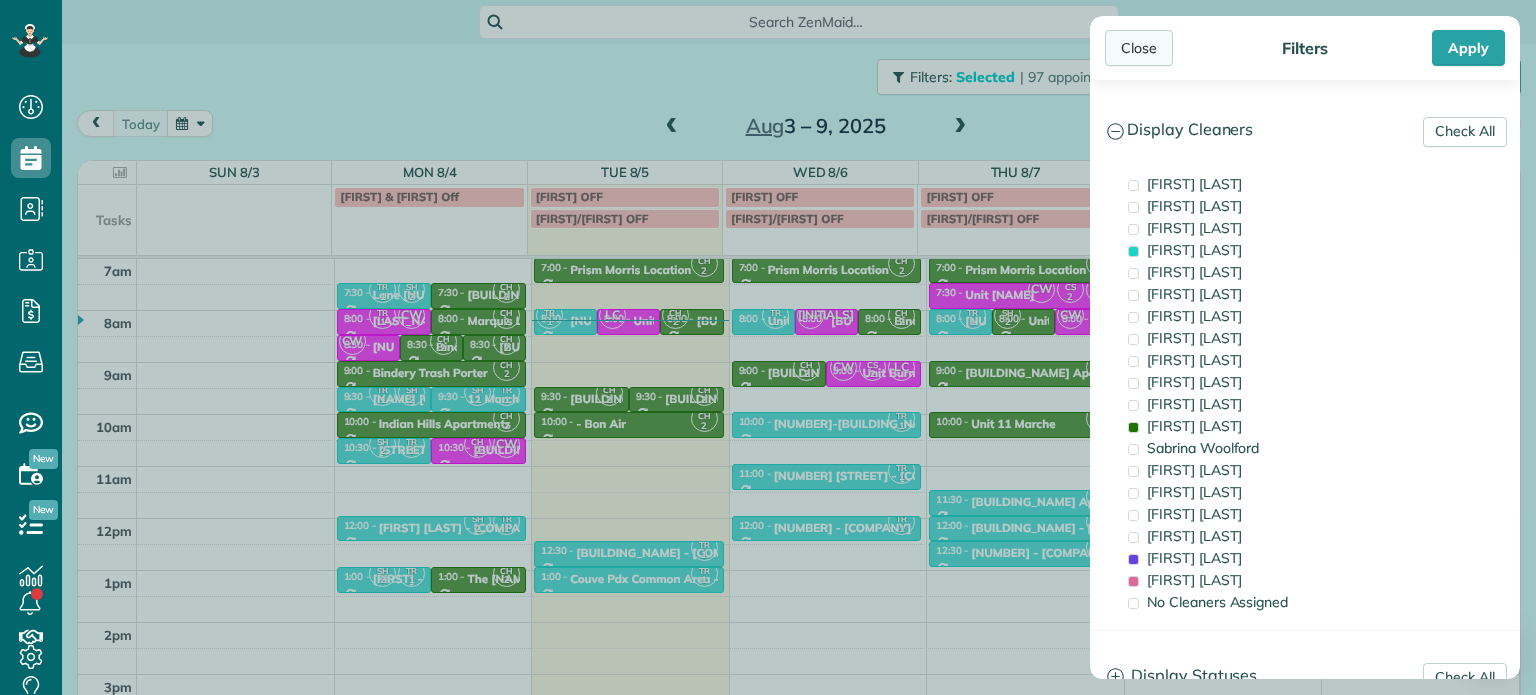 click on "Close" at bounding box center [1139, 48] 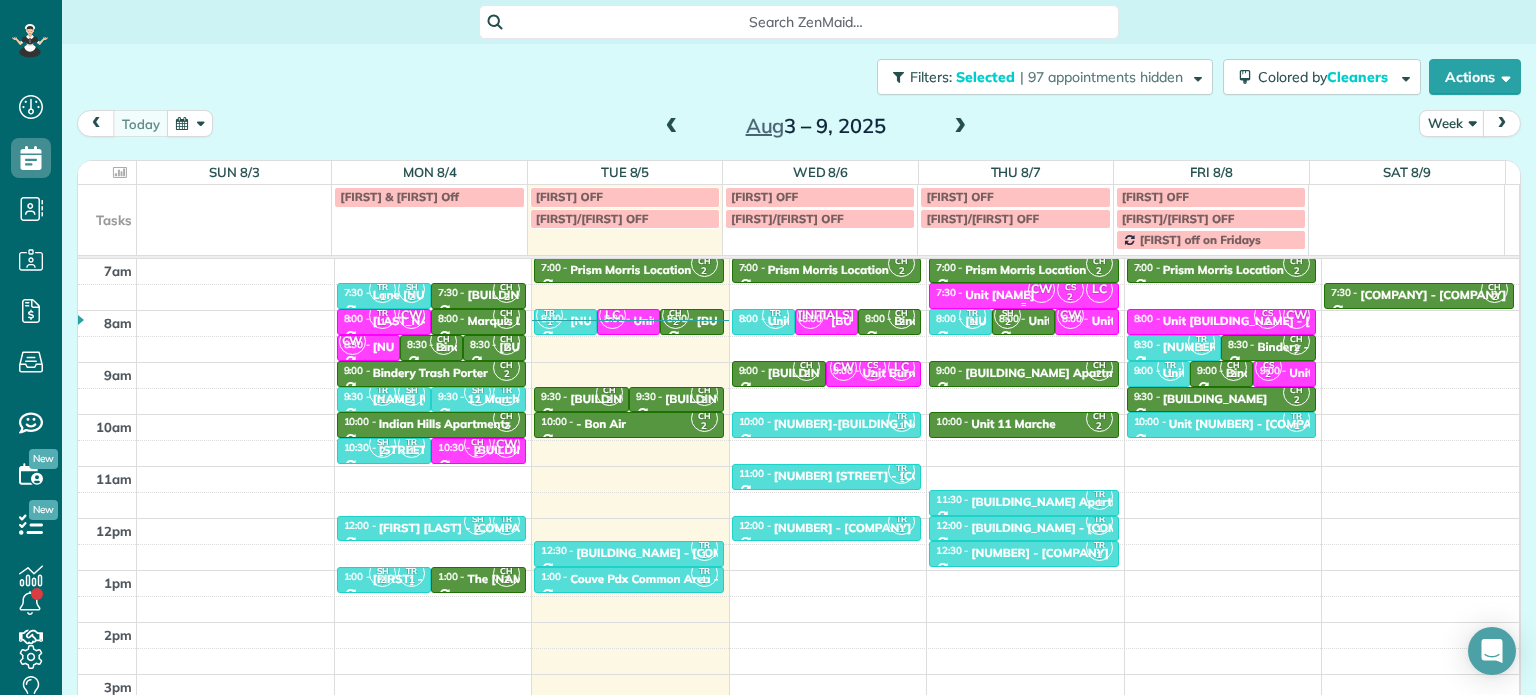 click on "Unit [NAME]" at bounding box center (999, 295) 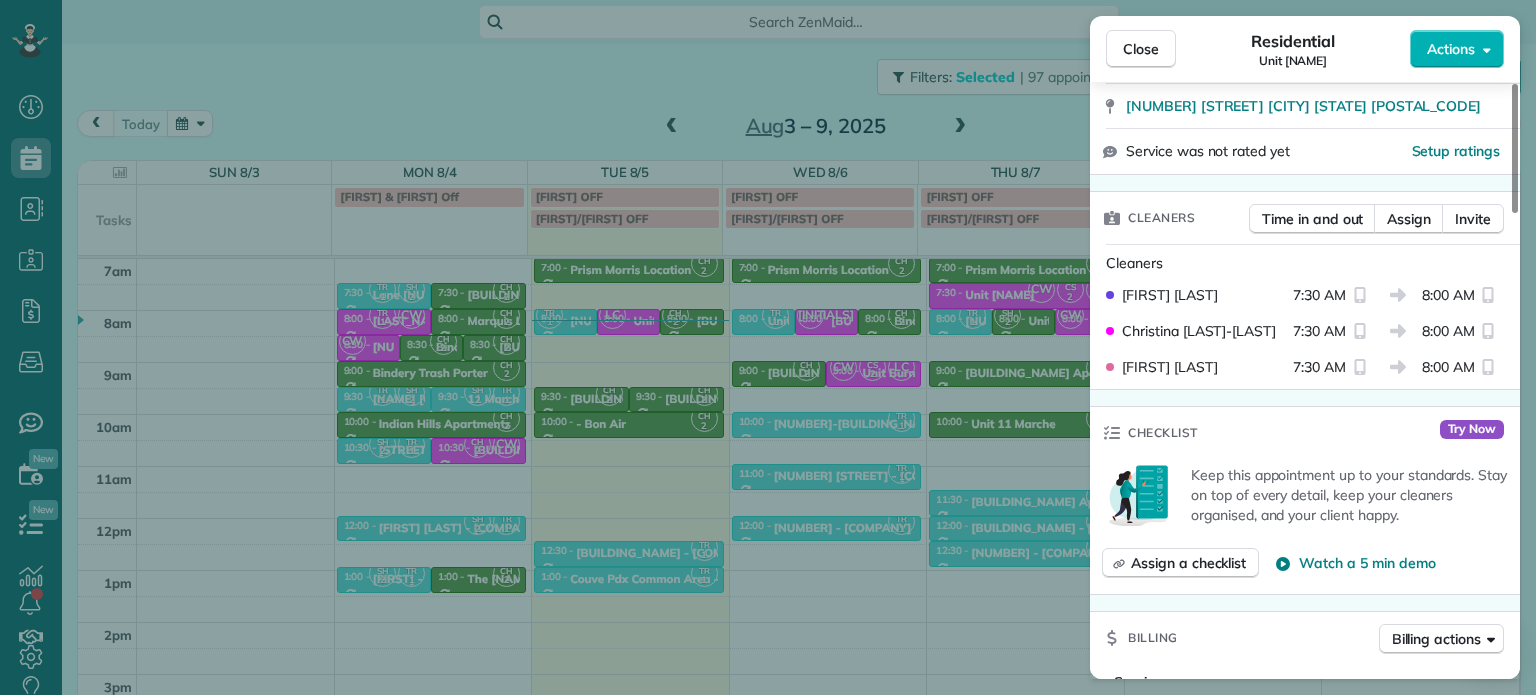 scroll, scrollTop: 395, scrollLeft: 0, axis: vertical 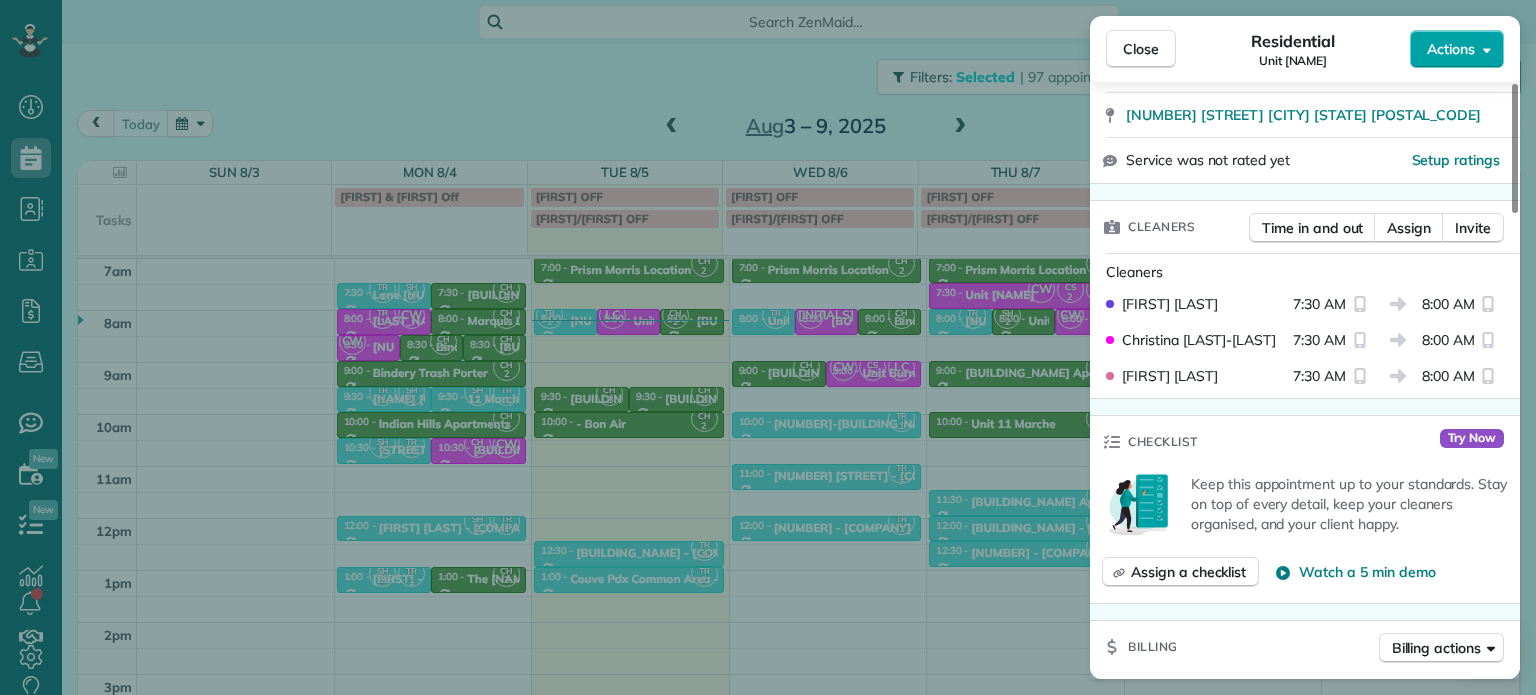 click on "Actions" at bounding box center [1457, 49] 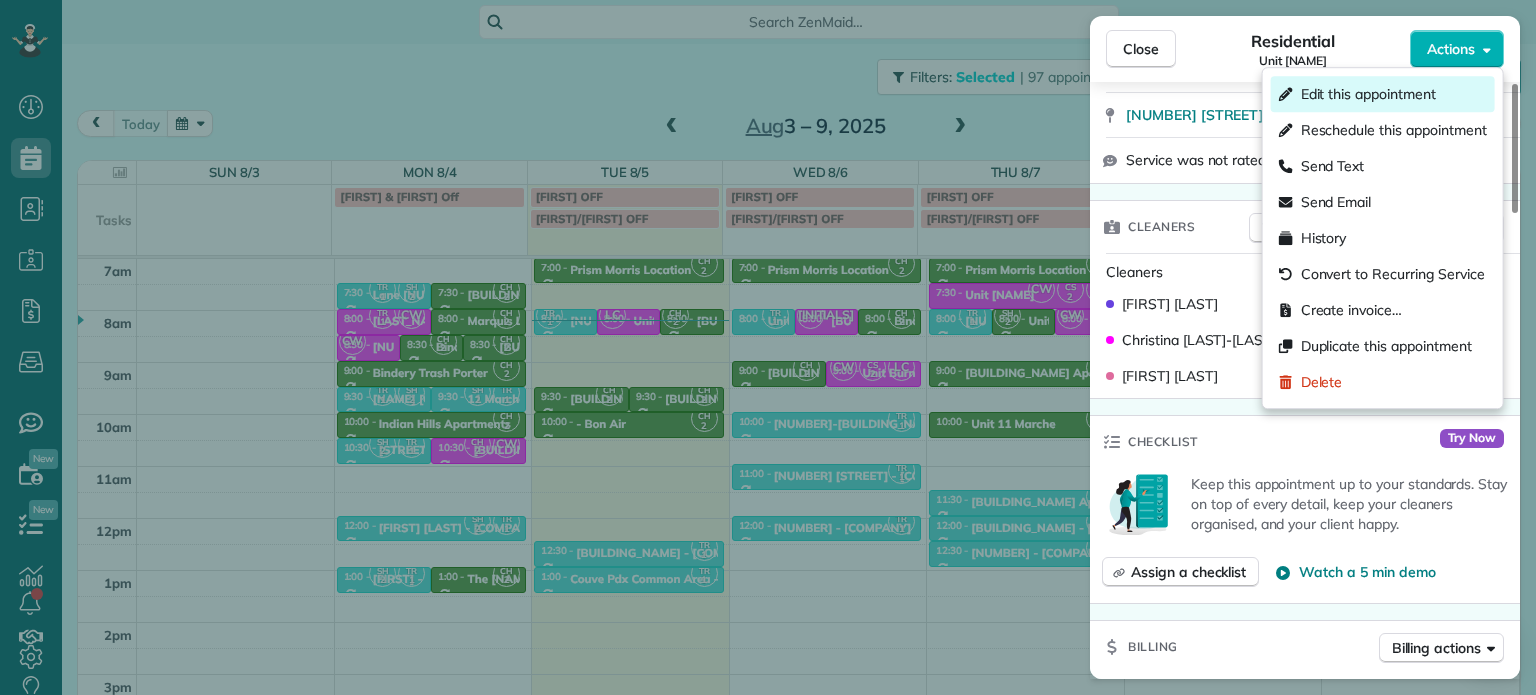 click on "Edit this appointment" at bounding box center [1368, 94] 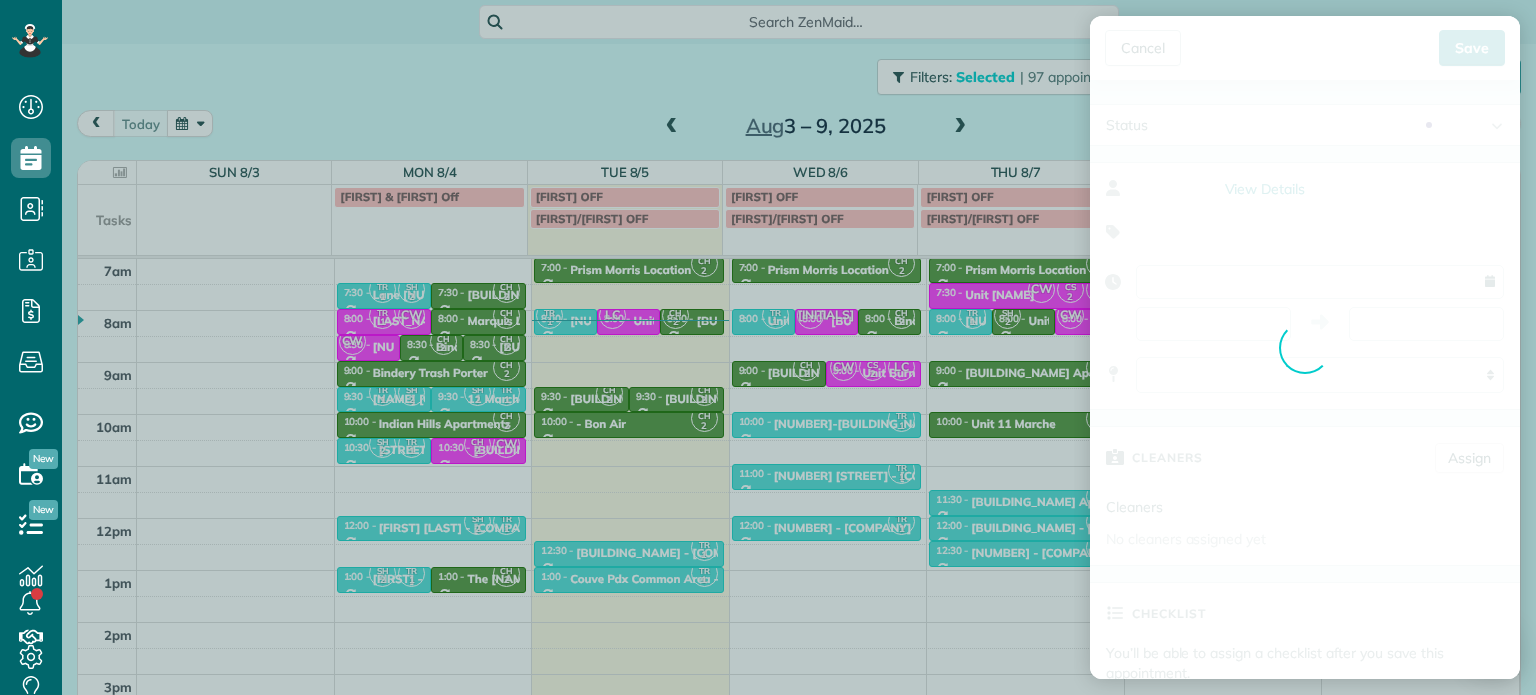 type on "**********" 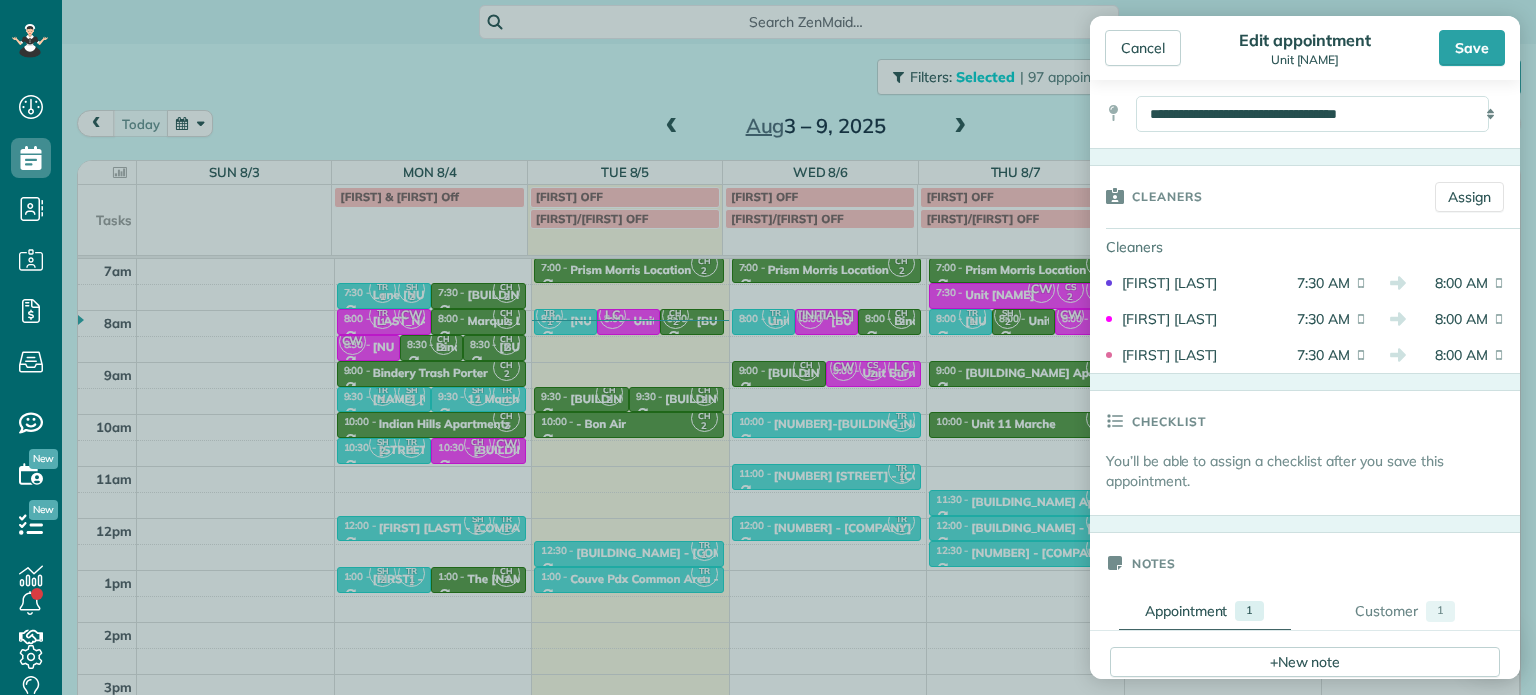 scroll, scrollTop: 96, scrollLeft: 0, axis: vertical 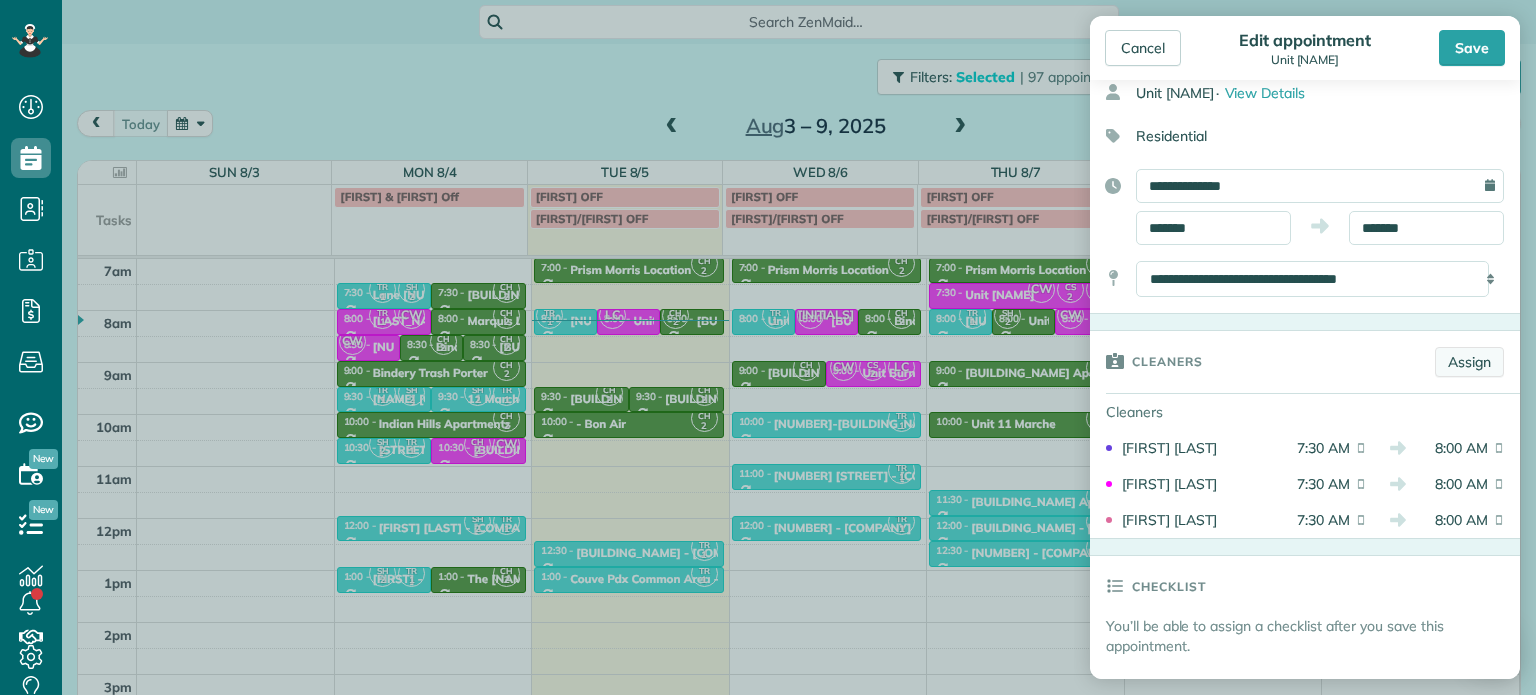 click on "Assign" at bounding box center [1469, 362] 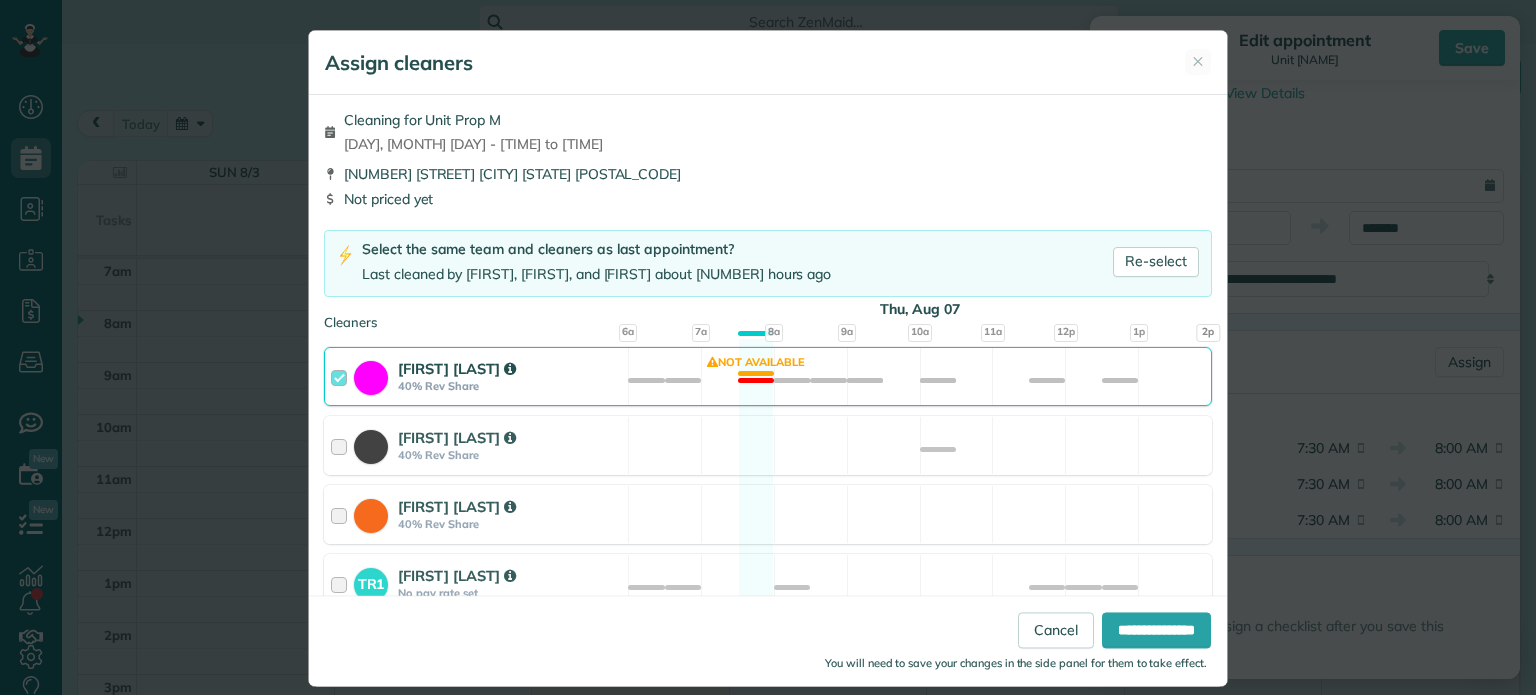 click at bounding box center (342, 376) 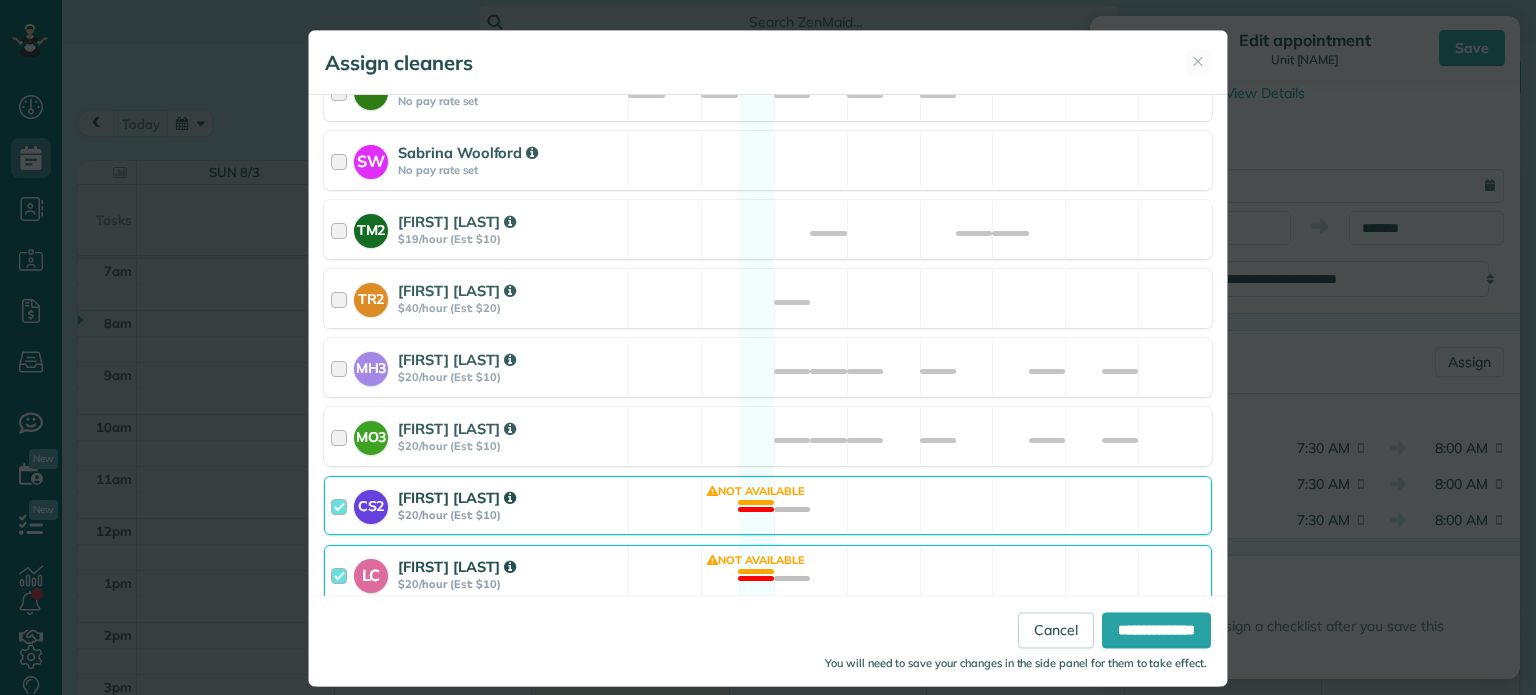 scroll, scrollTop: 1048, scrollLeft: 0, axis: vertical 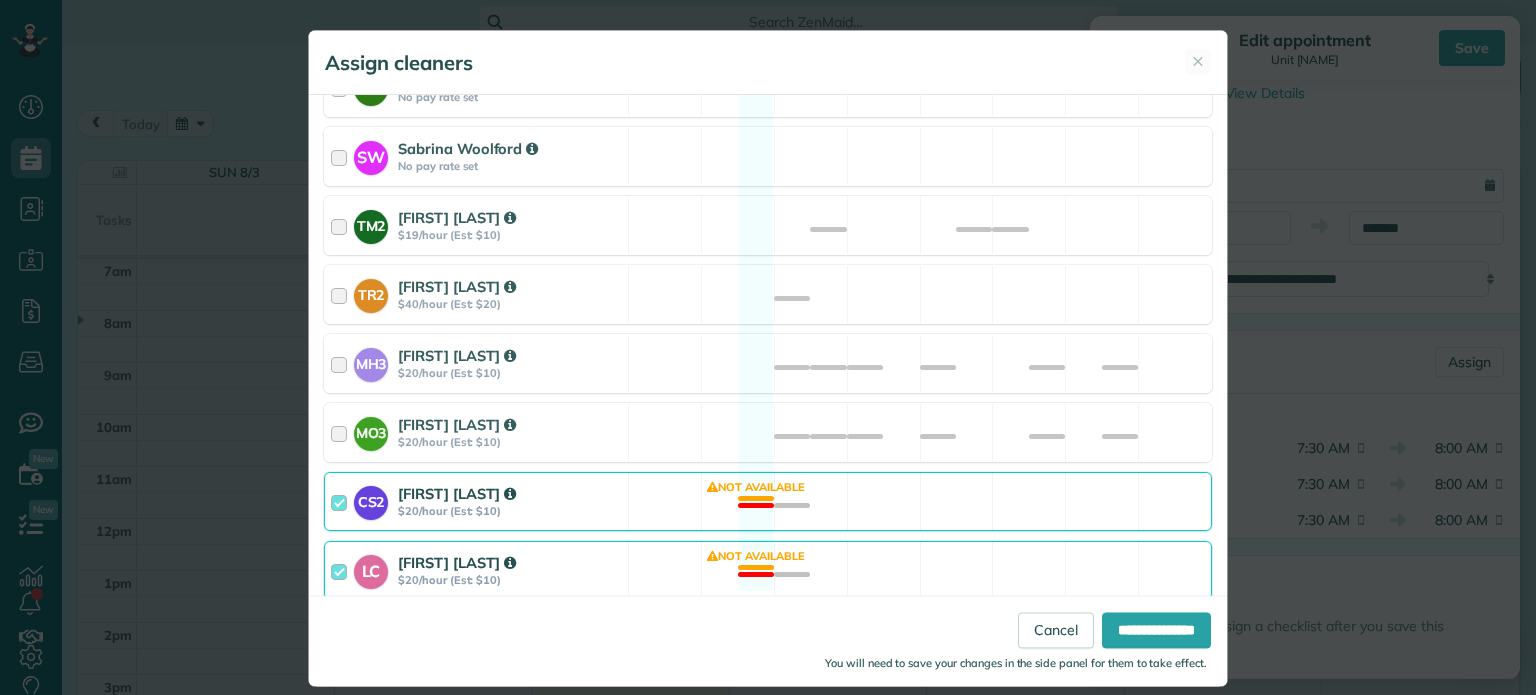 click at bounding box center (342, 501) 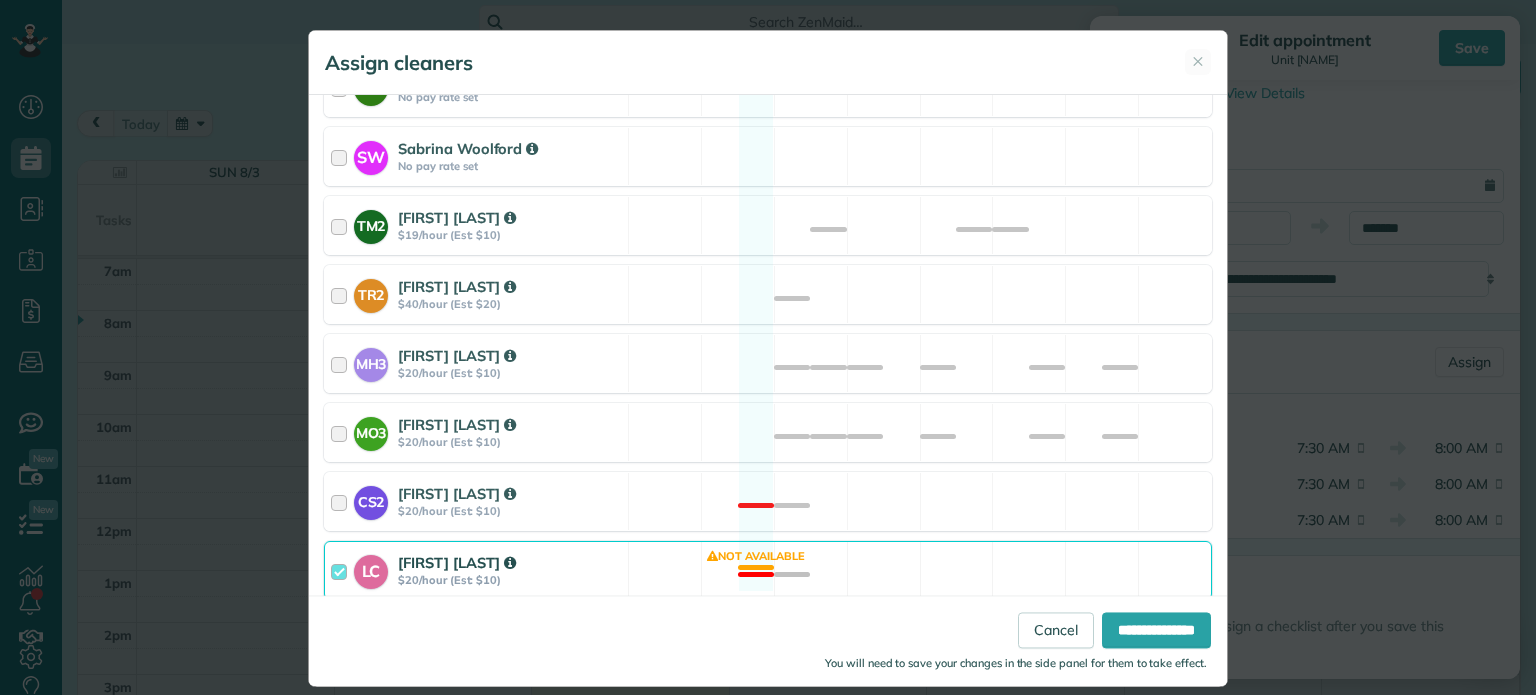 click at bounding box center [342, 570] 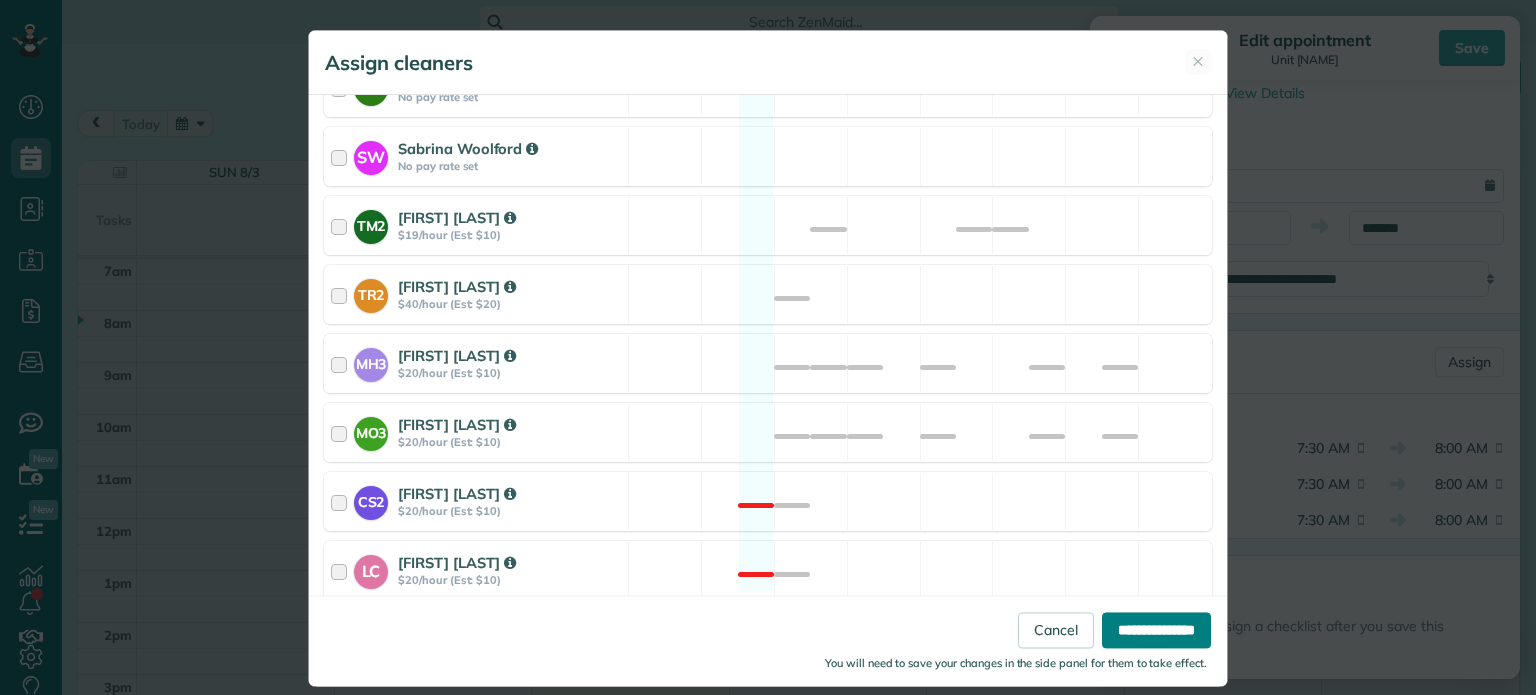 click on "**********" at bounding box center [1156, 631] 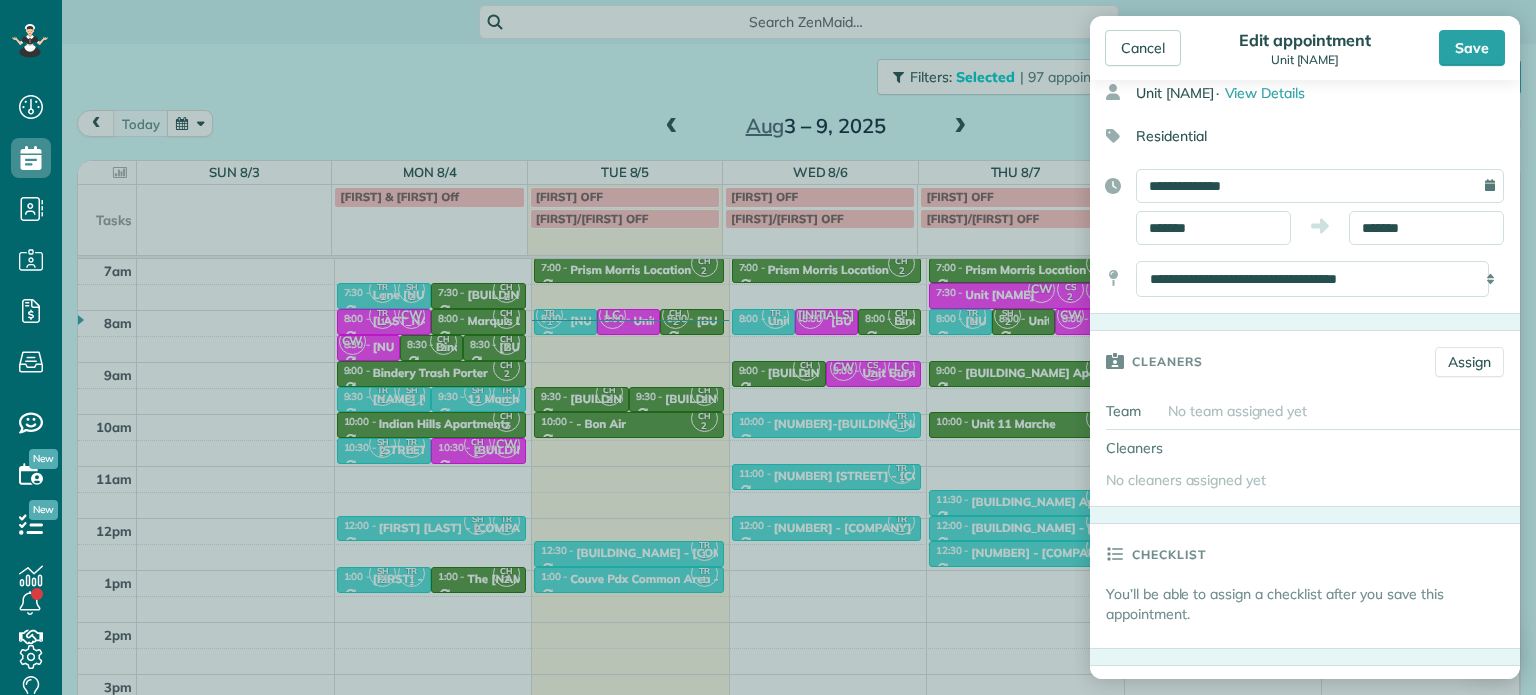 click on "Save" at bounding box center (1472, 48) 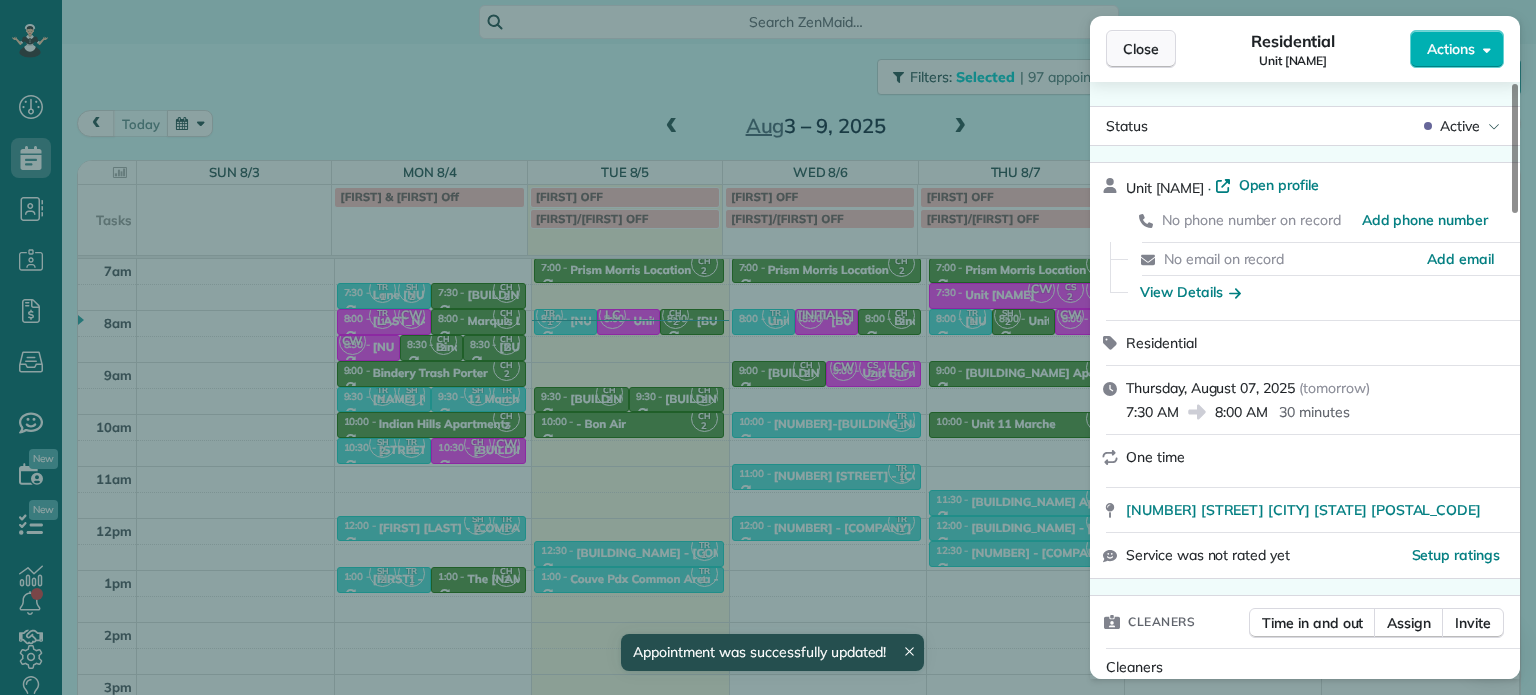 click on "Close" at bounding box center [1141, 49] 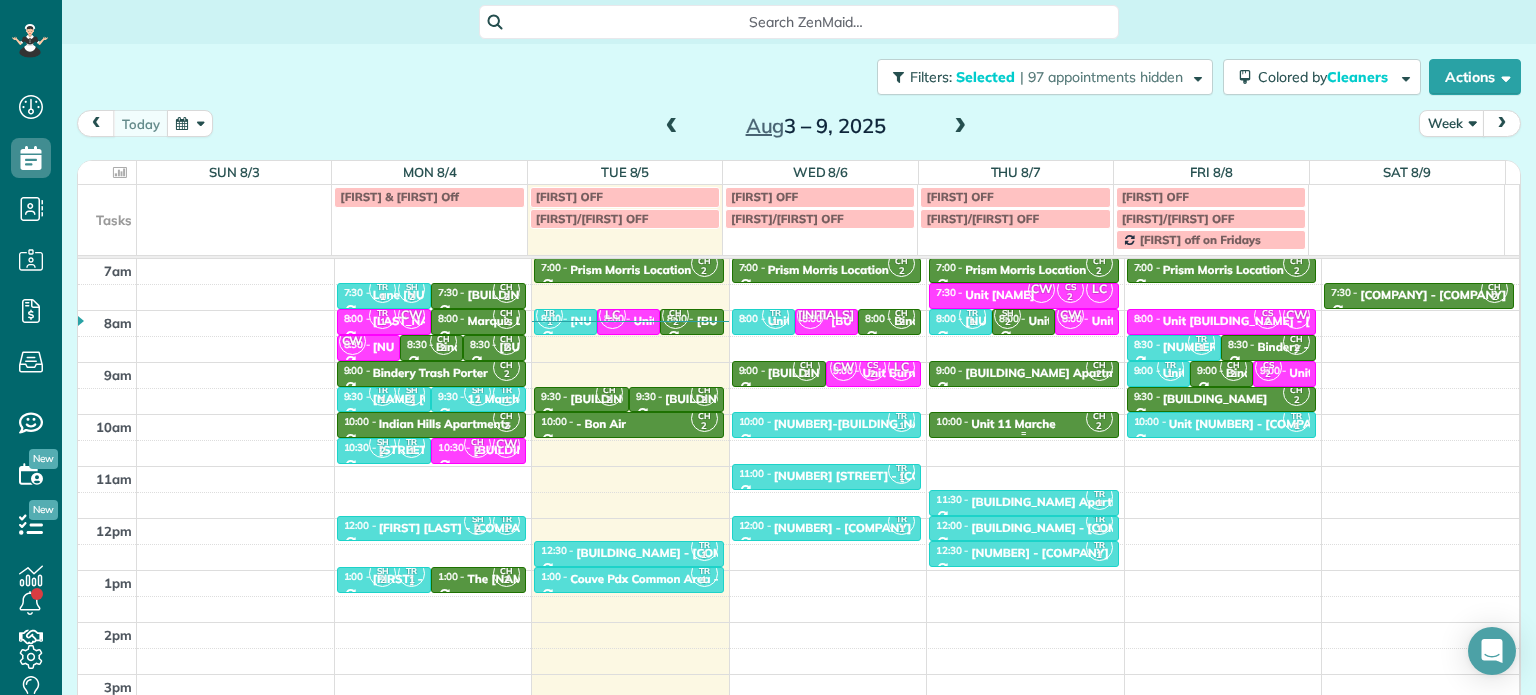 click at bounding box center (1024, 433) 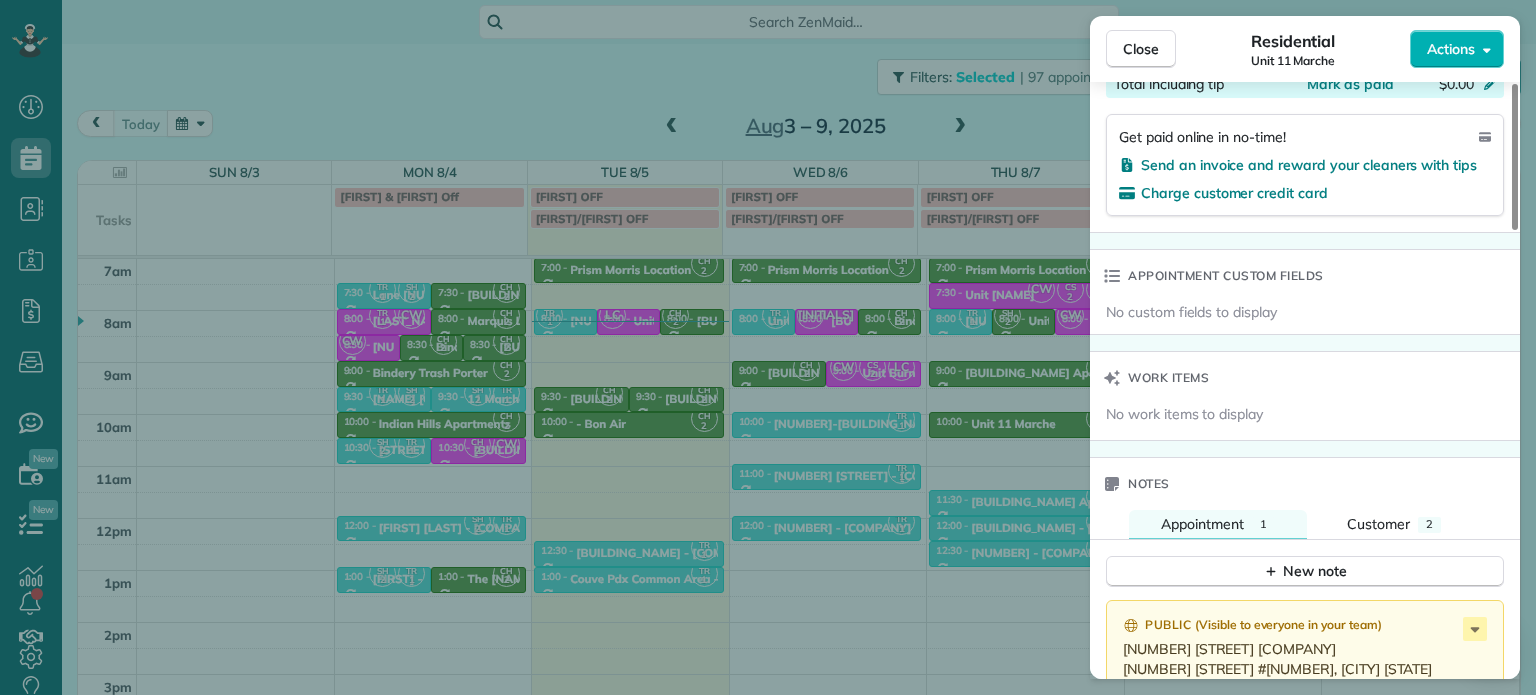 scroll, scrollTop: 1201, scrollLeft: 0, axis: vertical 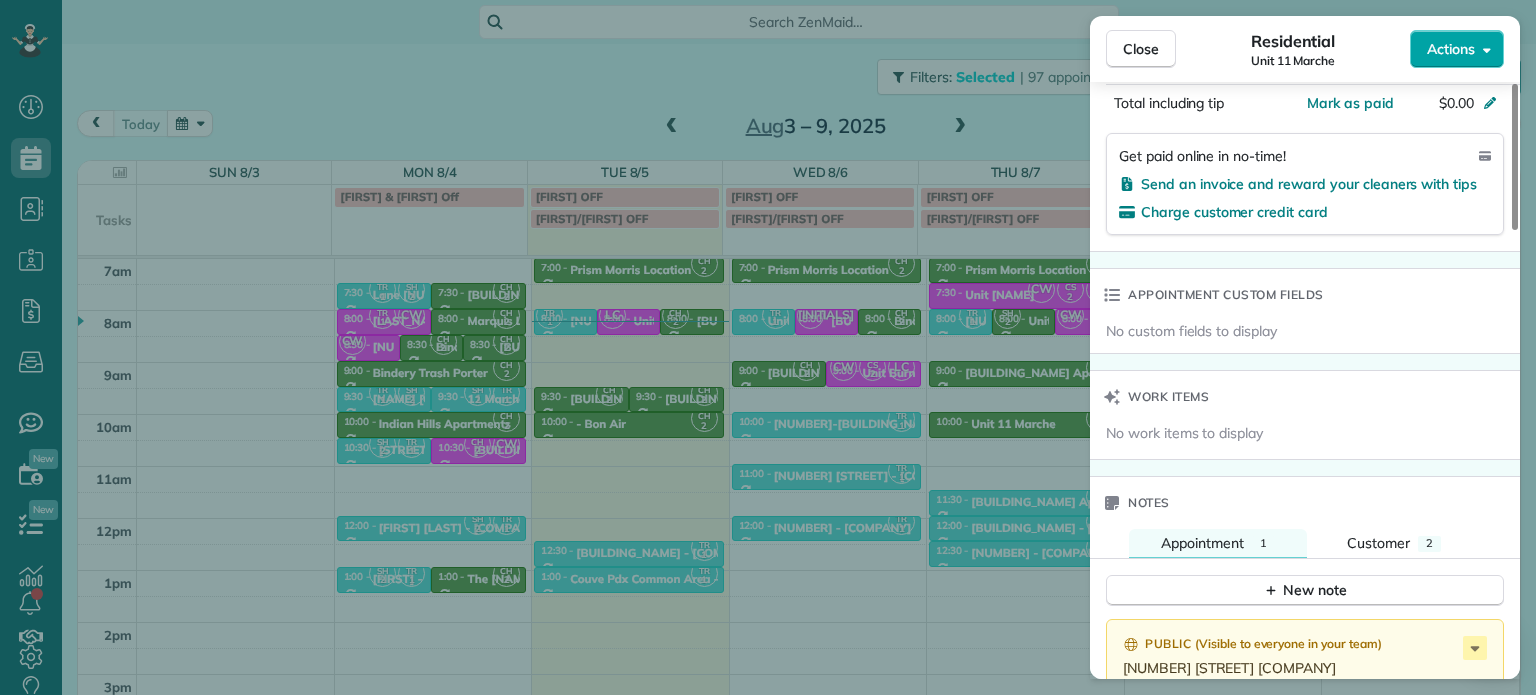 click 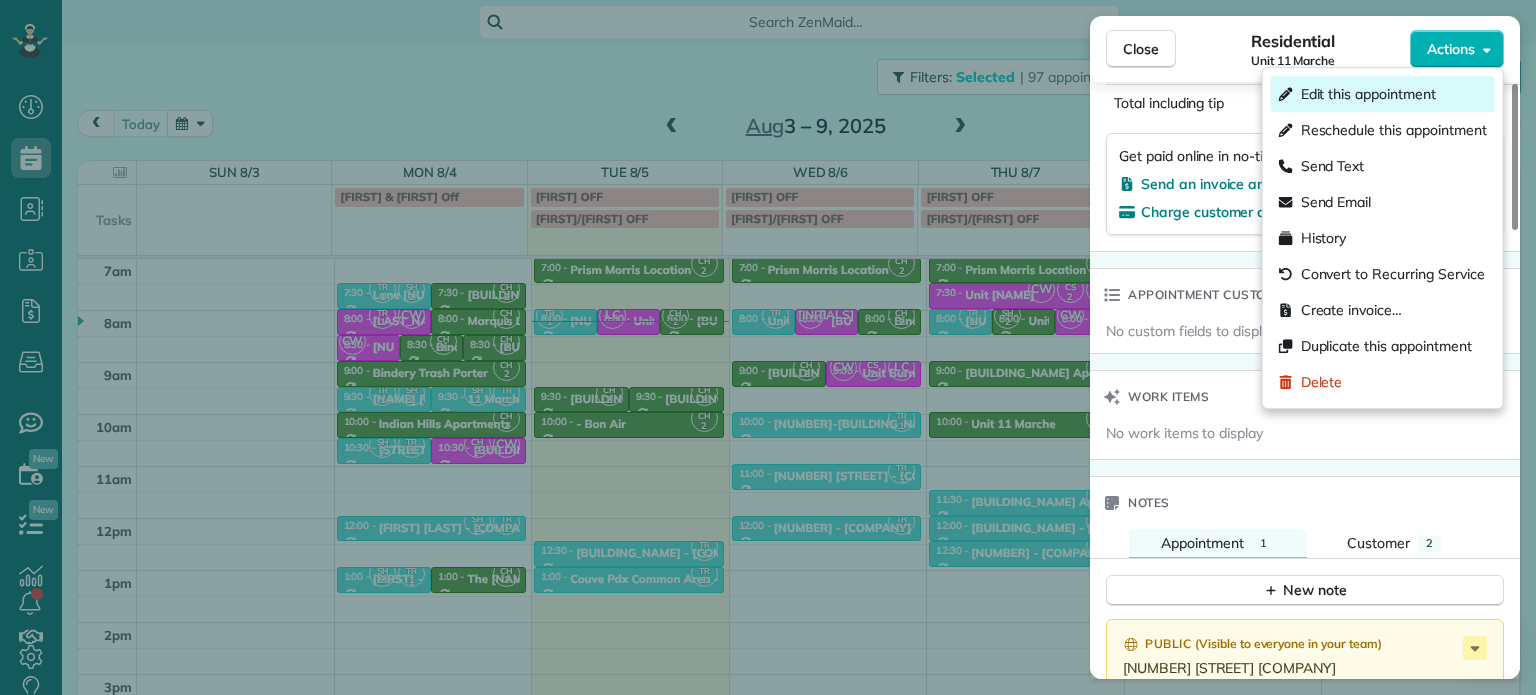 click on "Edit this appointment" at bounding box center (1368, 94) 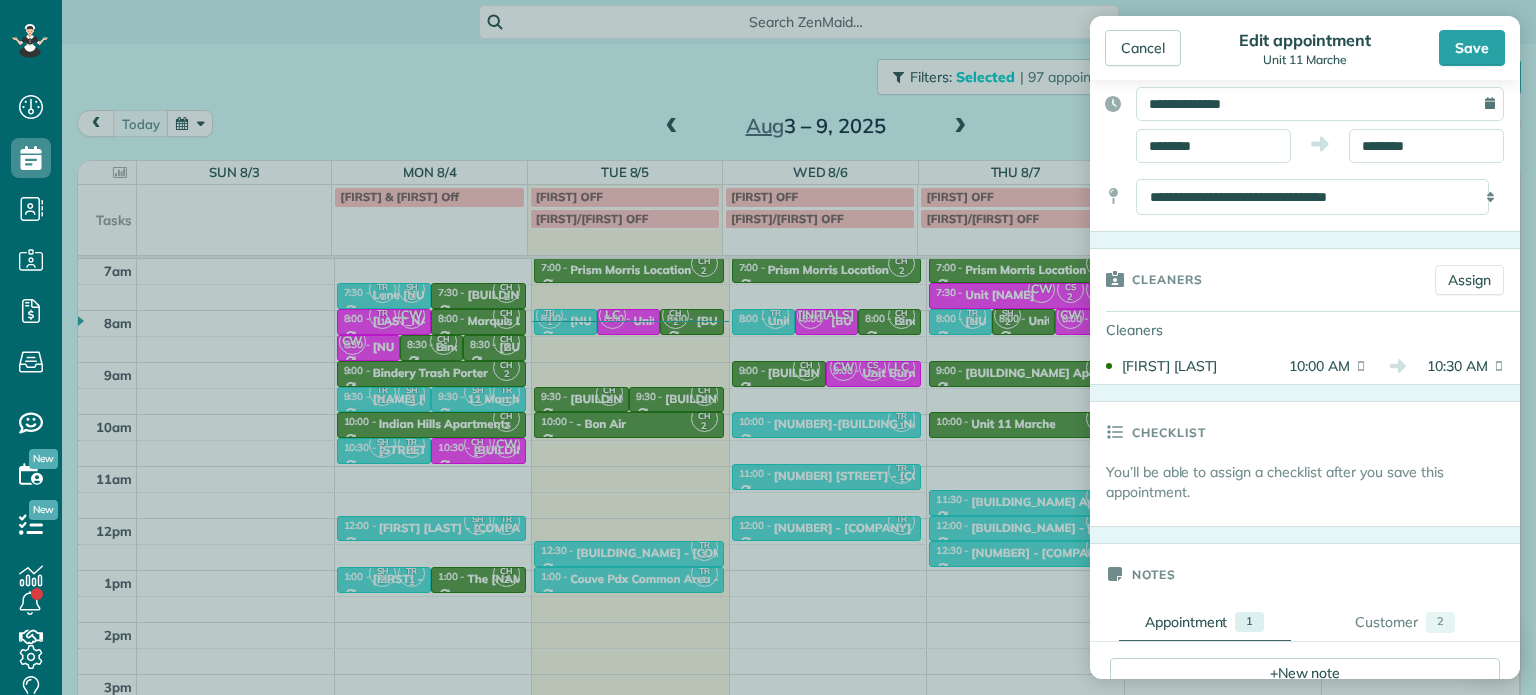 scroll, scrollTop: 200, scrollLeft: 0, axis: vertical 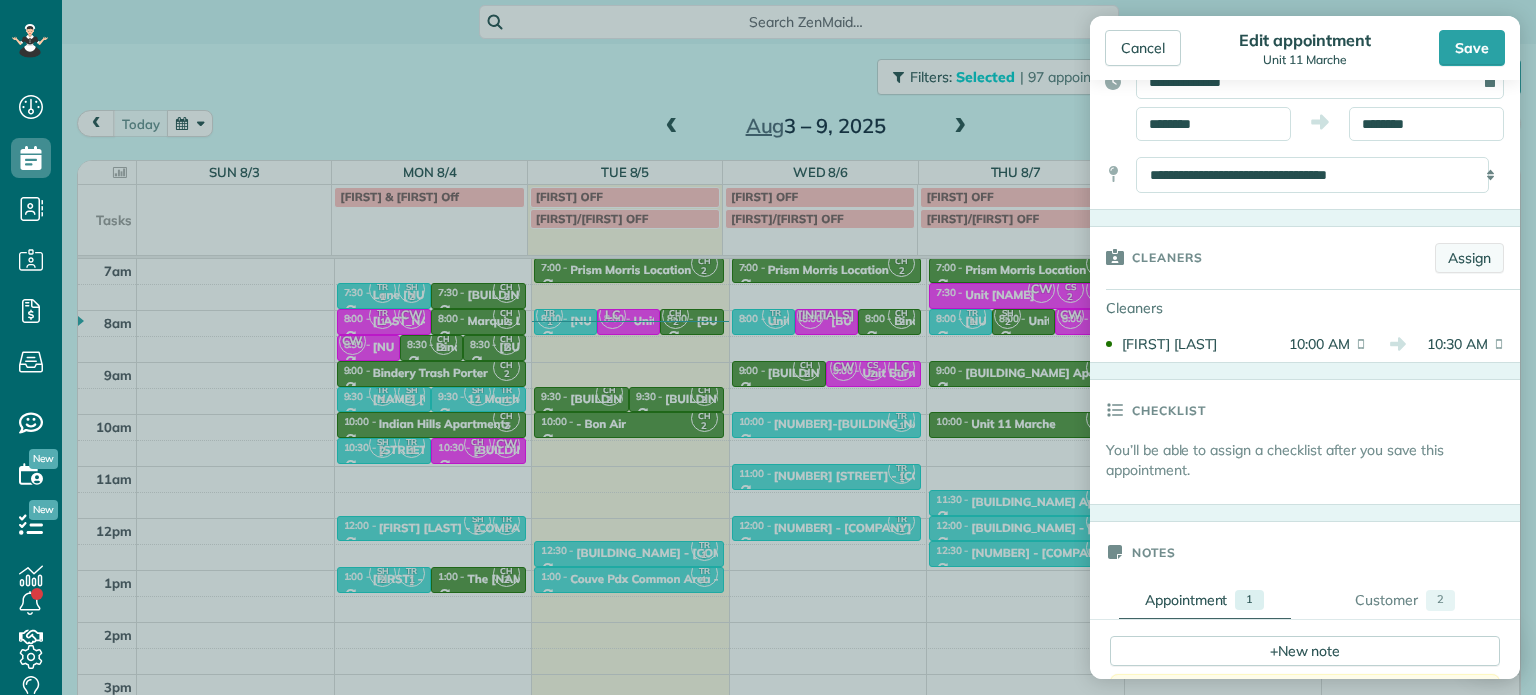 click on "Assign" at bounding box center (1469, 258) 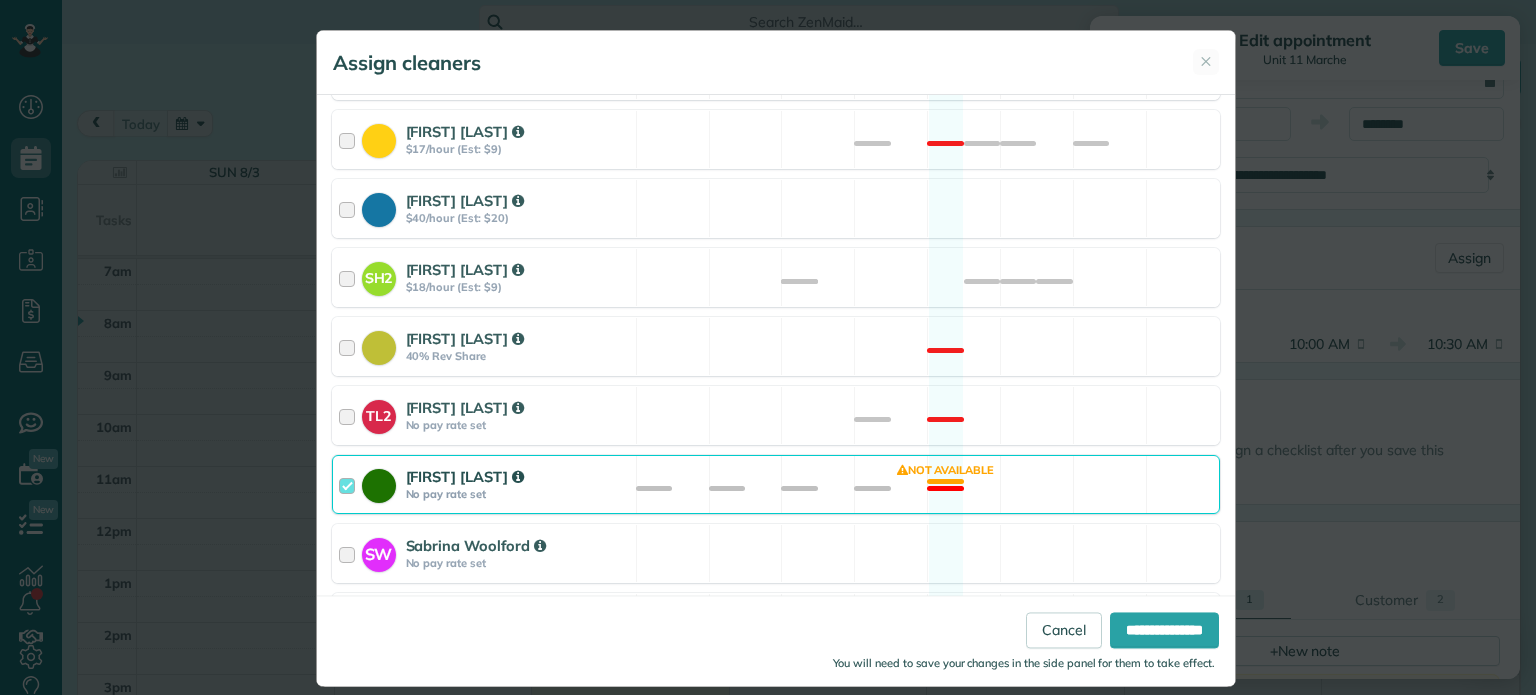 scroll, scrollTop: 700, scrollLeft: 0, axis: vertical 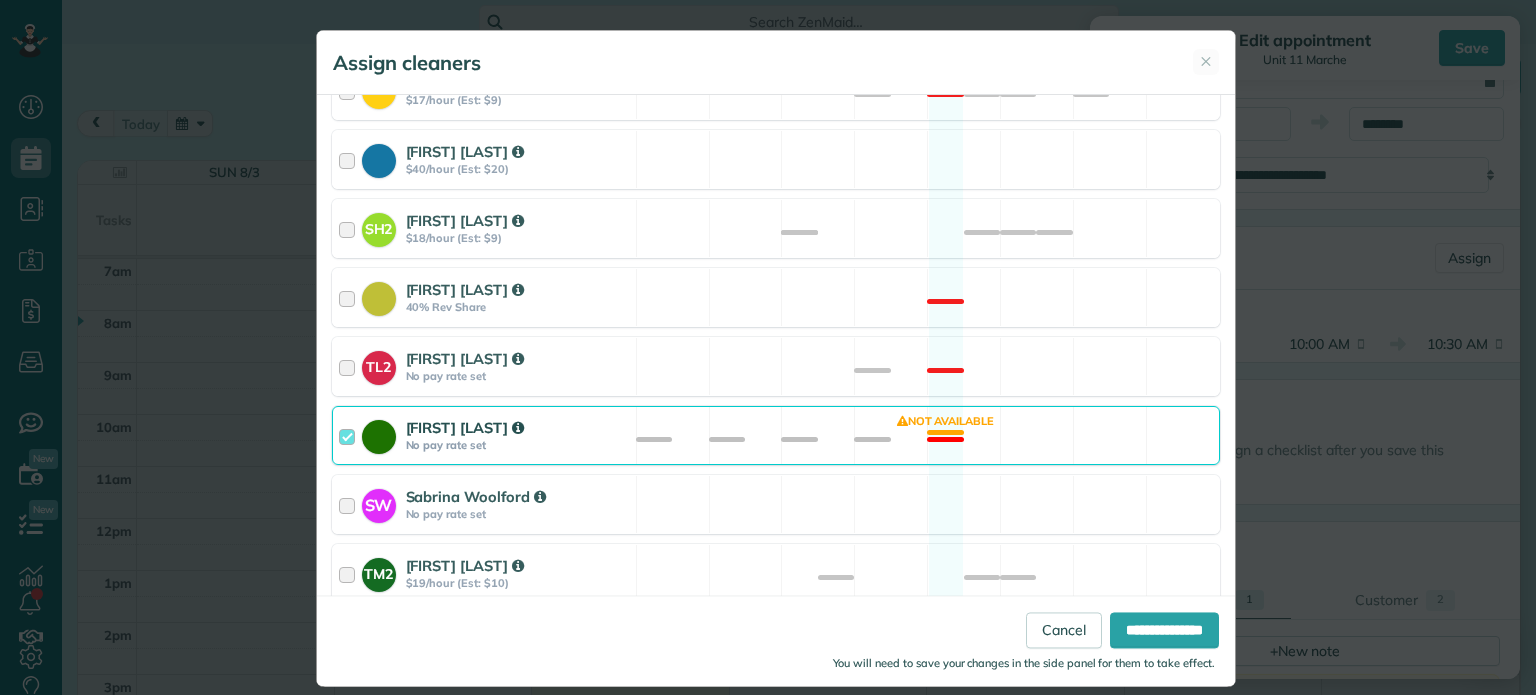 click at bounding box center (350, 435) 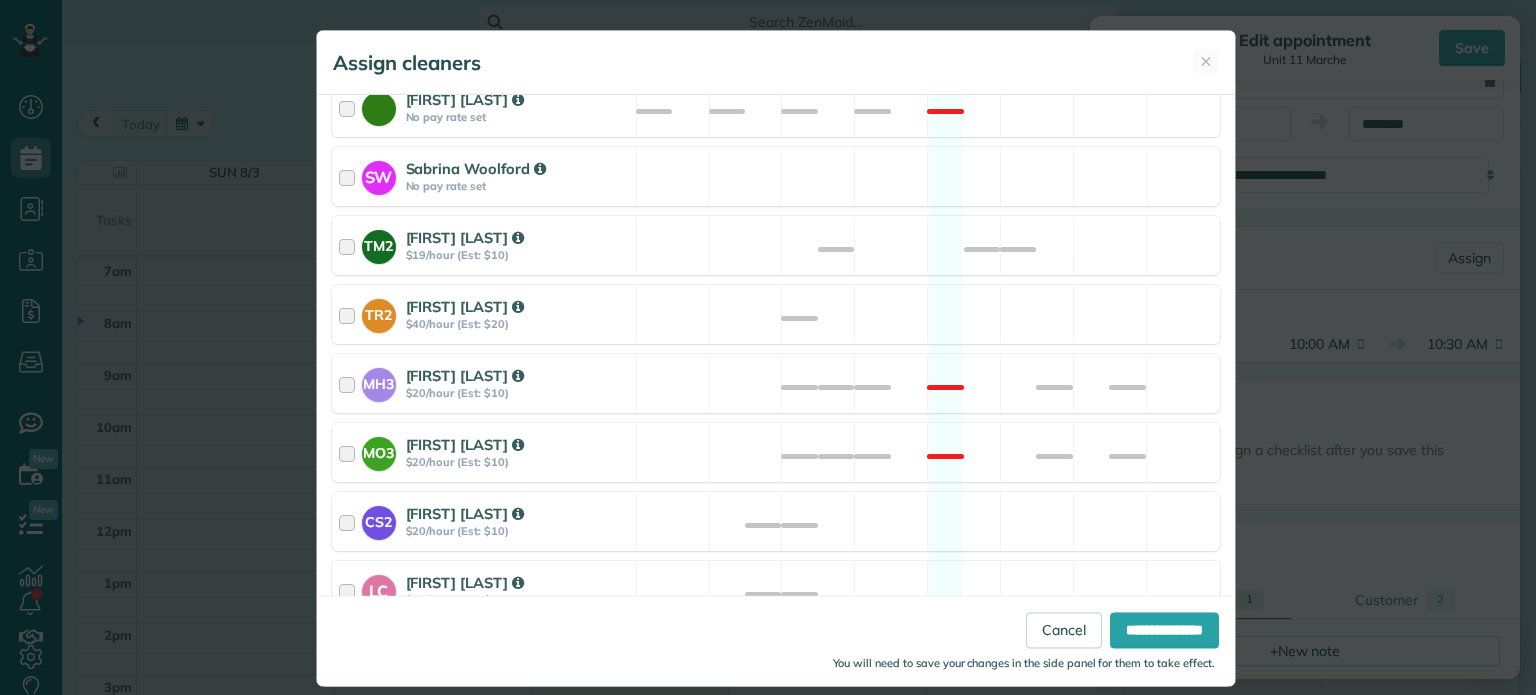 scroll, scrollTop: 1048, scrollLeft: 0, axis: vertical 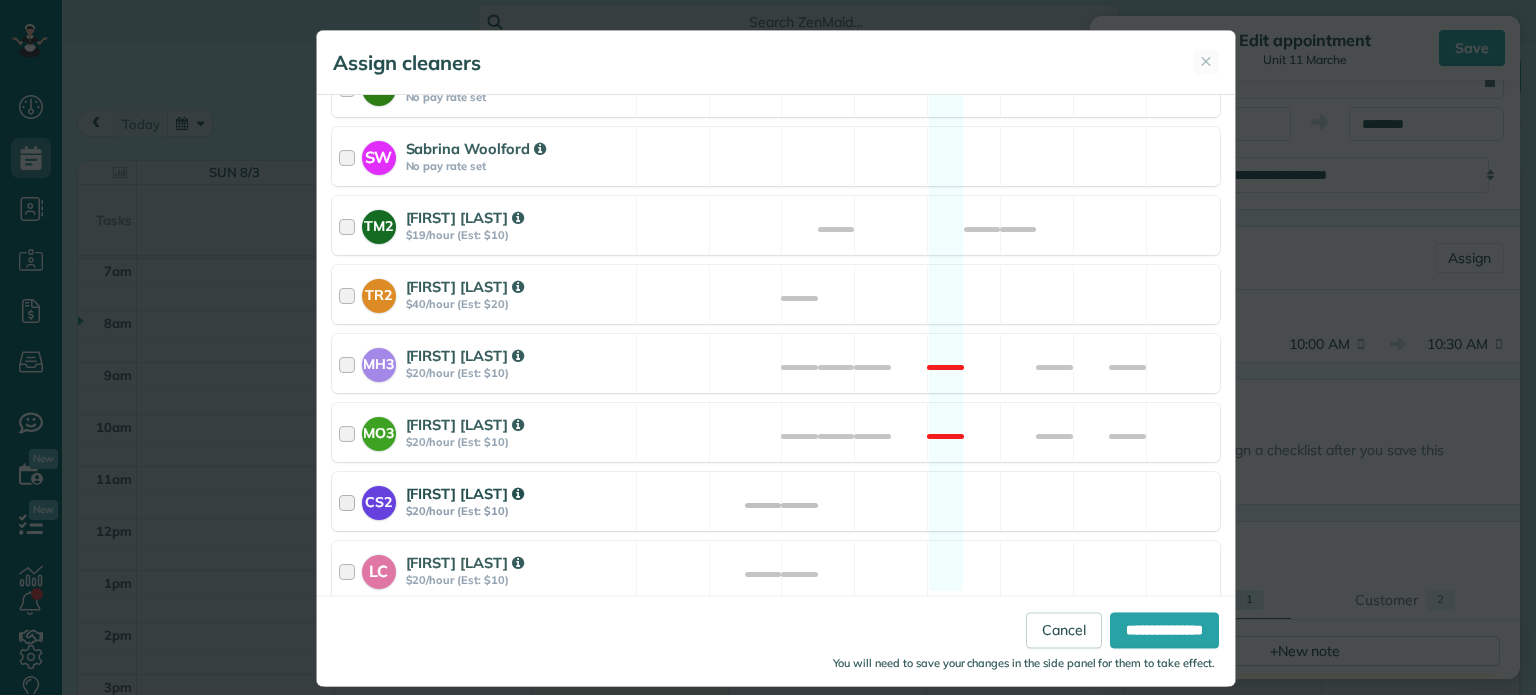 click at bounding box center (350, 501) 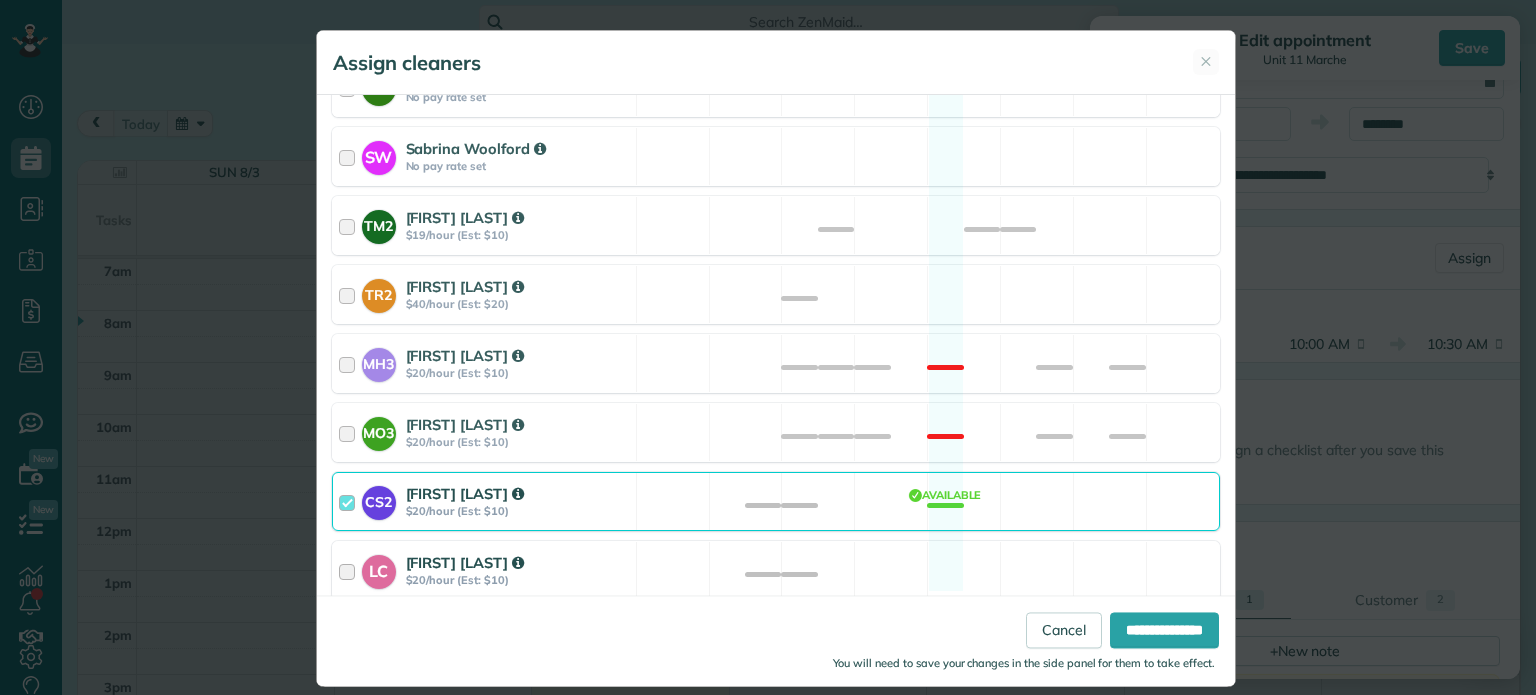 click at bounding box center [350, 570] 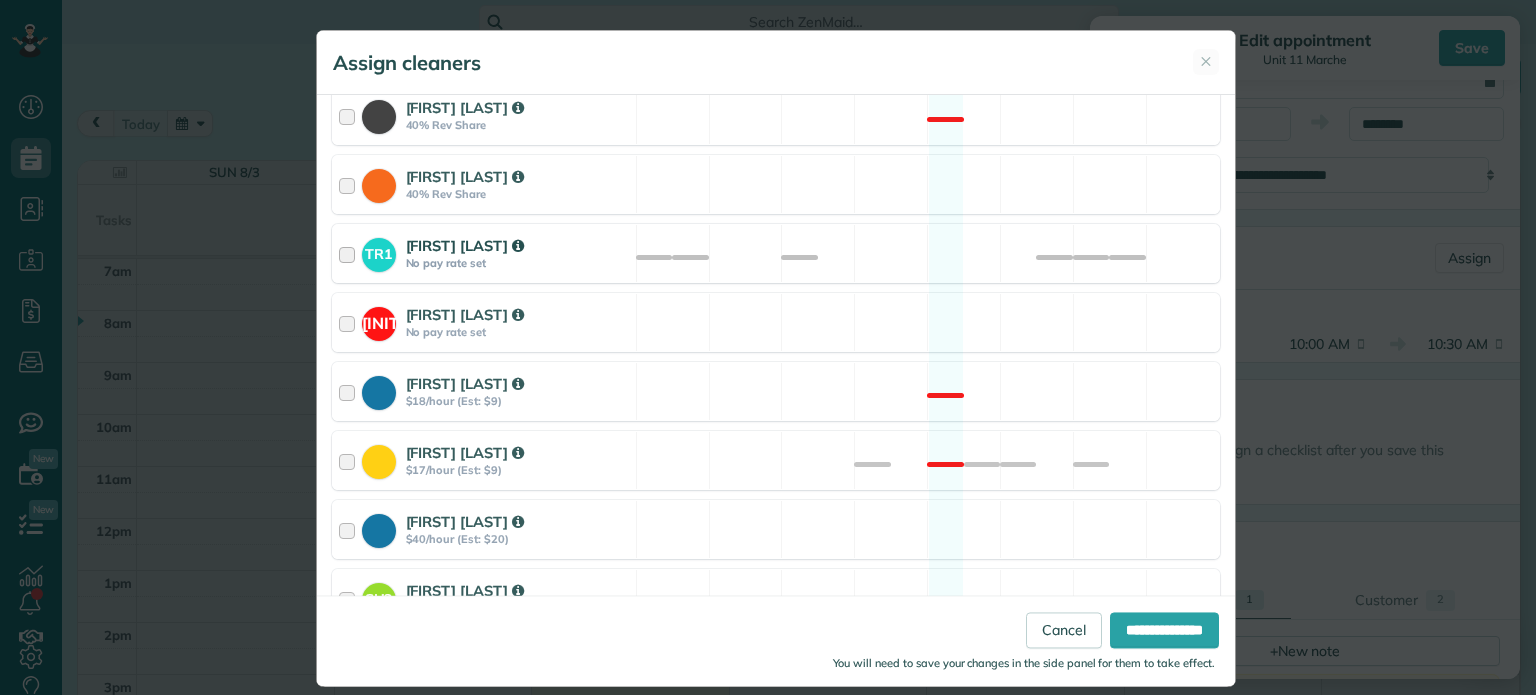 scroll, scrollTop: 148, scrollLeft: 0, axis: vertical 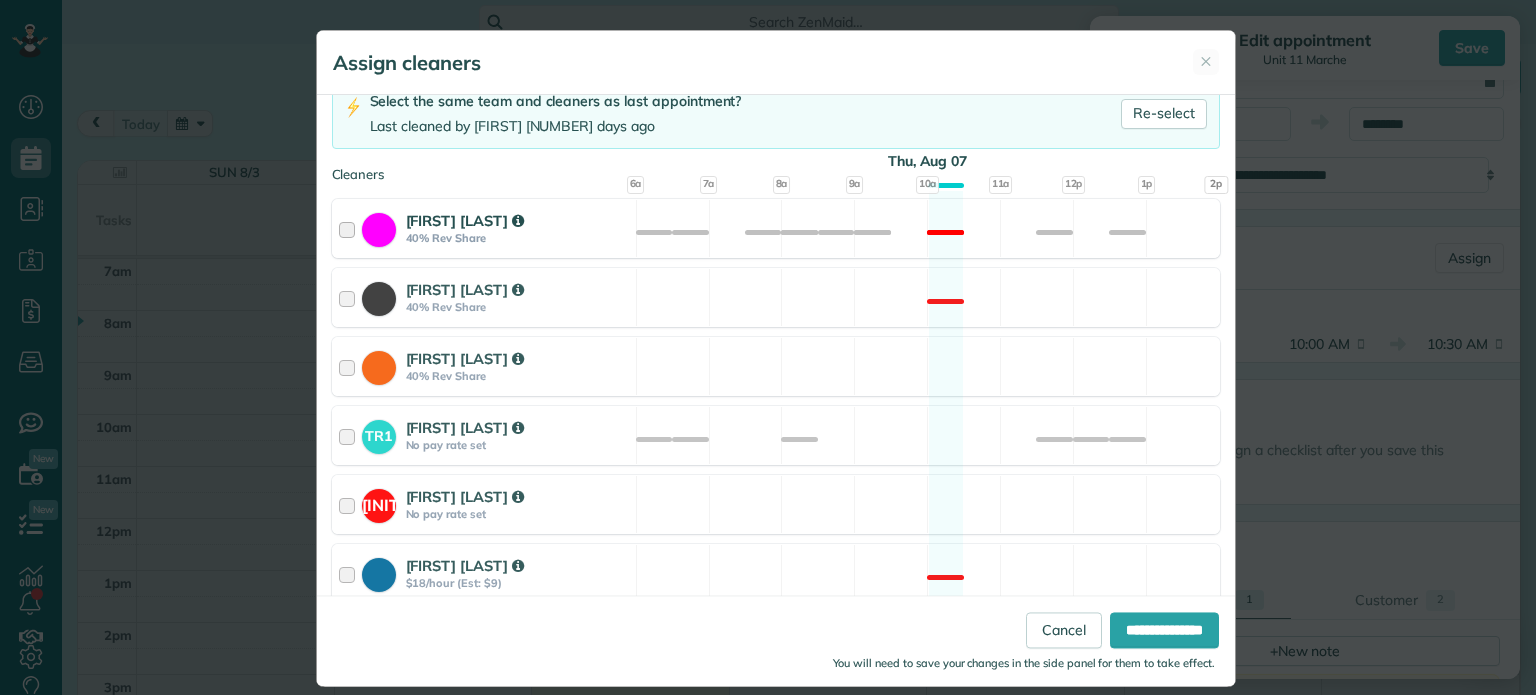 click at bounding box center [350, 228] 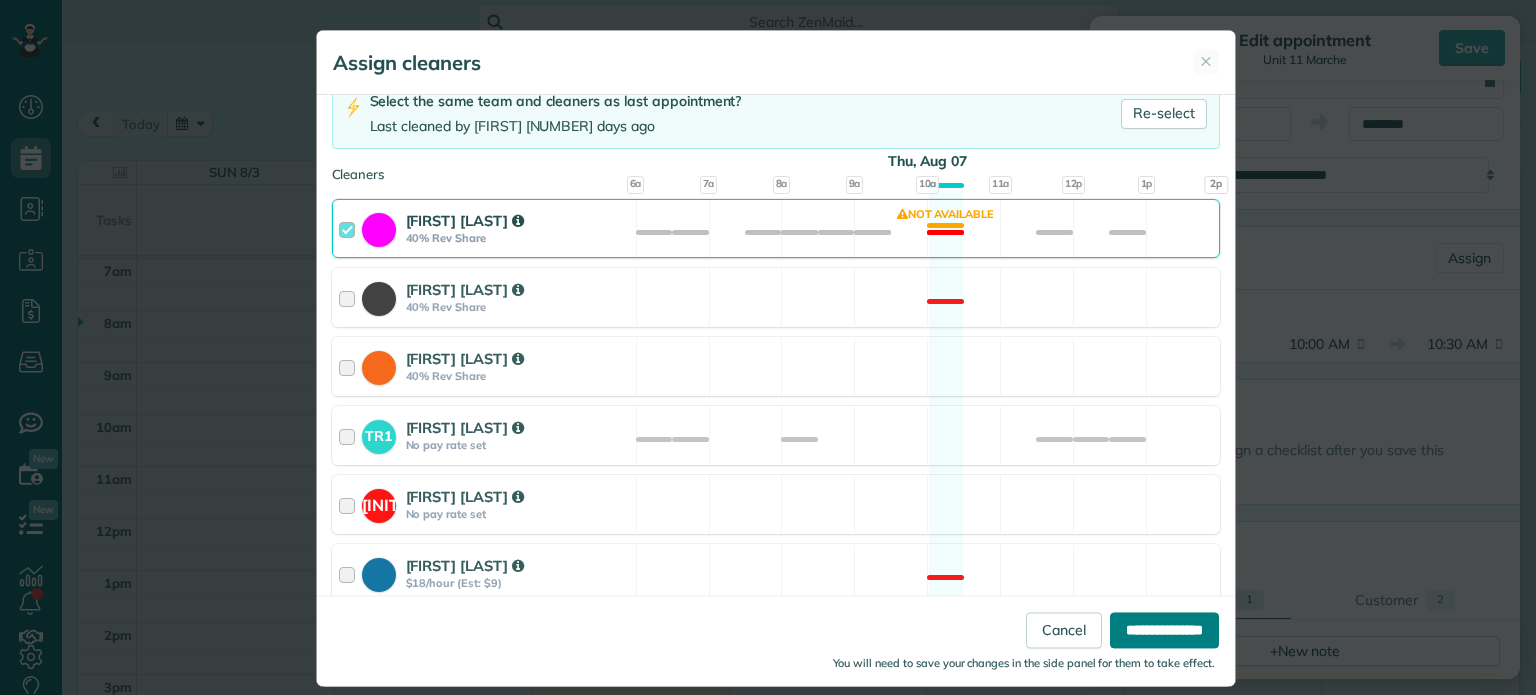click on "**********" at bounding box center (1164, 631) 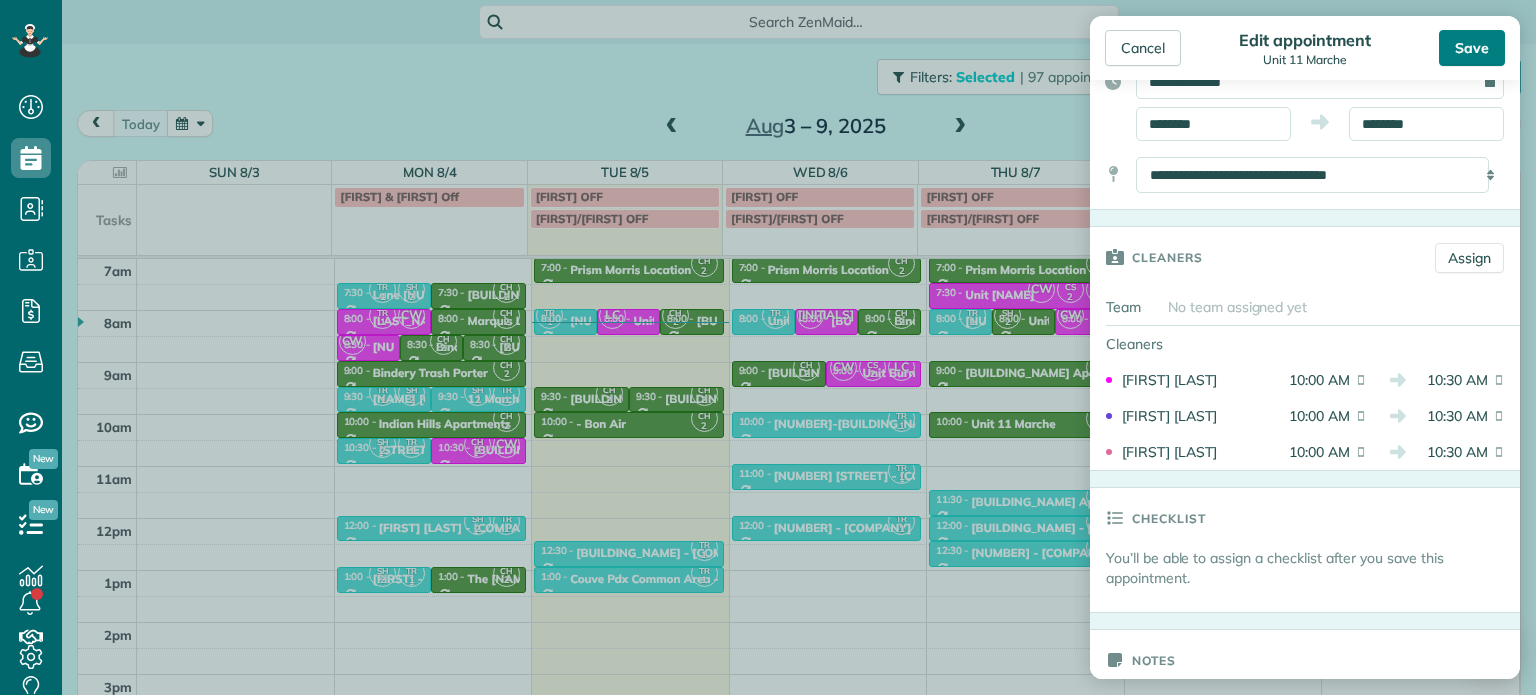 click on "Save" at bounding box center (1472, 48) 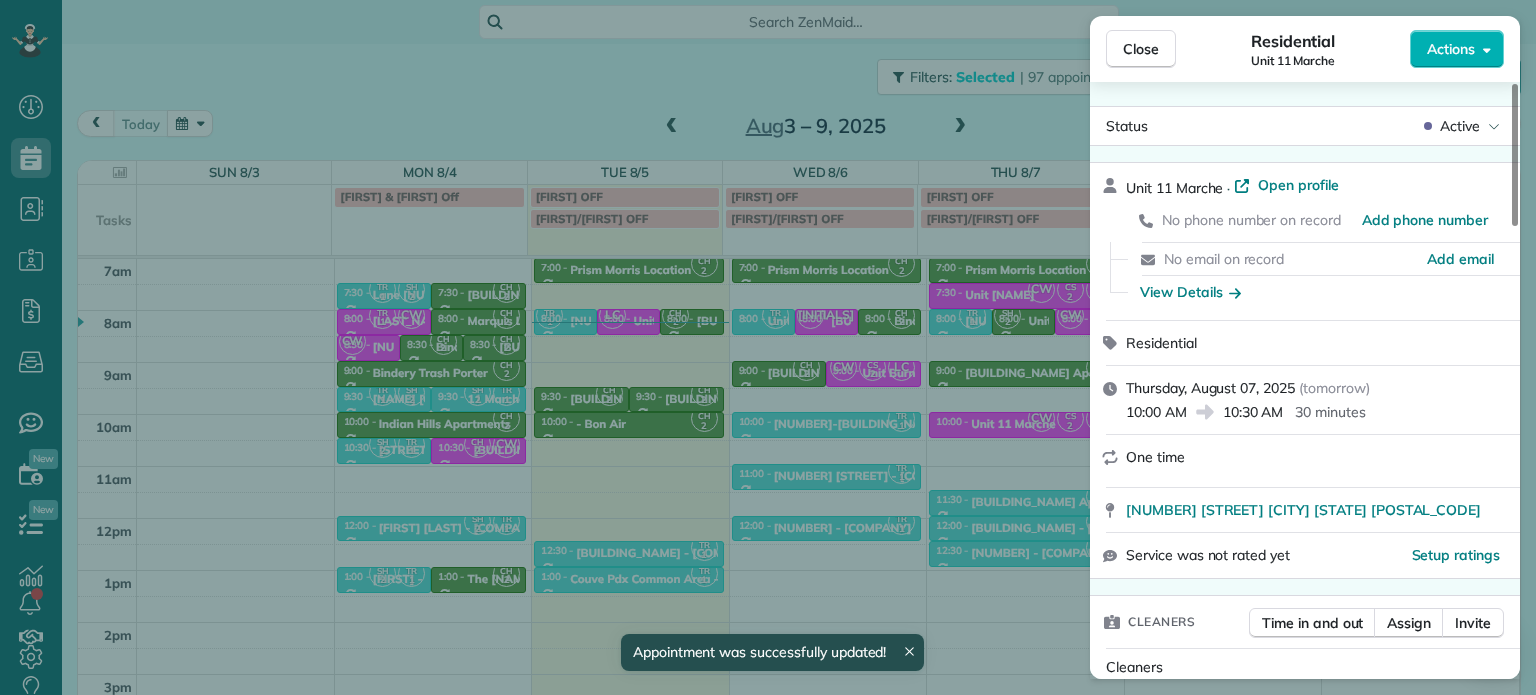 click on "Close Residential Unit [NUMBER] [STREET] Actions Status Active Unit [NUMBER] [STREET] · Open profile No phone number on record Add phone number No email on record Add email View Details Residential [DAY], [MONTH] [DAY], [YEAR] ([DAY_OF_WEEK]) [TIME] [TIME] [DURATION] [FREQUENCY] [FREQUENCY] [NUMBER] [STREET] [CITY] [STATE] [POSTAL_CODE] Service was not rated yet Setup ratings Cleaners Time in and out Assign Invite Cleaners [FIRST] [LAST] [TIME] [TIME] [FIRST] [LAST] [TIME] [TIME] [FIRST] [LAST] [TIME] [TIME] Checklist Try Now Keep this appointment up to your standards. Stay on top of every detail, keep your cleaners organised, and your client happy. Assign a checklist Watch a 5 min demo Billing Billing actions Service Add an item Overcharge $[NUMBER] Discount $[NUMBER] Coupon discount - Primary tax - Secondary tax - Total appointment price $[NUMBER] Tips collected $[NUMBER] Mark as paid Total including tip $[NUMBER] Get paid online in no-time! Send an invoice and reward your cleaners with tips Charge customer credit card Appointment custom fields" at bounding box center [768, 347] 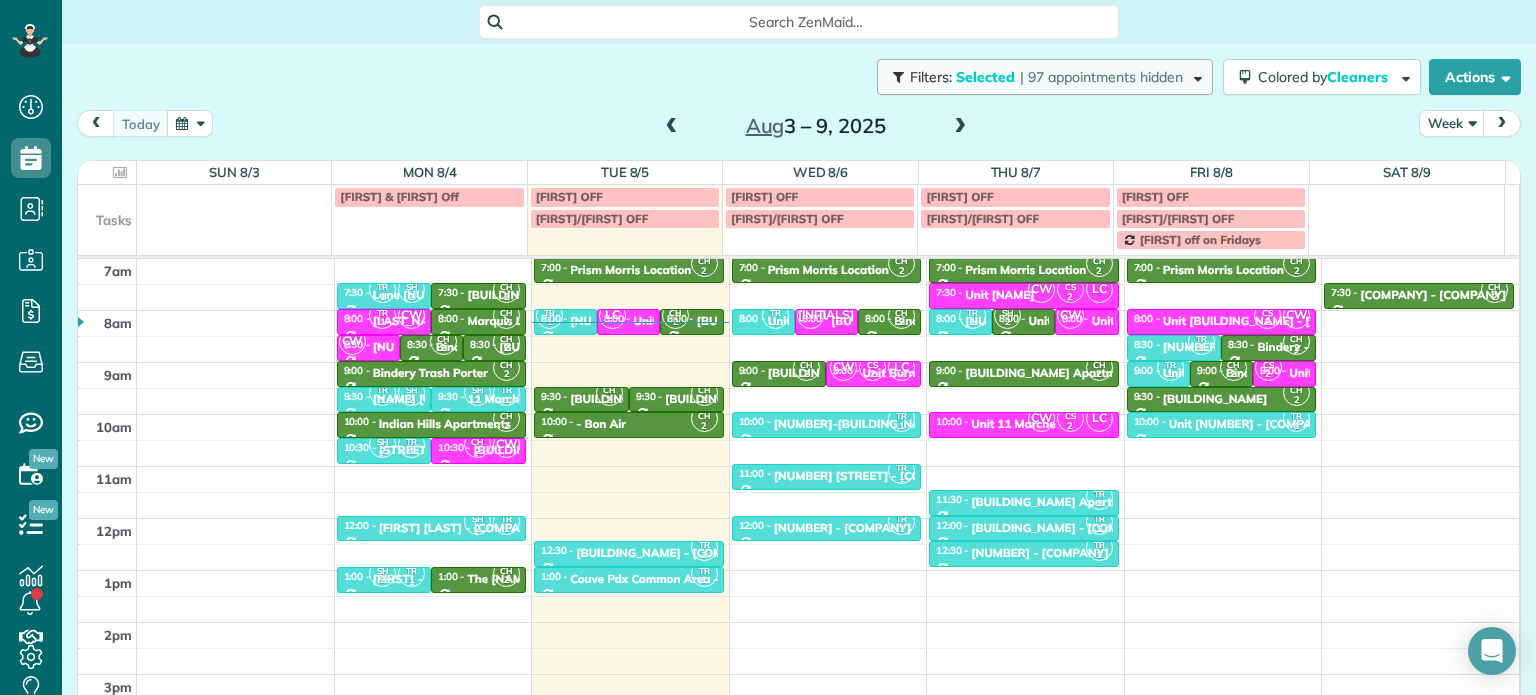click on "|  97 appointments hidden" at bounding box center [1101, 77] 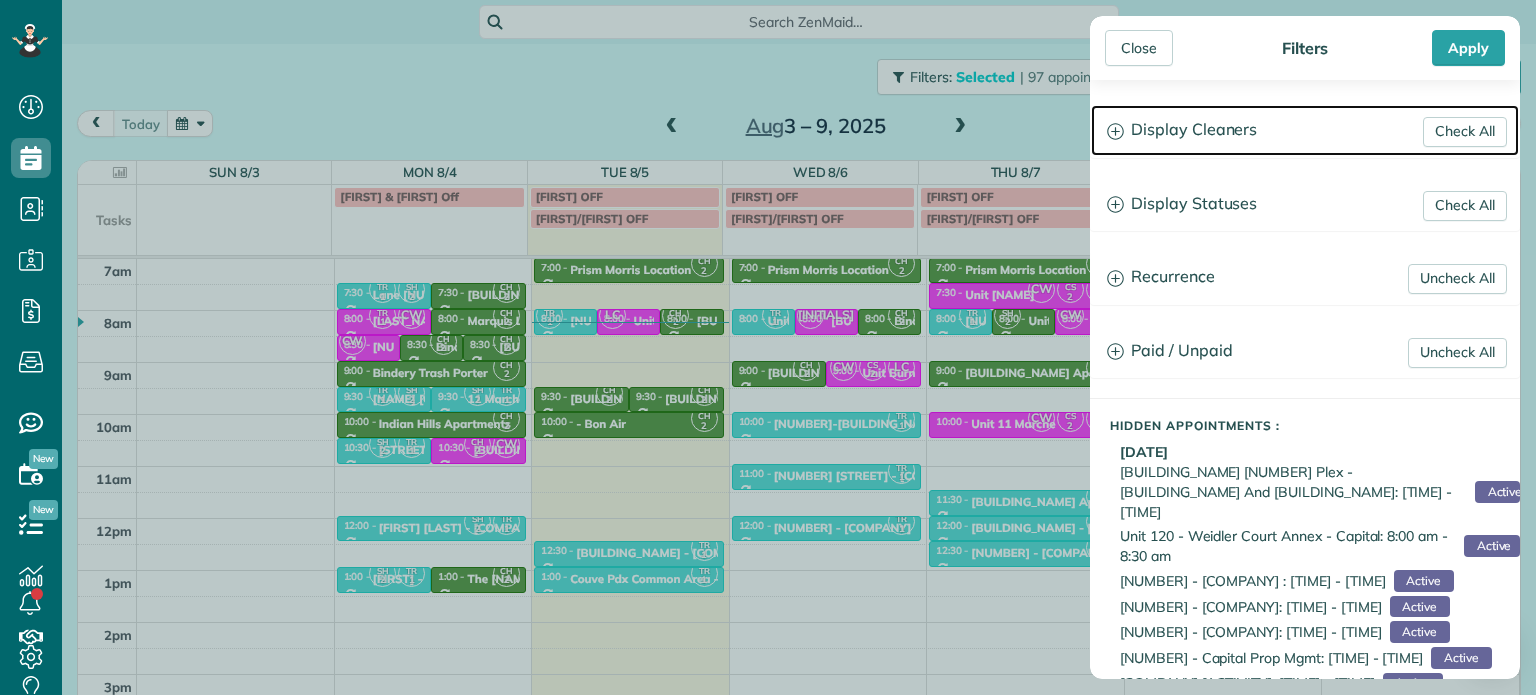 click 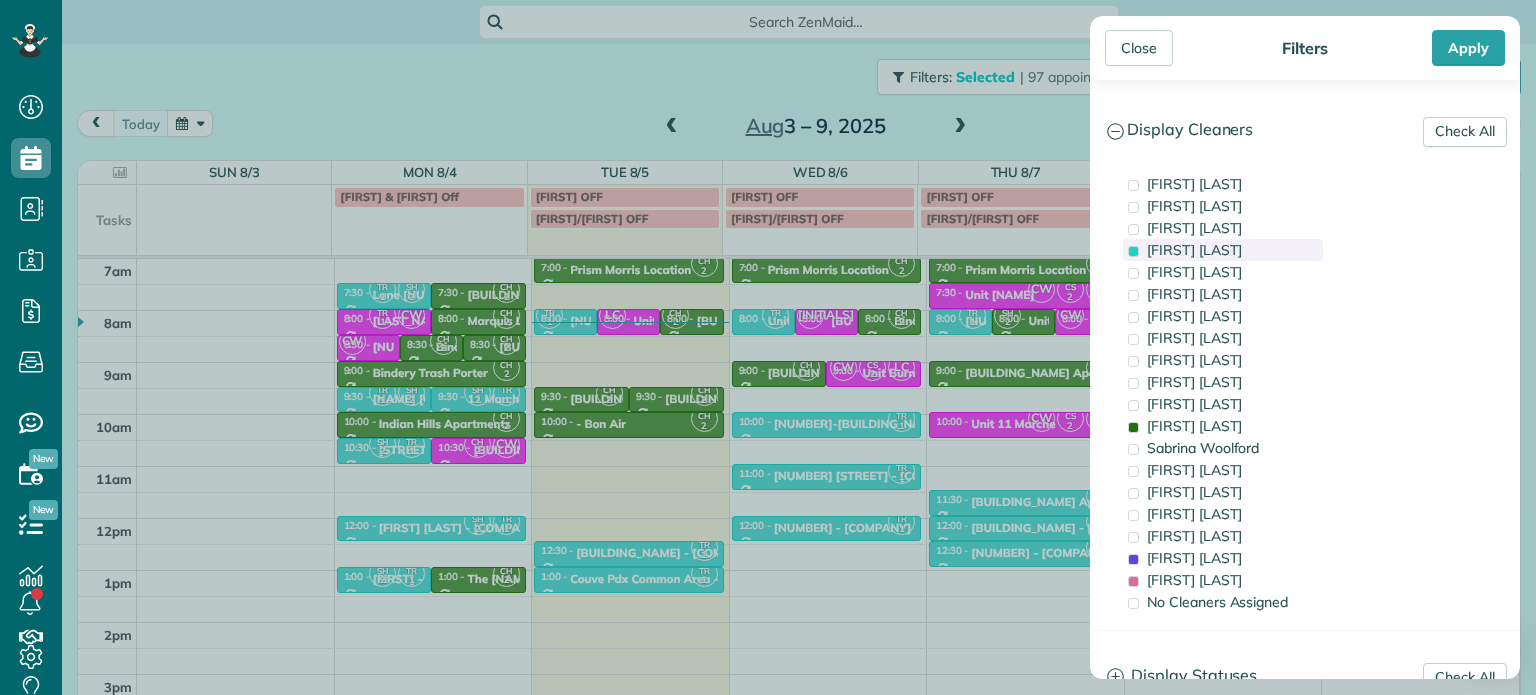 click on "[FIRST] [LAST]" at bounding box center (1194, 250) 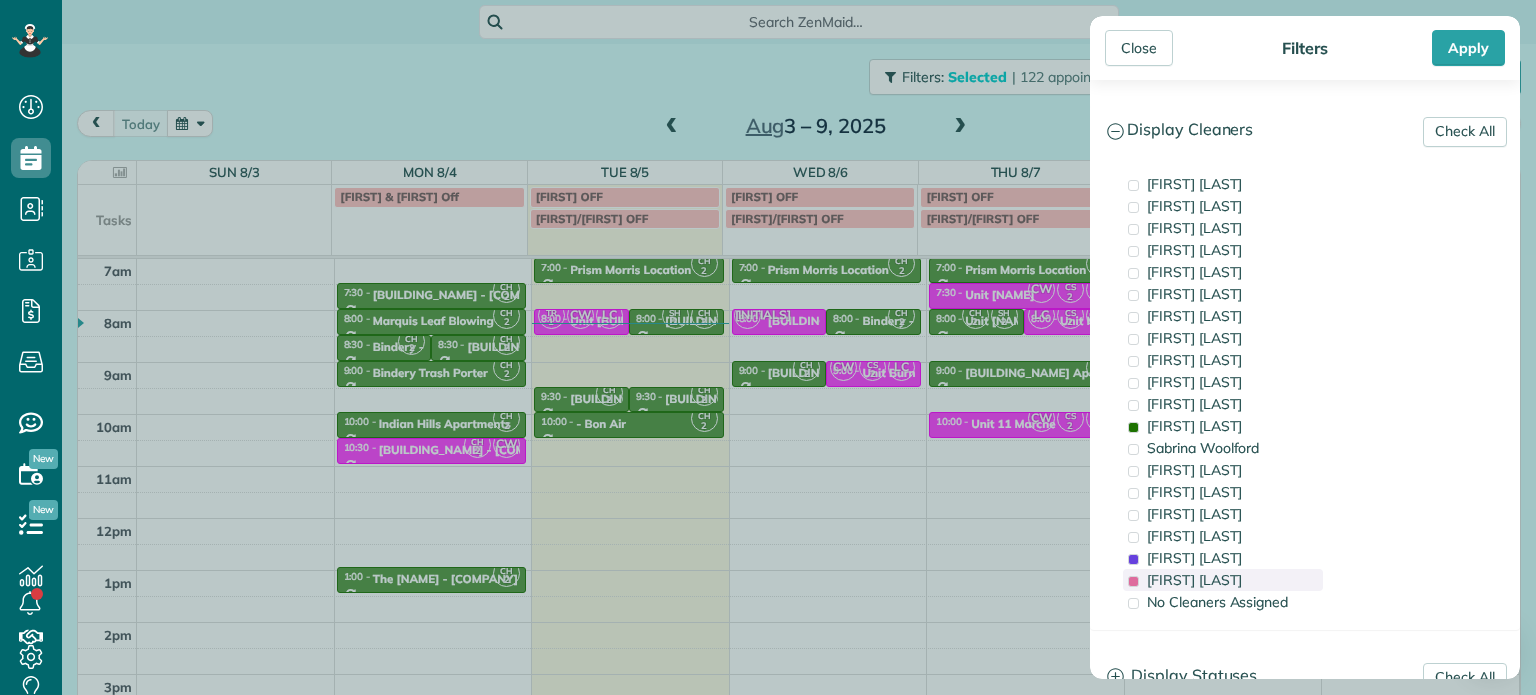 click on "[FIRST] [LAST]" at bounding box center [1194, 558] 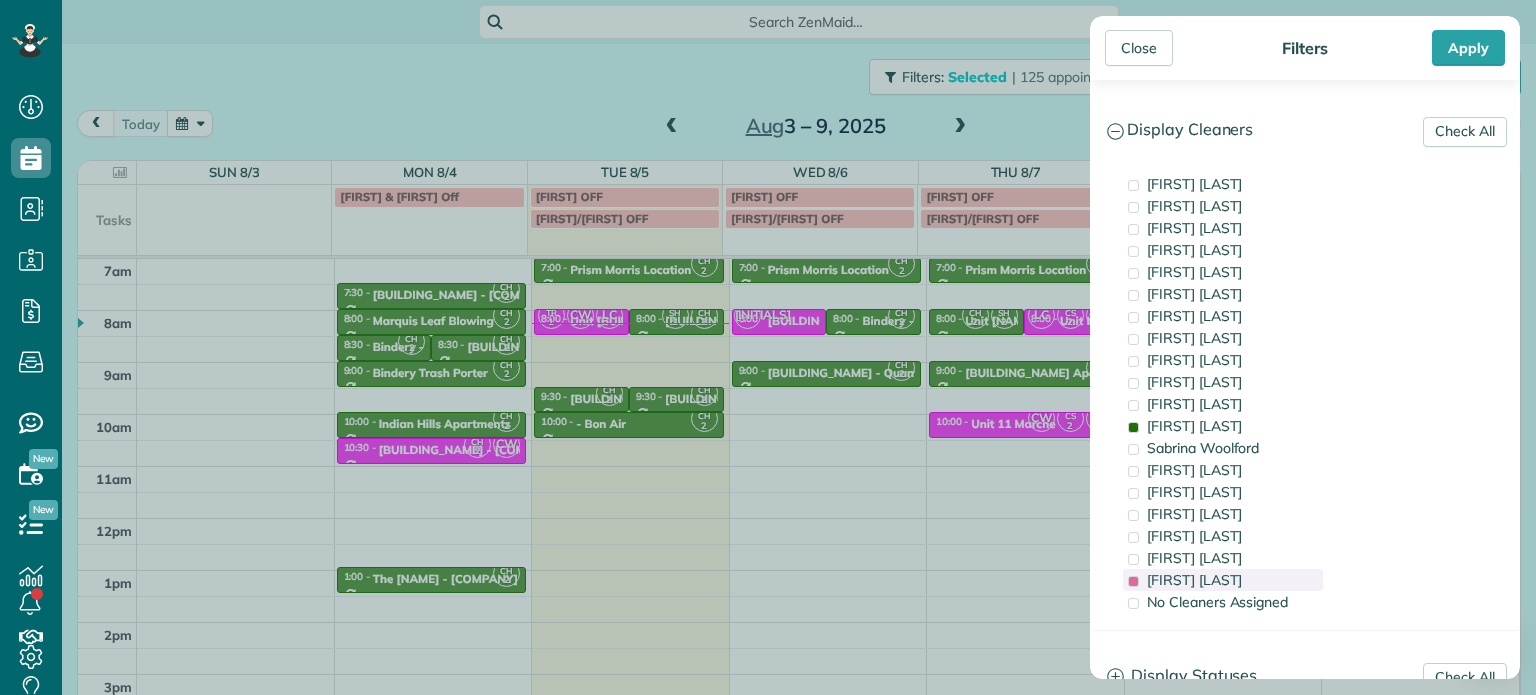 click on "[FIRST] [LAST]" at bounding box center (1194, 580) 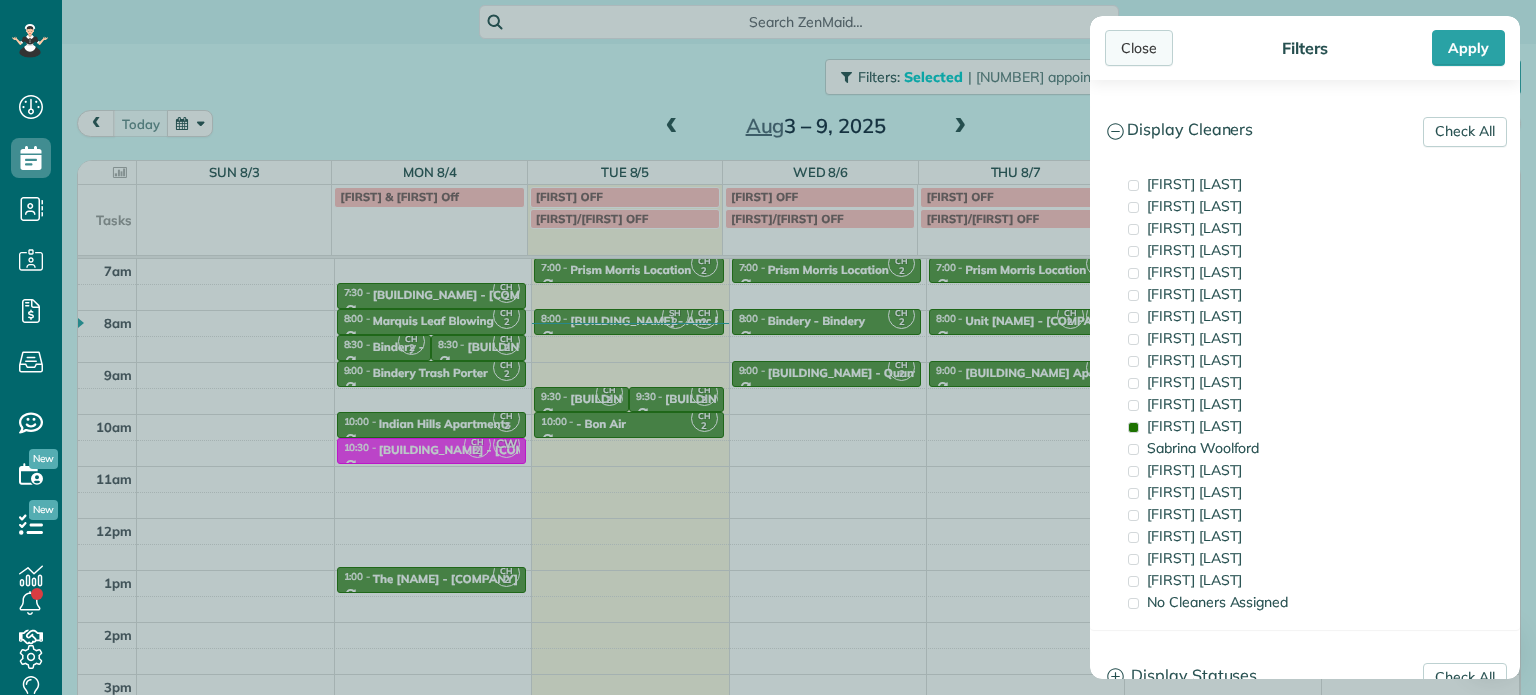 click on "Close" at bounding box center (1139, 48) 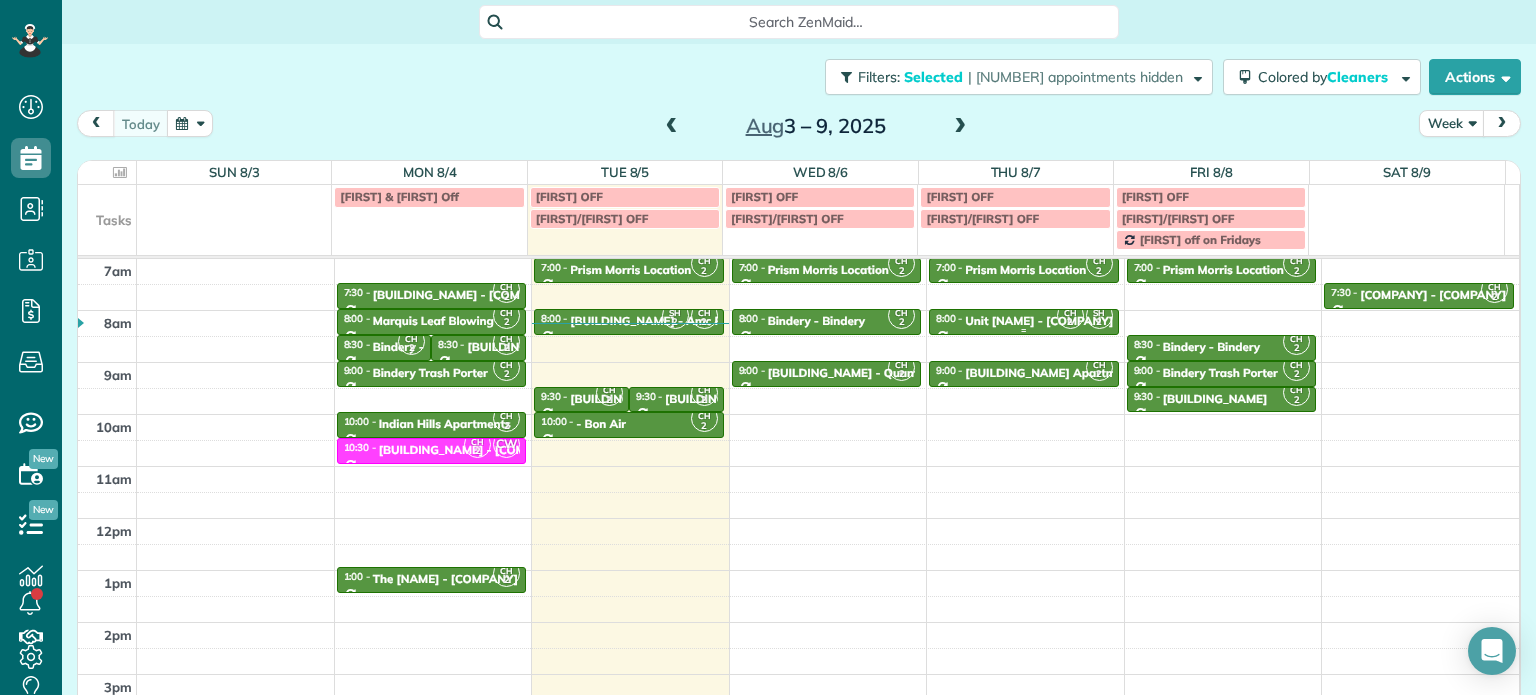 click on "Unit [NAME] - [COMPANY]" at bounding box center [1039, 321] 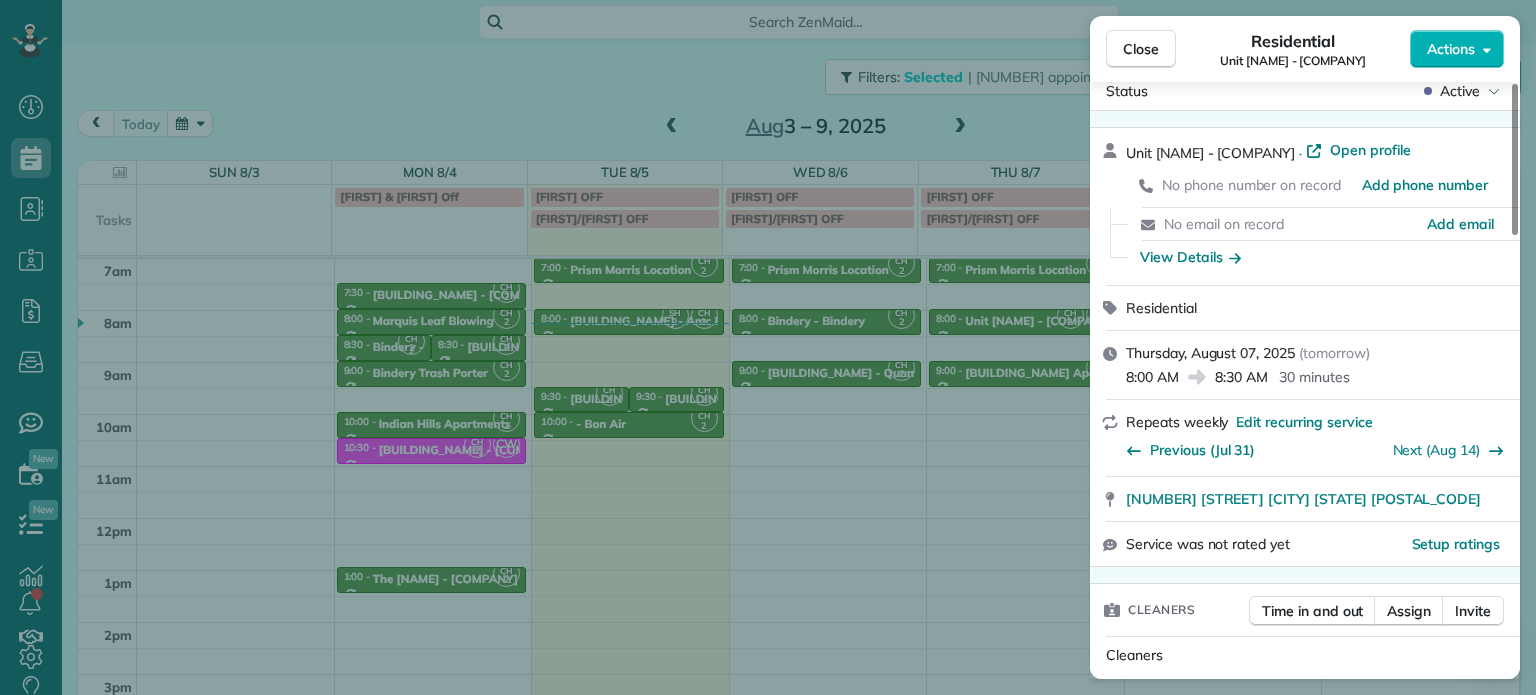 scroll, scrollTop: 0, scrollLeft: 0, axis: both 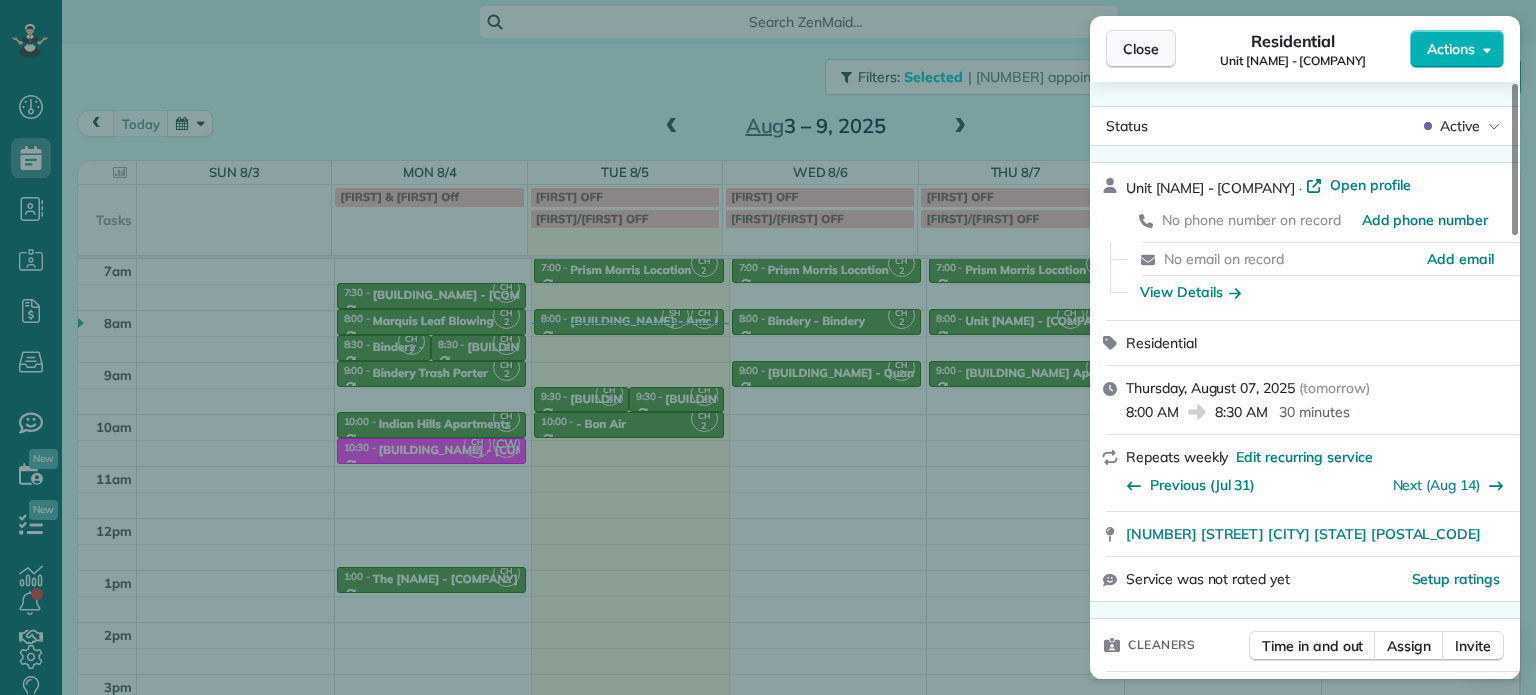 click on "Close" at bounding box center [1141, 49] 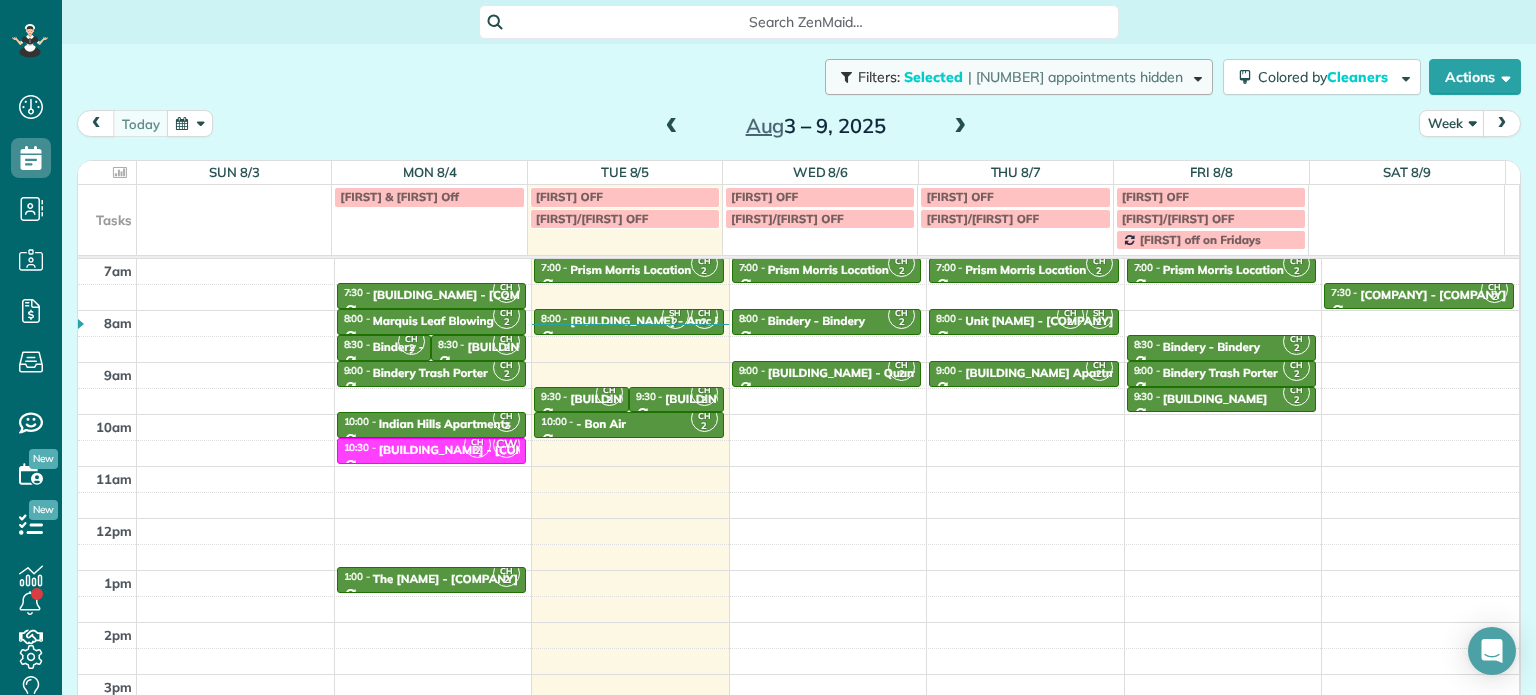 click at bounding box center (1194, 76) 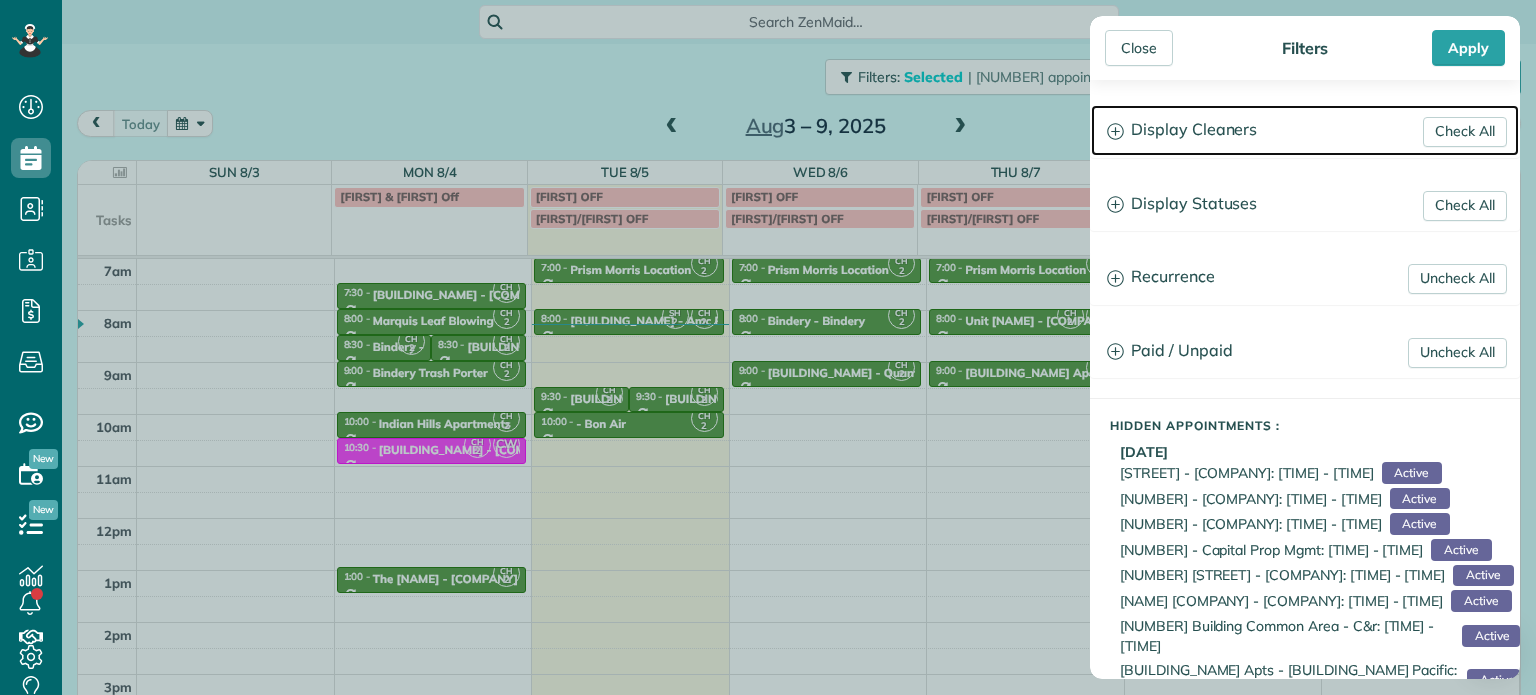 click 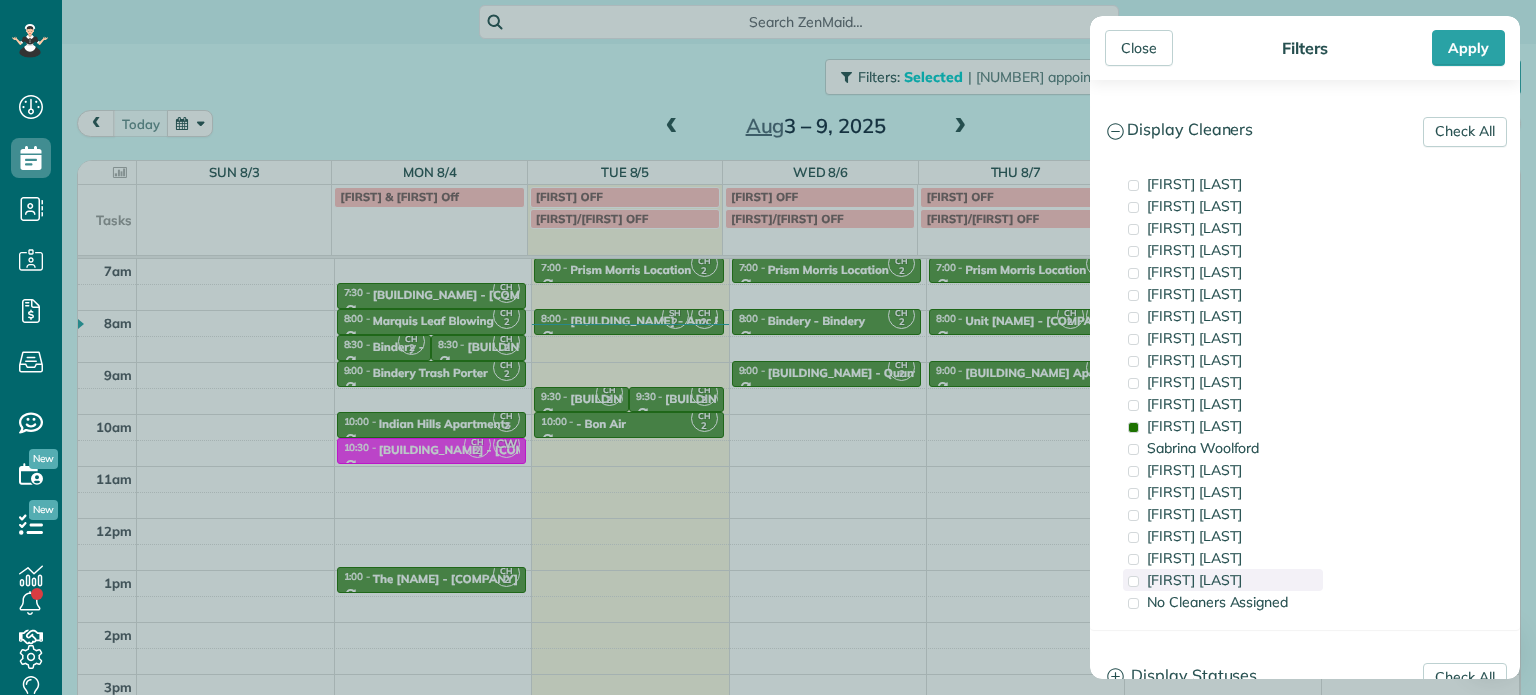 click on "[FIRST] [LAST]" at bounding box center (1194, 580) 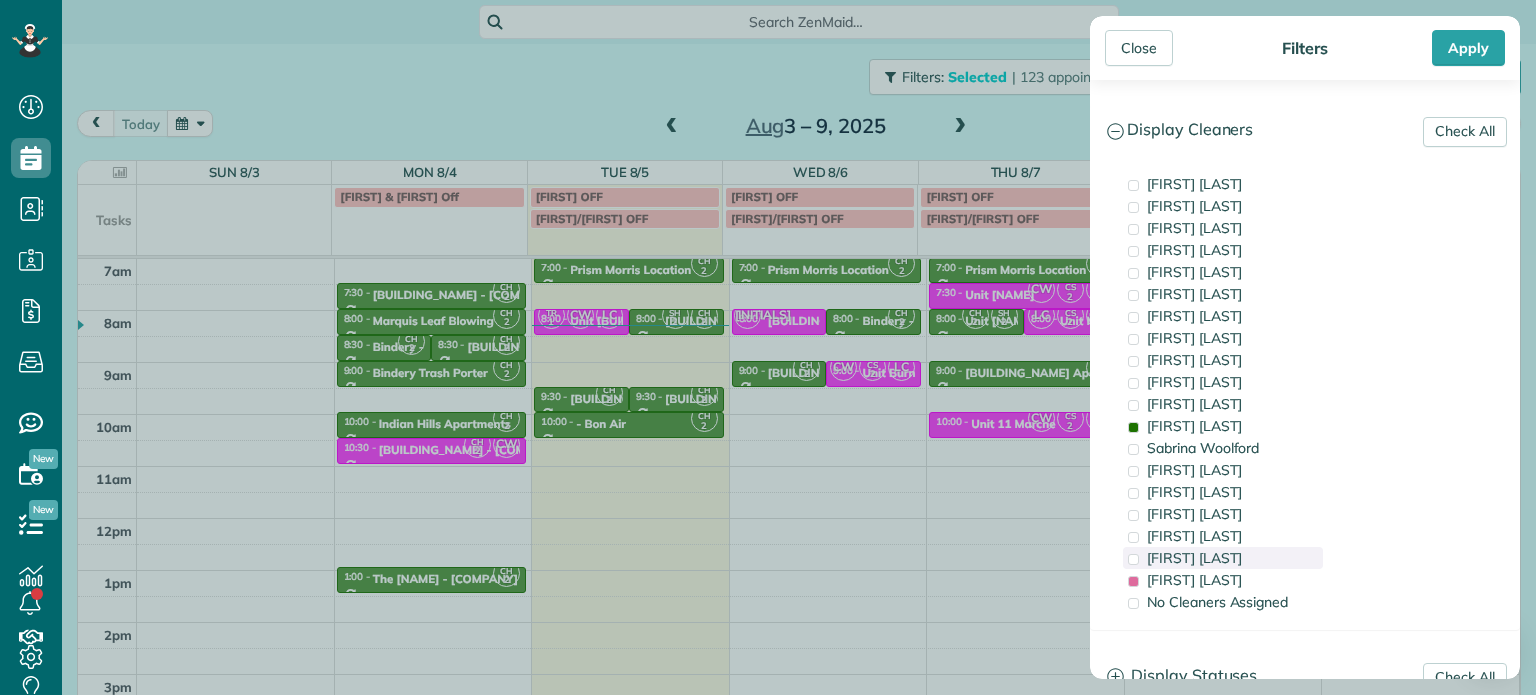 click on "[FIRST] [LAST]" at bounding box center (1194, 558) 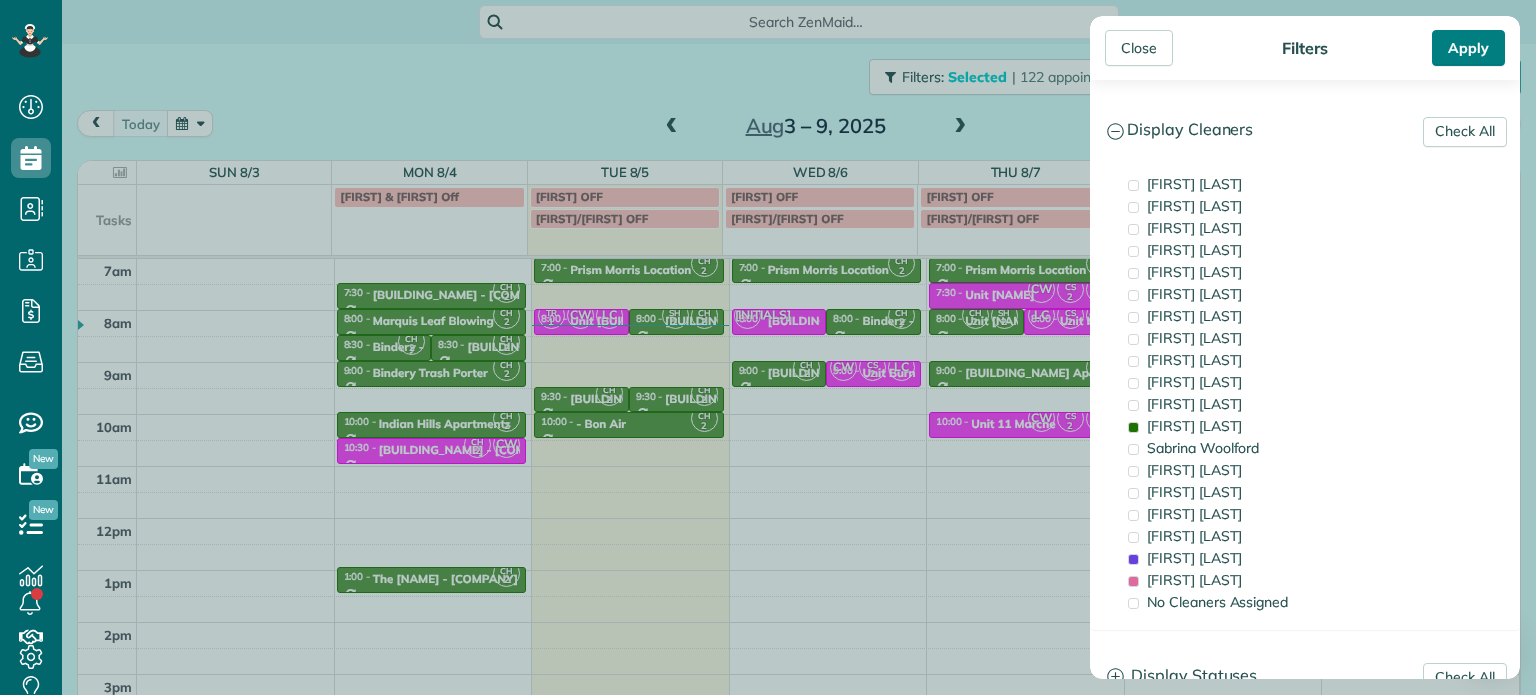 click on "Apply" at bounding box center [1468, 48] 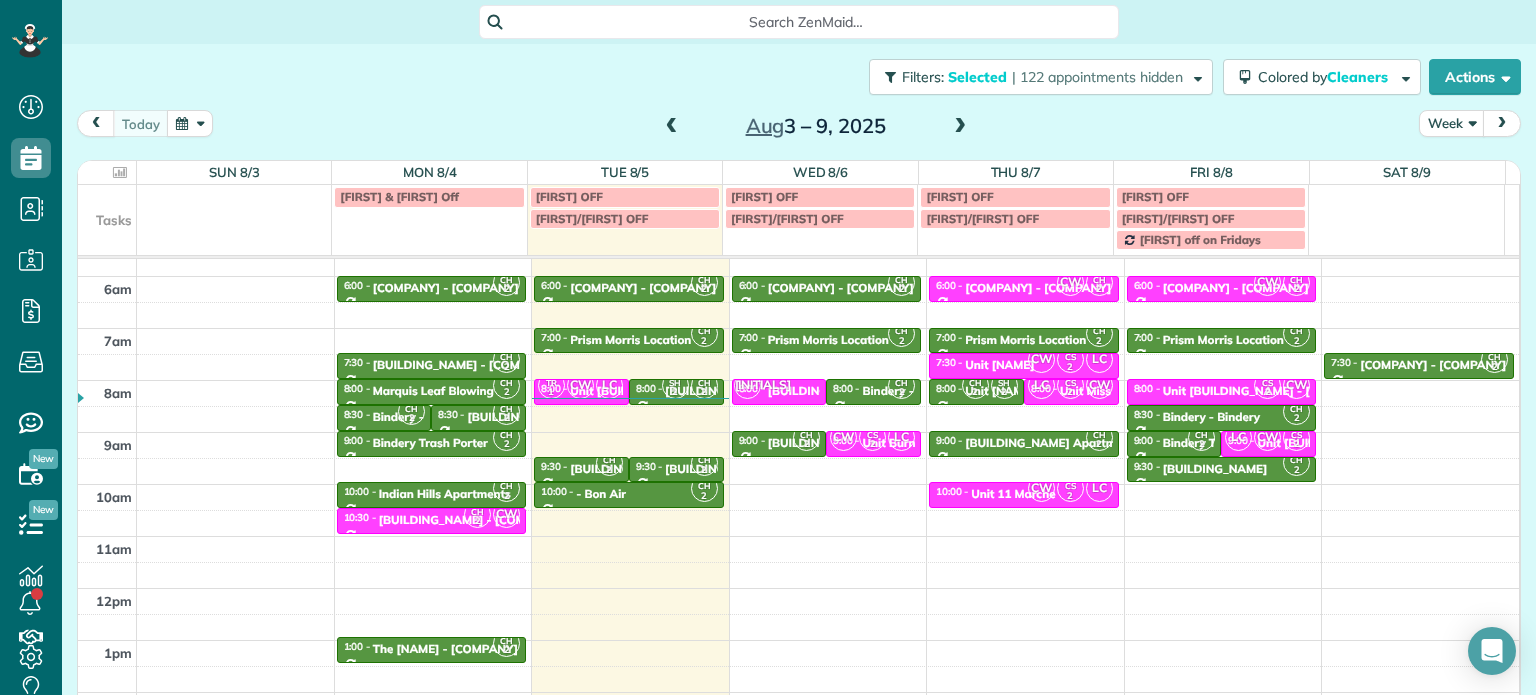 scroll, scrollTop: 56, scrollLeft: 0, axis: vertical 